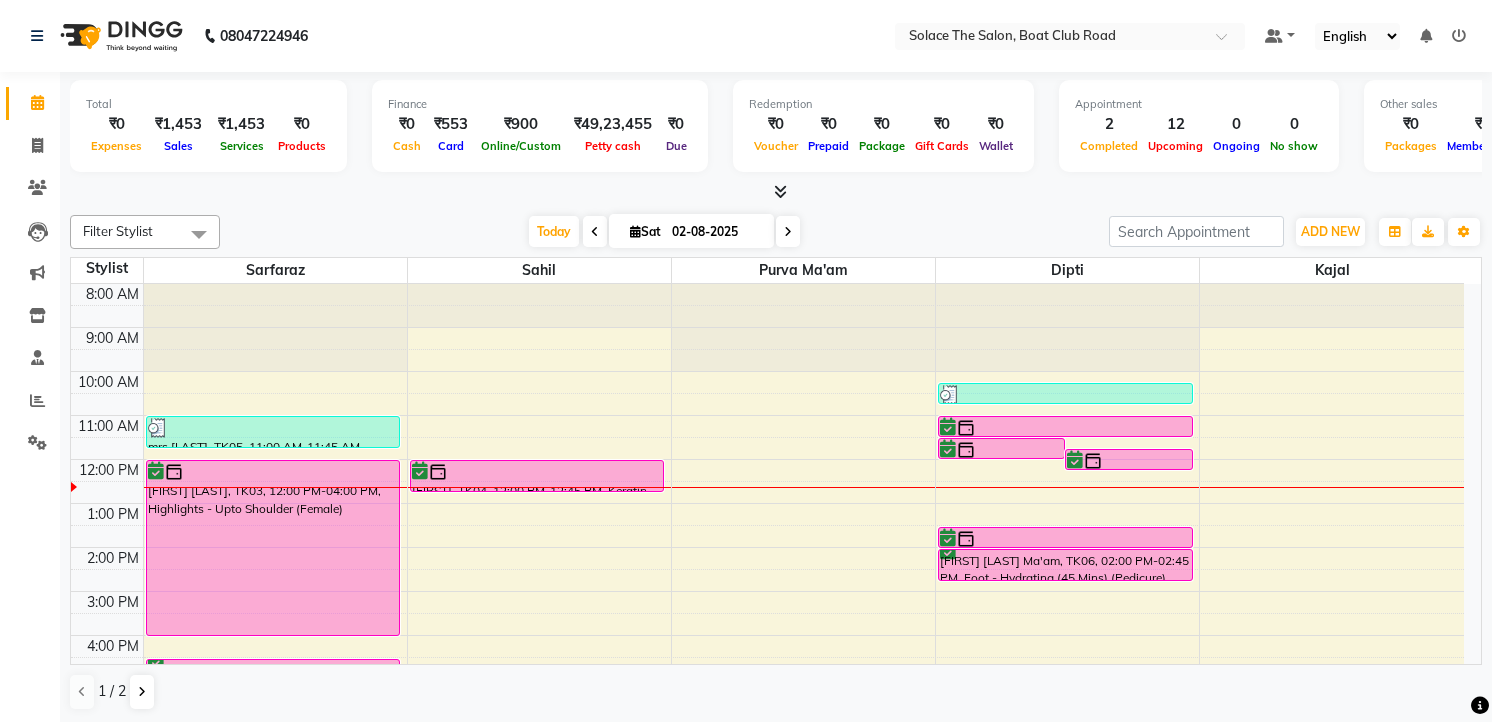scroll, scrollTop: 0, scrollLeft: 0, axis: both 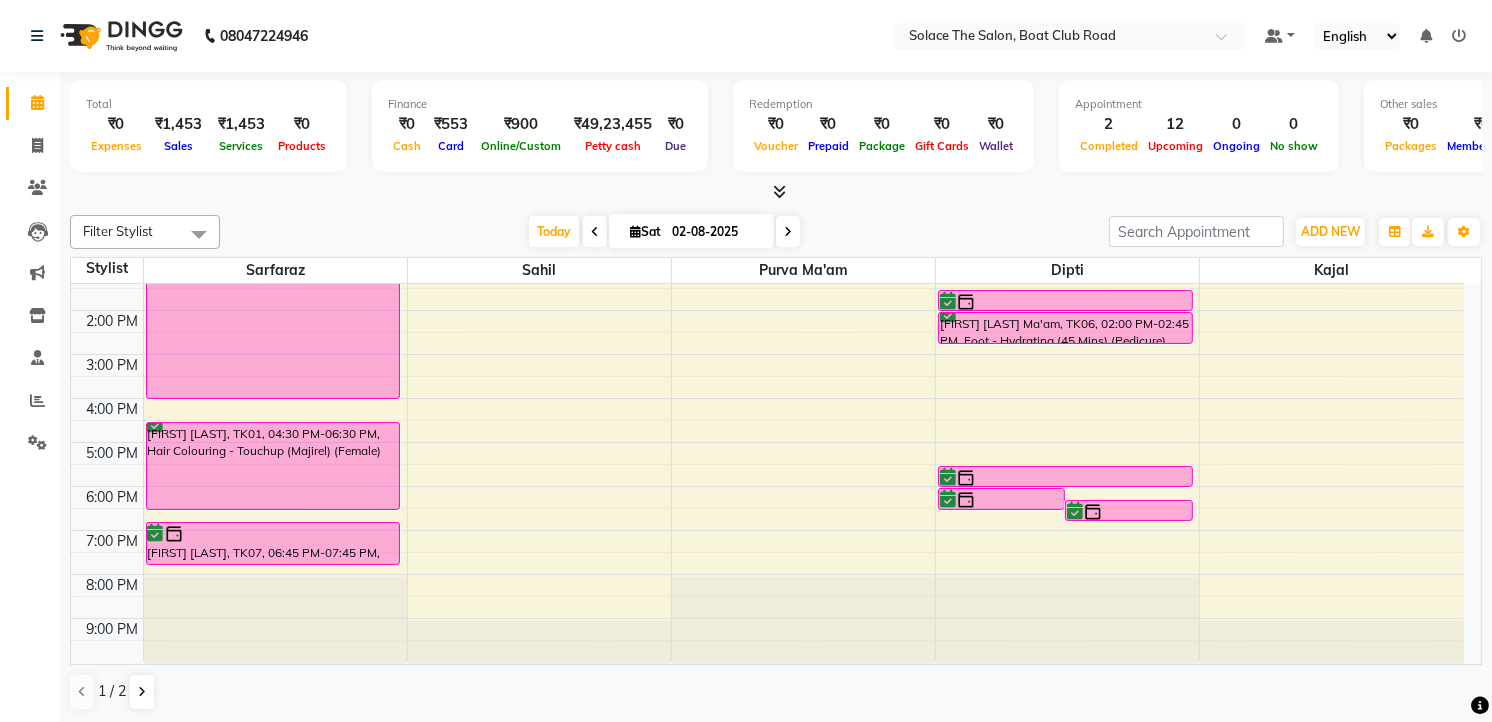 click on "8:00 AM 9:00 AM 10:00 AM 11:00 AM 12:00 PM 1:00 PM 2:00 PM 3:00 PM 4:00 PM 5:00 PM 6:00 PM 7:00 PM 8:00 PM 9:00 PM mrs.[LAST], TK05, 11:00 AM-11:45 AM, Styling - Blowdry Asma Rajani, TK03, 12:00 PM-04:00 PM, Highlights - Upto Shoulder (Female) Namrata sangvi, TK01, 04:30 PM-06:30 PM, Hair Colouring - Touchup (Majirel) (Female) Simran somji, TK07, 06:45 PM-07:45 PM, Hair Cut - Master (Female) Swapnaja, TK04, 12:00 PM-12:45 PM, Keratin Wash (Female) Swapnaja, TK04, 11:30 AM-12:00 PM, Full Arms Waxing (Rica) Swapnaja, TK04, 11:45 AM-12:15 PM, Full Legs Waxing (Rica) Simran somji, TK07, 06:00 PM-06:30 PM, Under Arms Waxing (Rica) Simran somji, TK07, 06:15 PM-06:45 PM, Full Legs Waxing (Rica) Mrs Chenoy, TK02, 10:15 AM-10:45 AM, Face Waxing (Rica) Swapnaja, TK04, 11:00 AM-11:30 AM, Under Arms Waxing (Rica) Asma Rajani, TK03, 01:30 PM-02:00 PM, Foot massage Sunita Shivdasani Ma'am, TK06, 02:00 PM-02:45 PM, Foot - Hydrating (45 Mins) (Pedicure)" at bounding box center (767, 354) 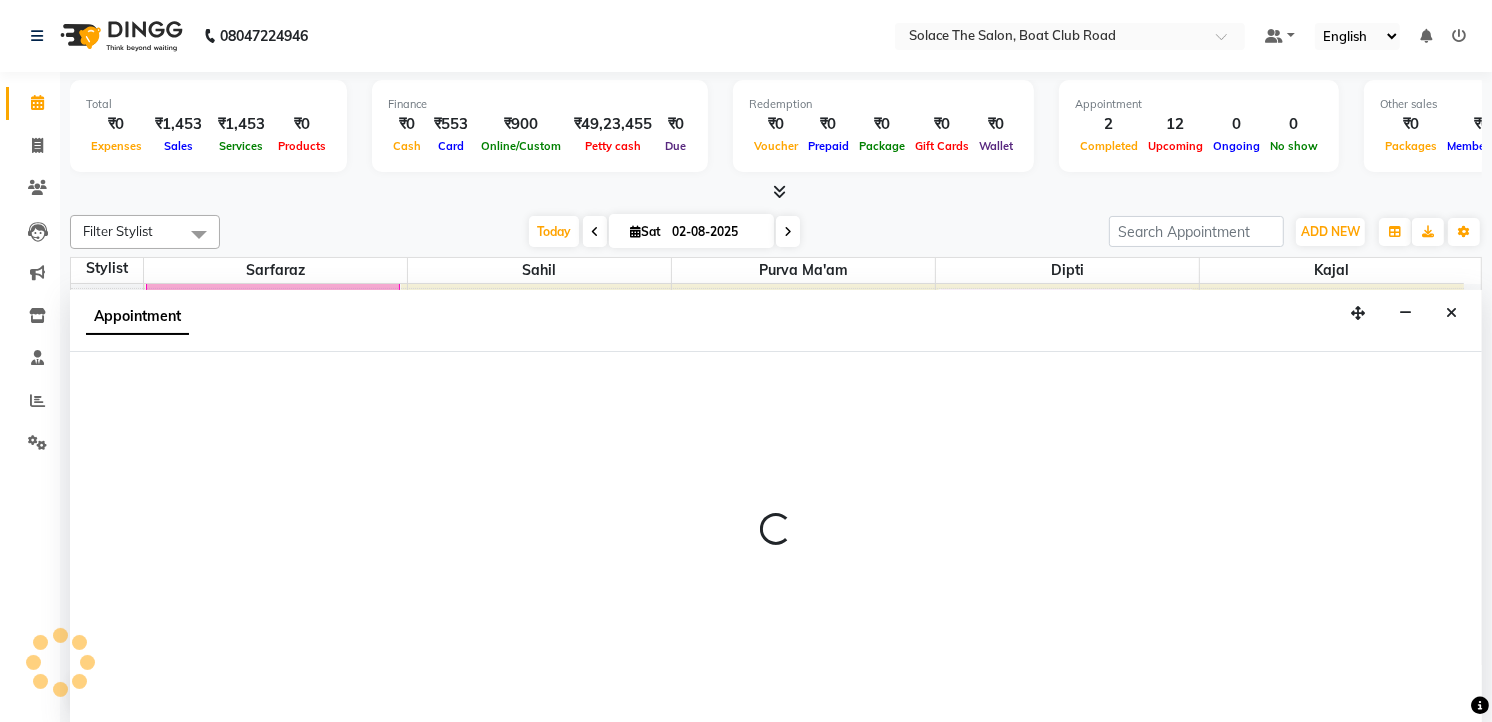 scroll, scrollTop: 1, scrollLeft: 0, axis: vertical 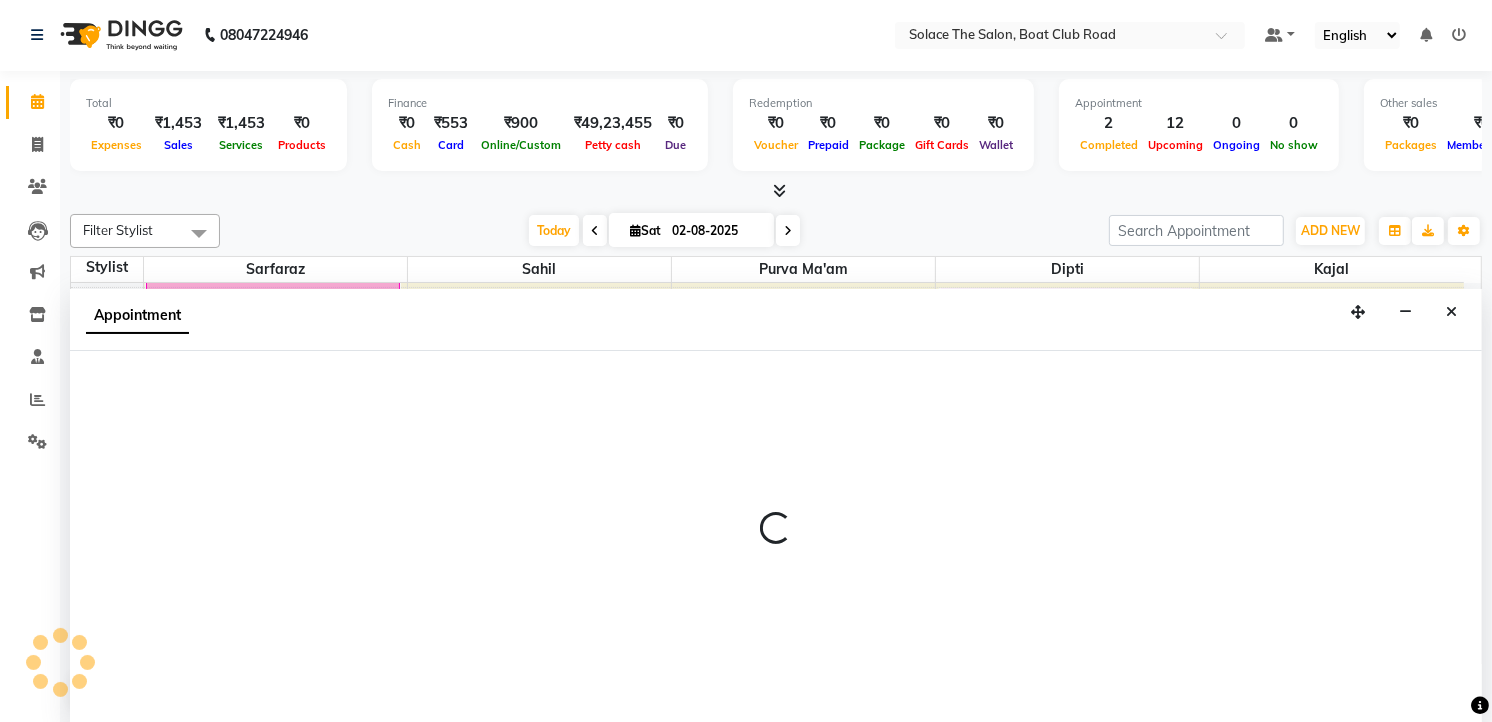 select on "74276" 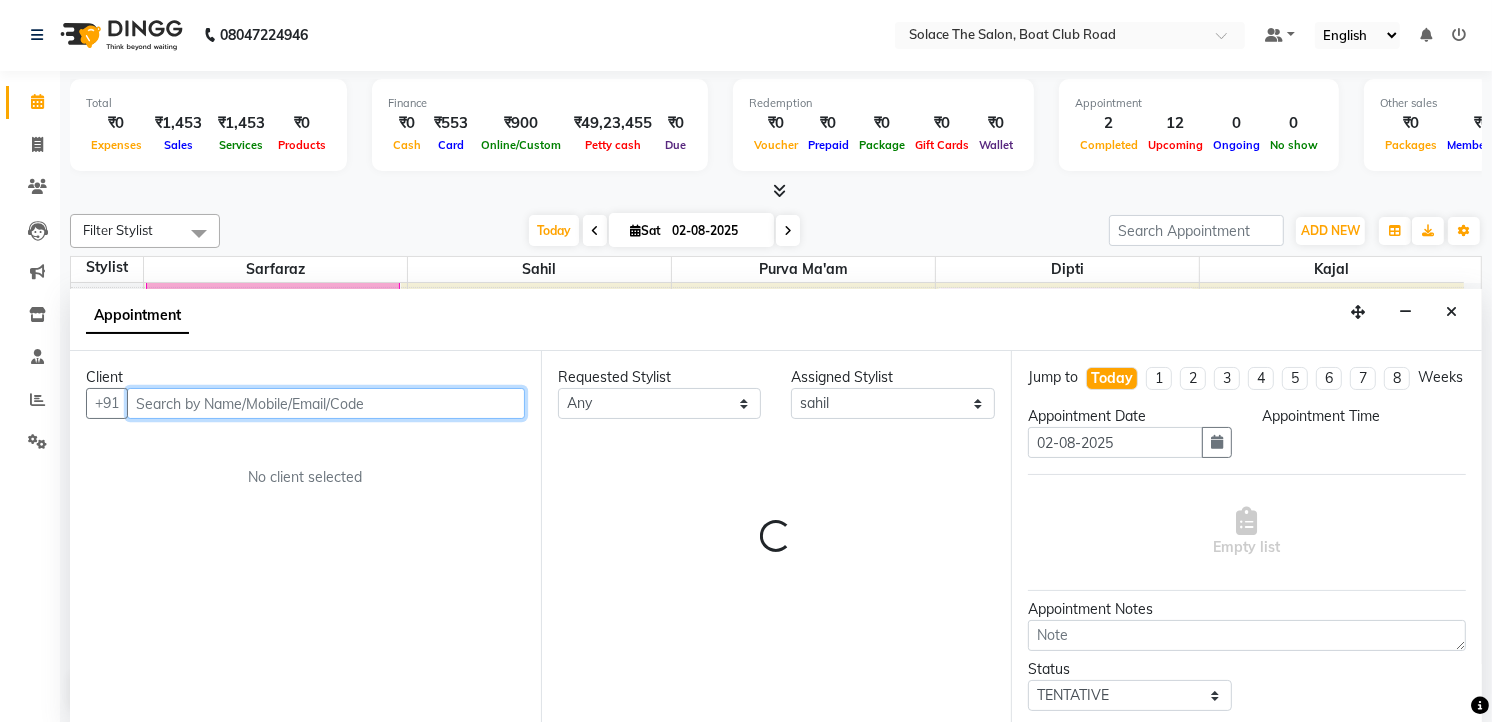 select on "1140" 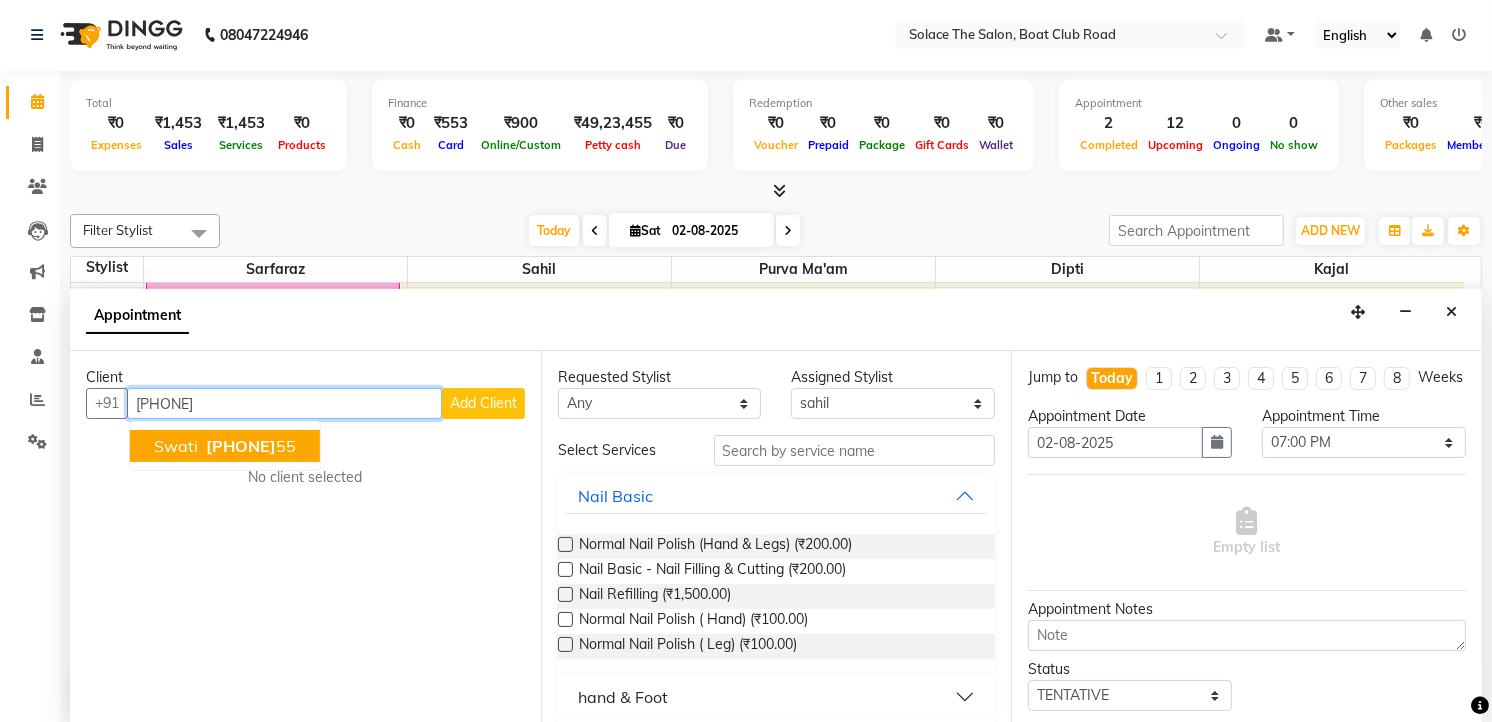 click on "[PHONE] 55" at bounding box center [249, 446] 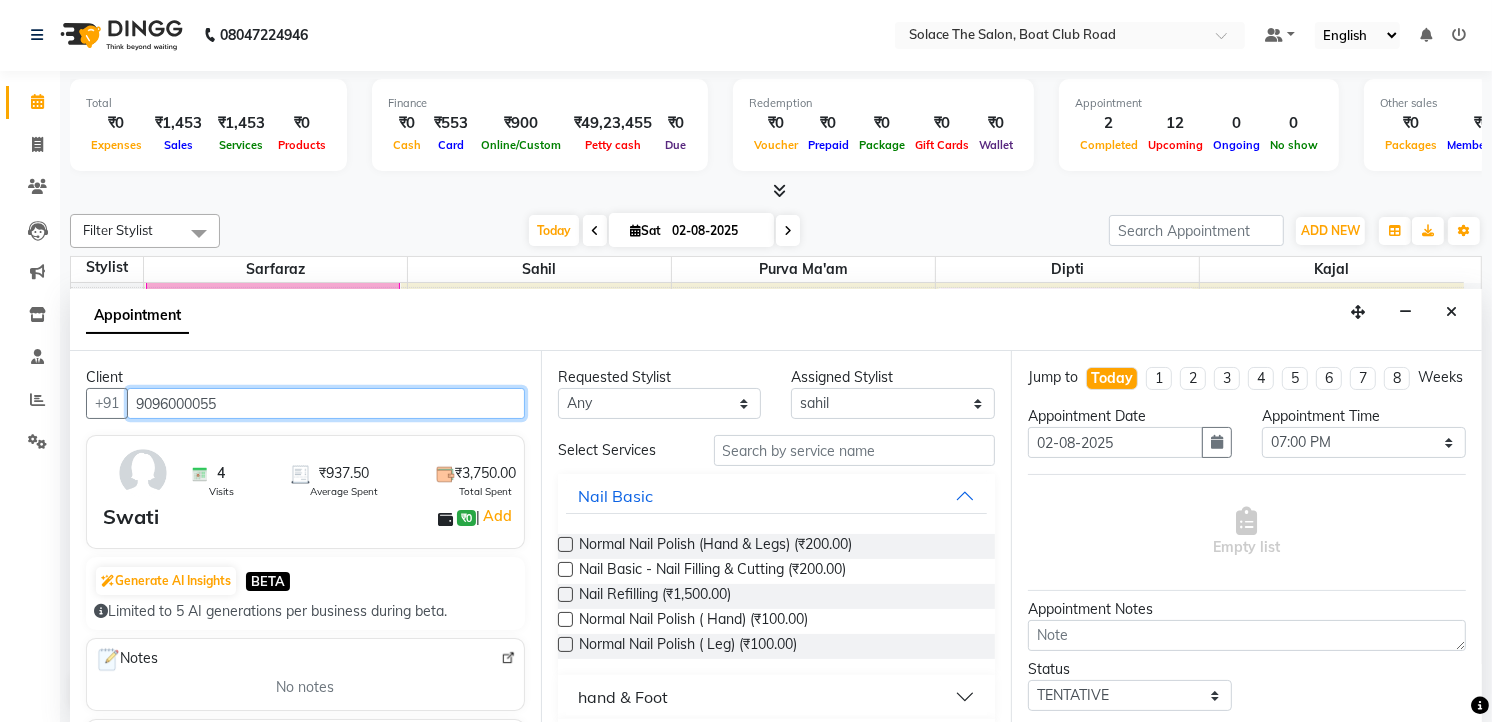 type on "9096000055" 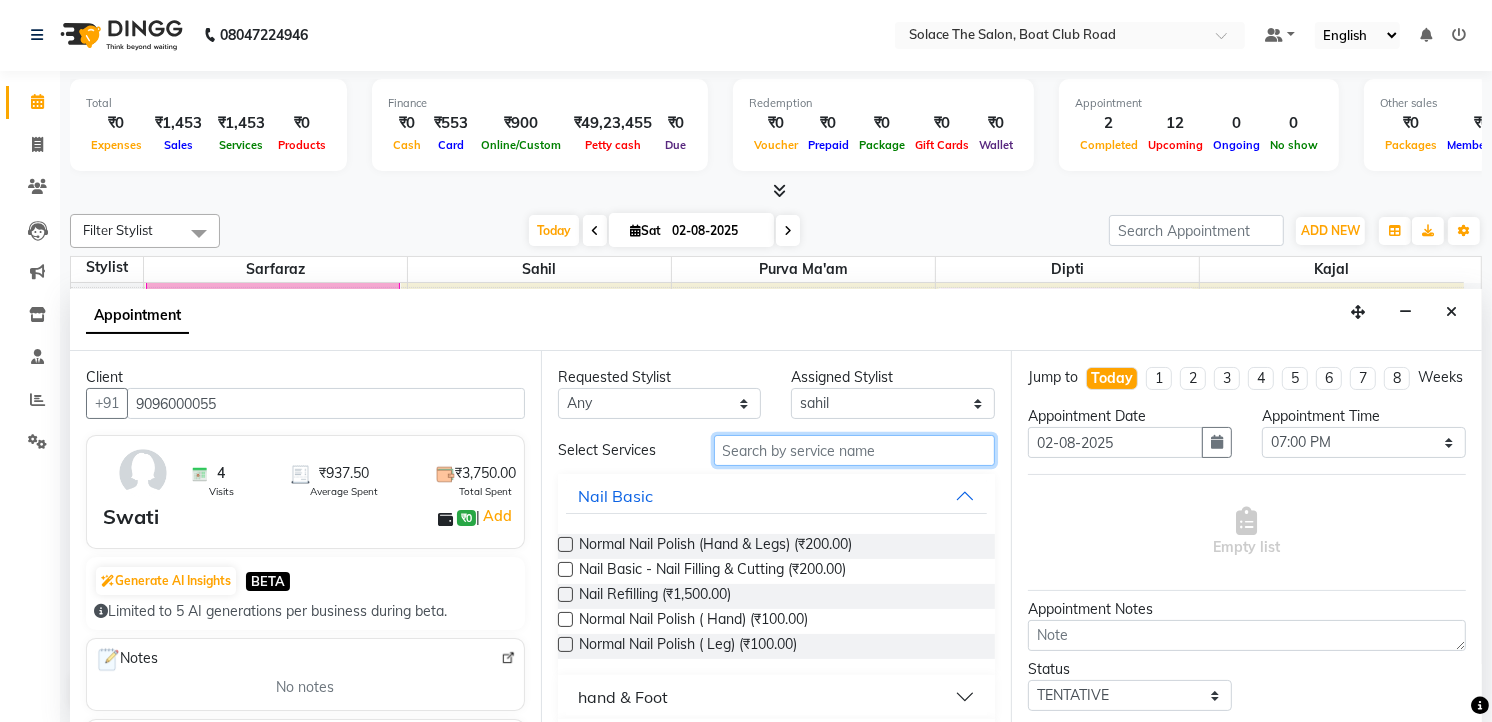 click at bounding box center [855, 450] 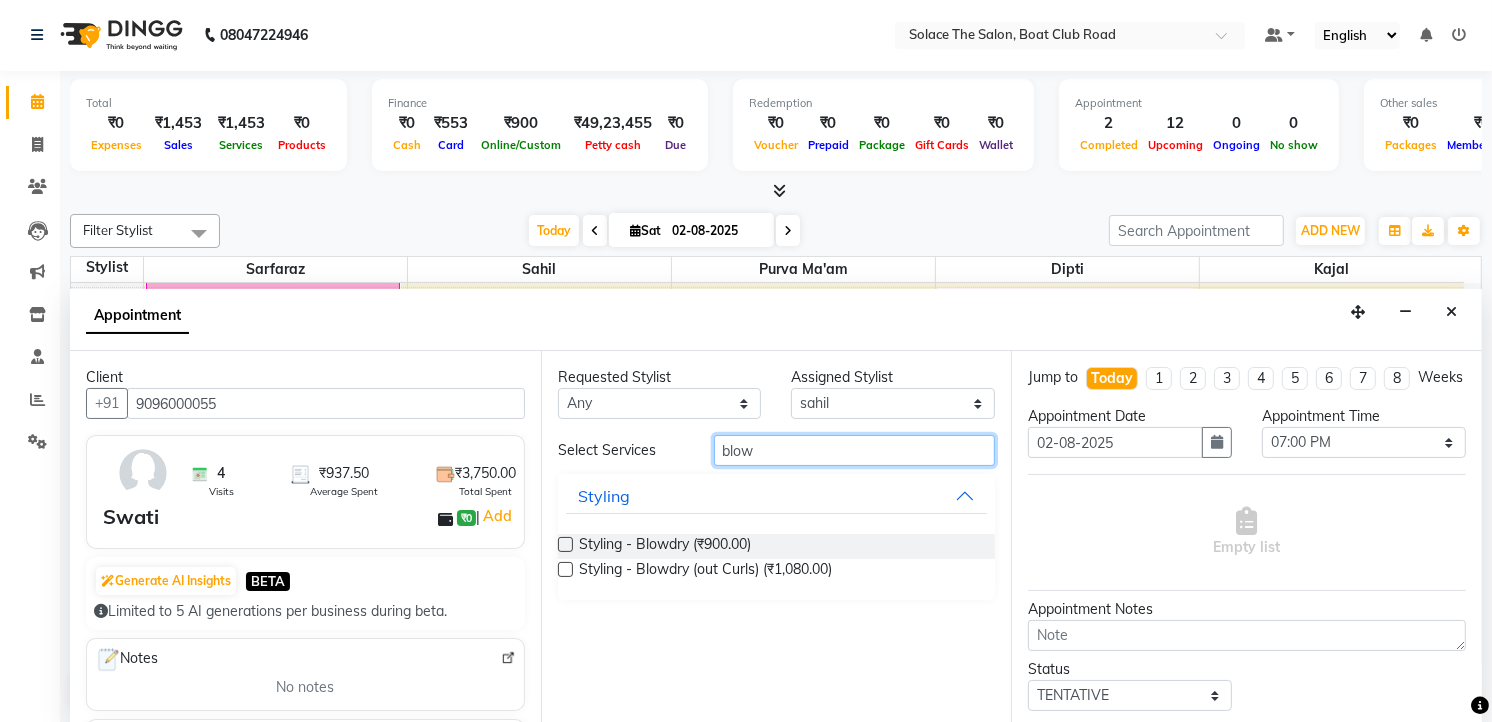 type on "blow" 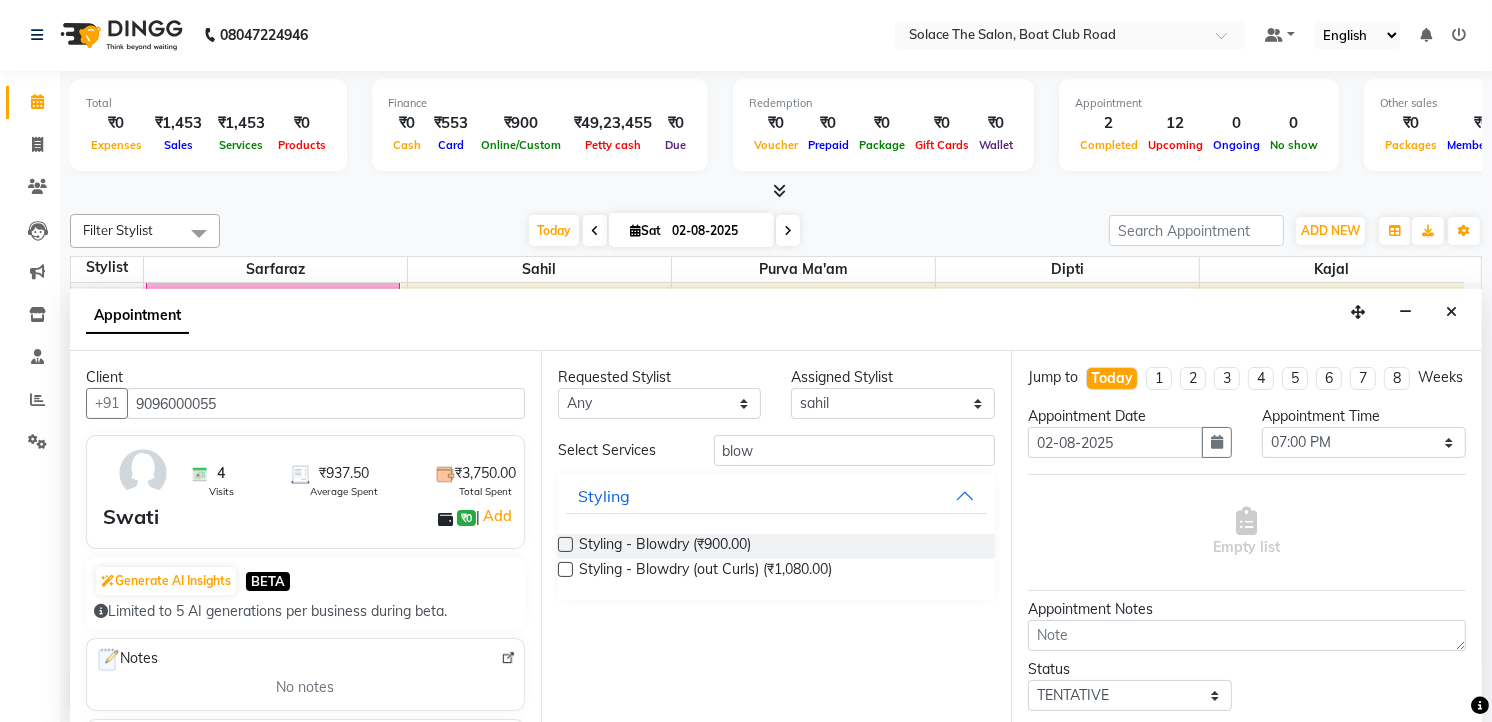 click at bounding box center [565, 544] 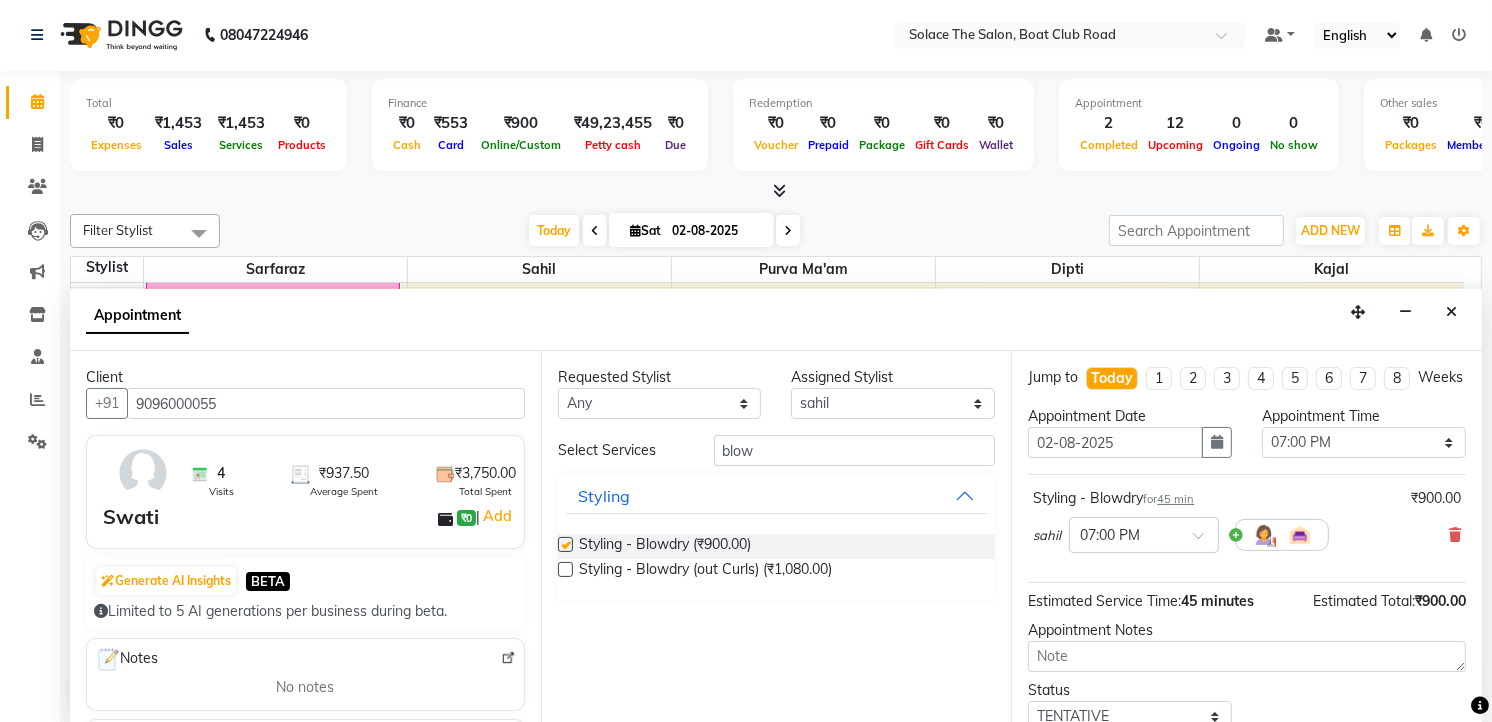 checkbox on "false" 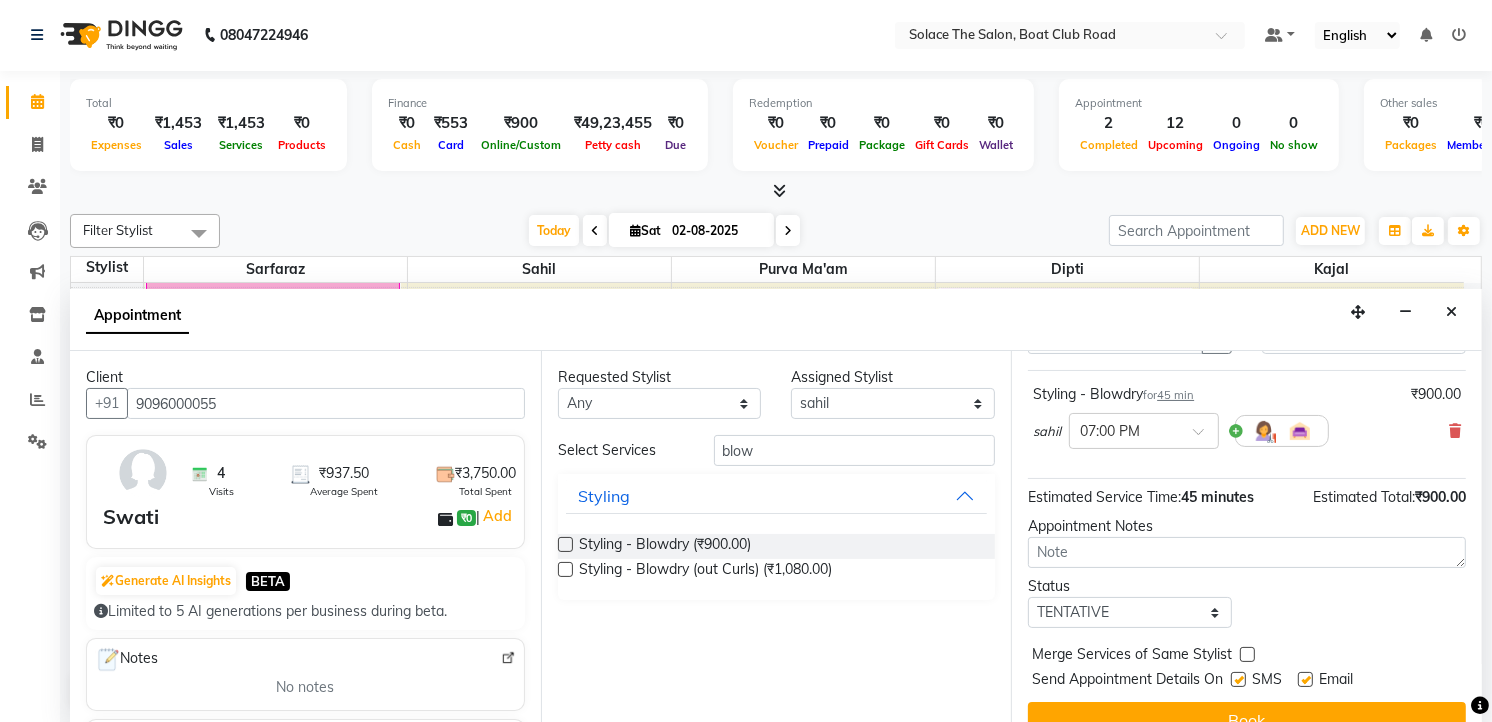 scroll, scrollTop: 154, scrollLeft: 0, axis: vertical 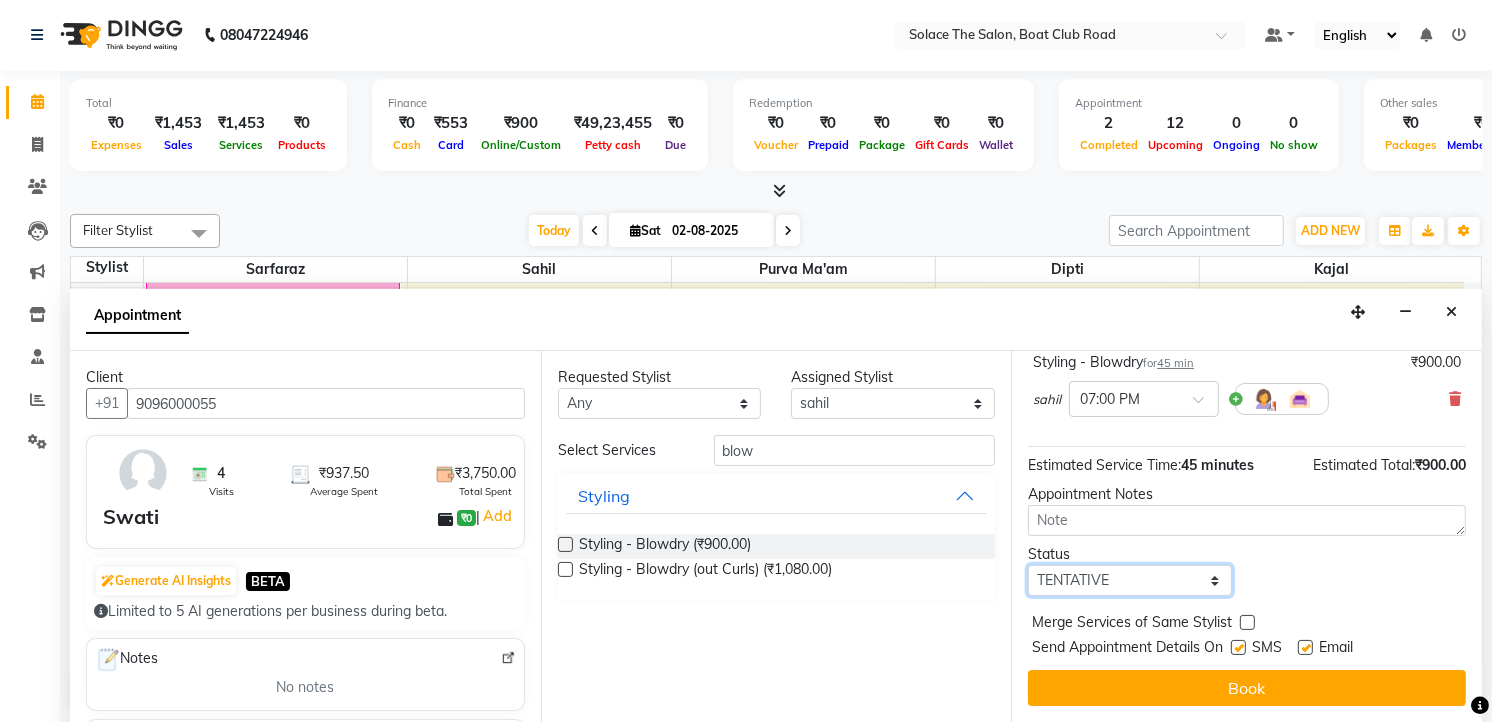 click on "Select TENTATIVE CONFIRM CHECK-IN UPCOMING" at bounding box center [1130, 580] 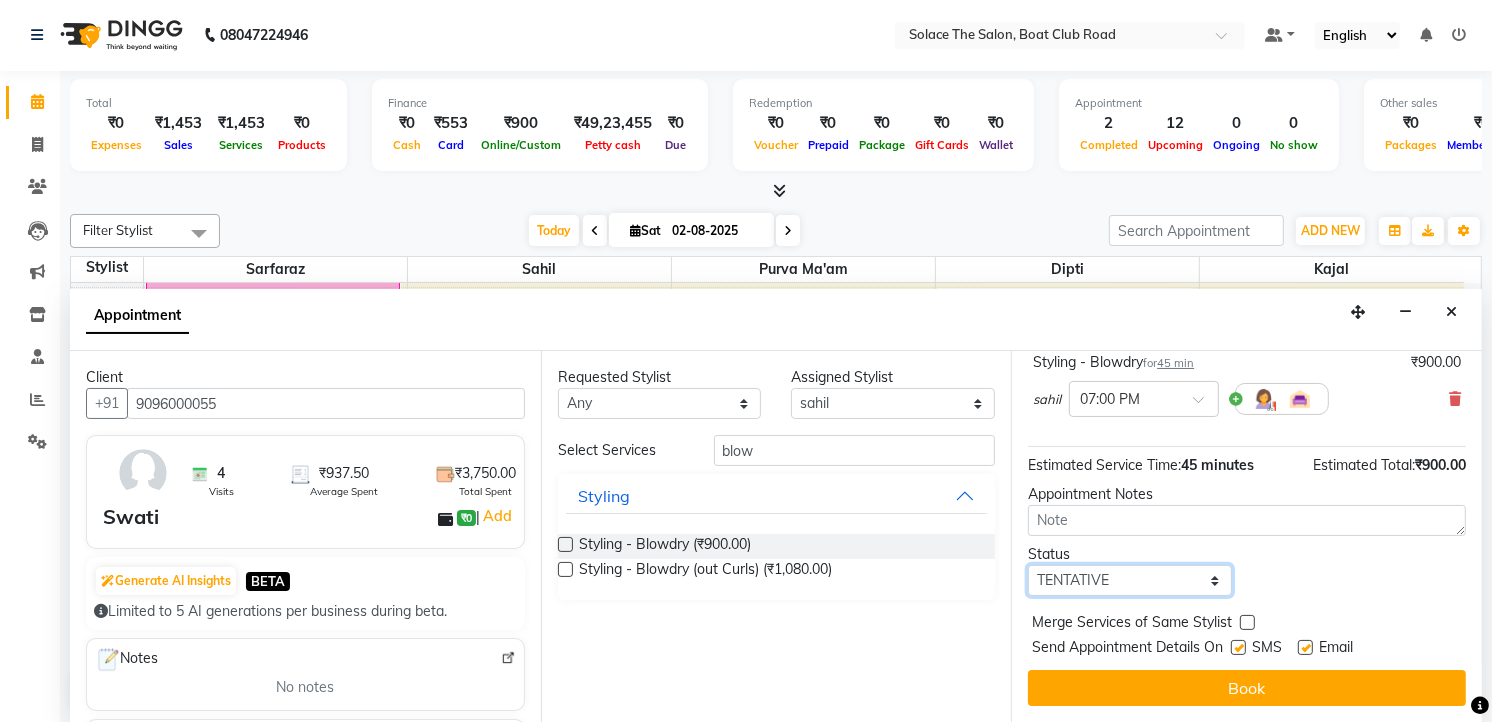 select on "confirm booking" 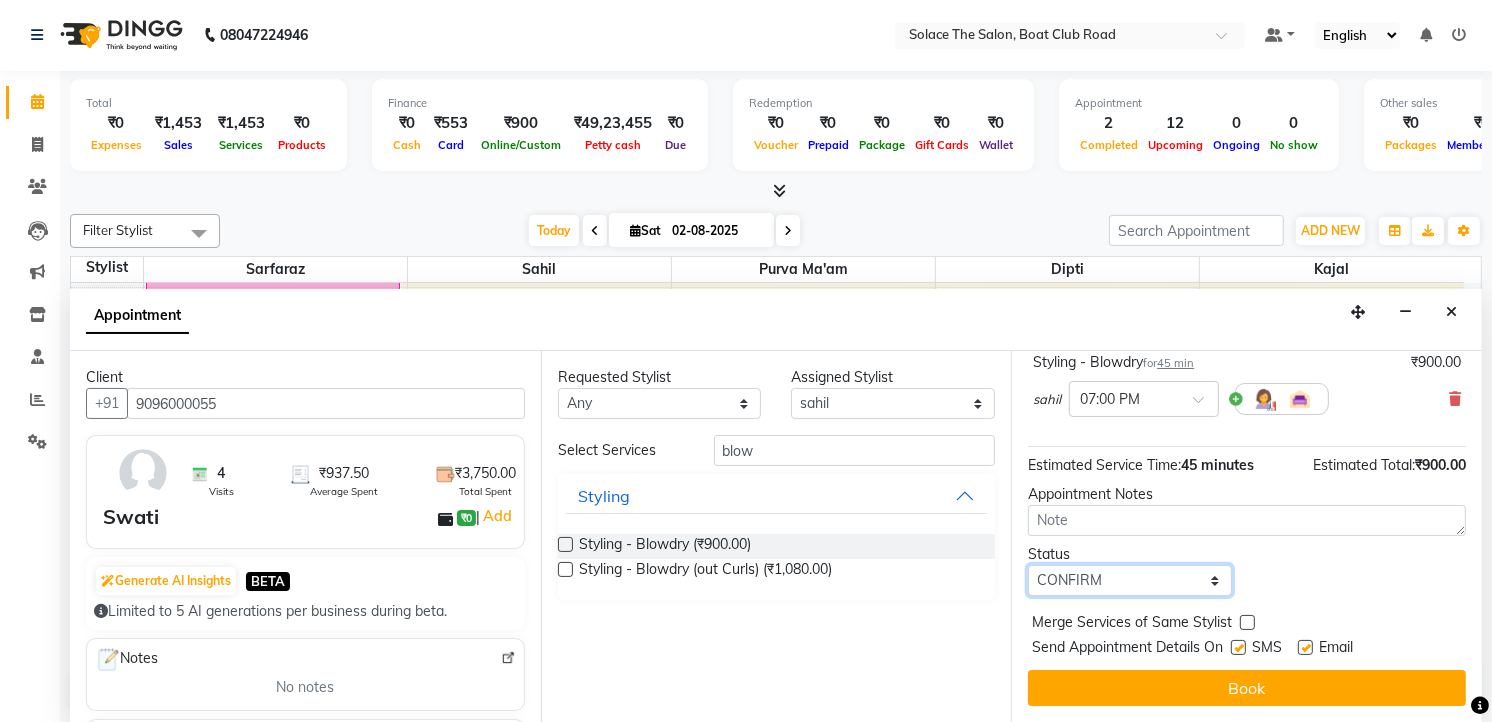 click on "Select TENTATIVE CONFIRM CHECK-IN UPCOMING" at bounding box center [1130, 580] 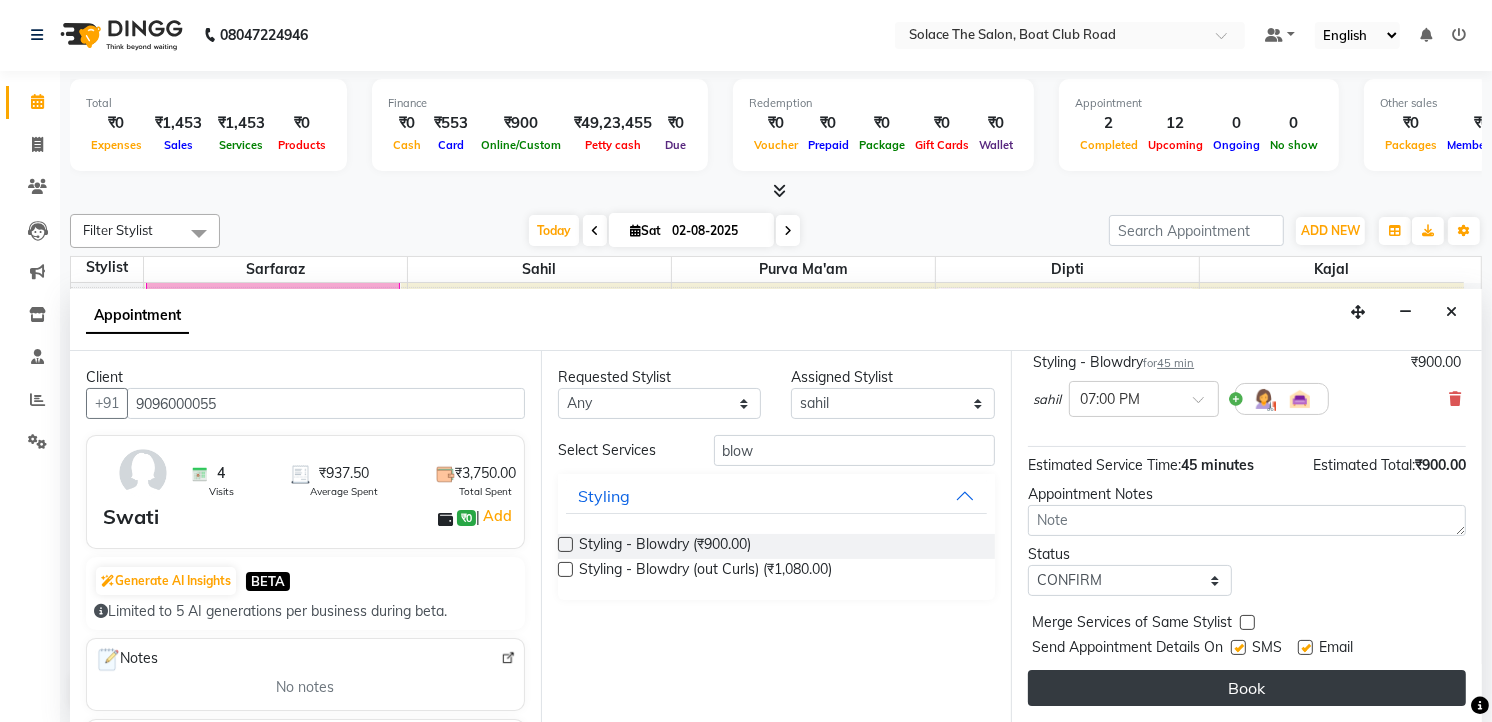 click on "Book" at bounding box center [1247, 688] 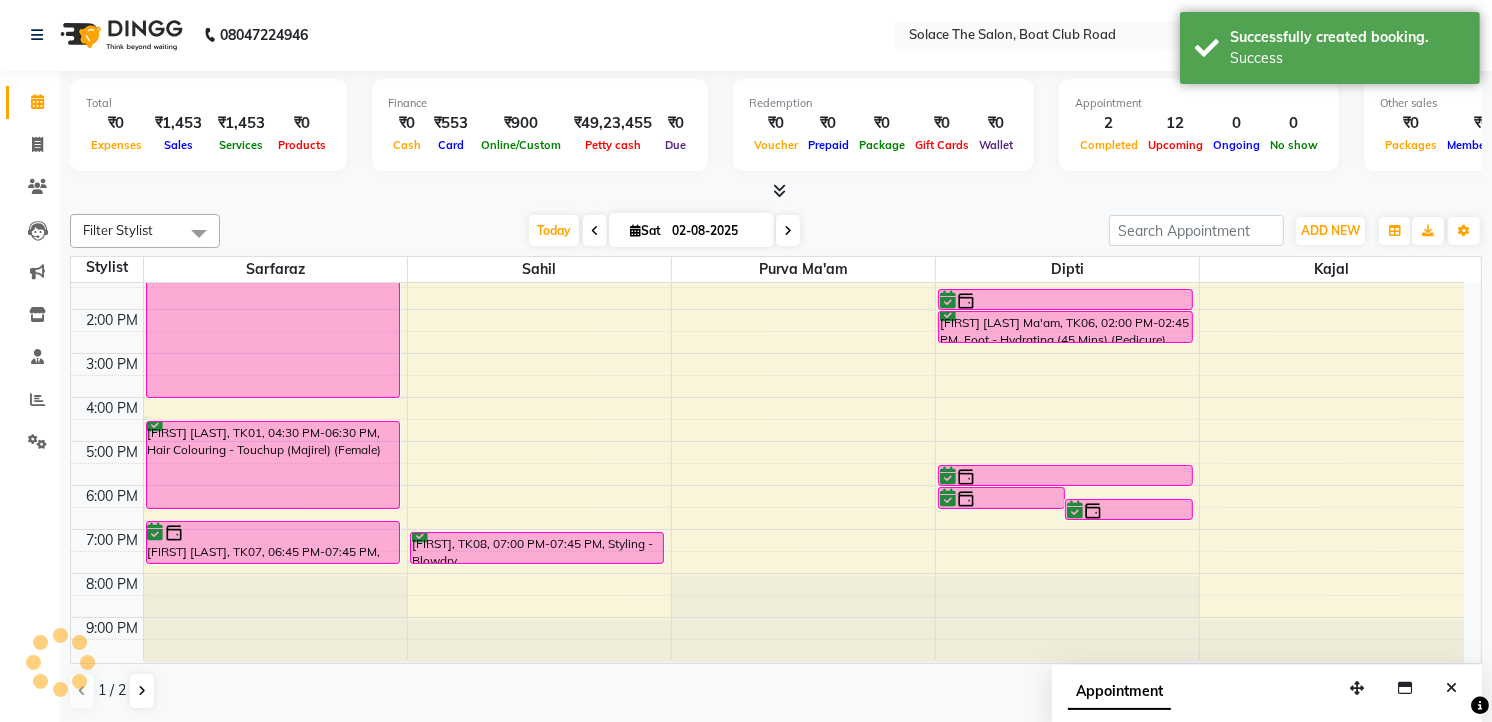 scroll, scrollTop: 0, scrollLeft: 0, axis: both 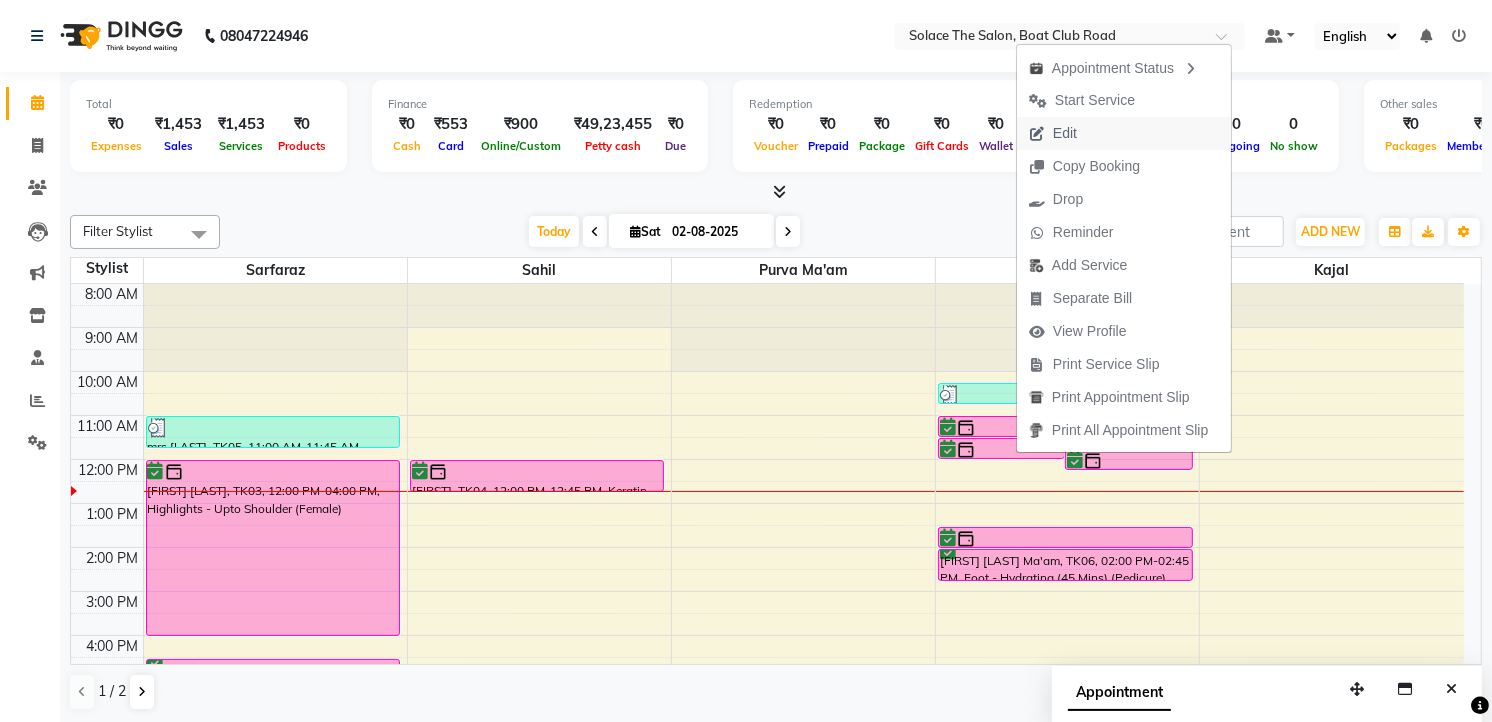 click on "Edit" at bounding box center (1065, 133) 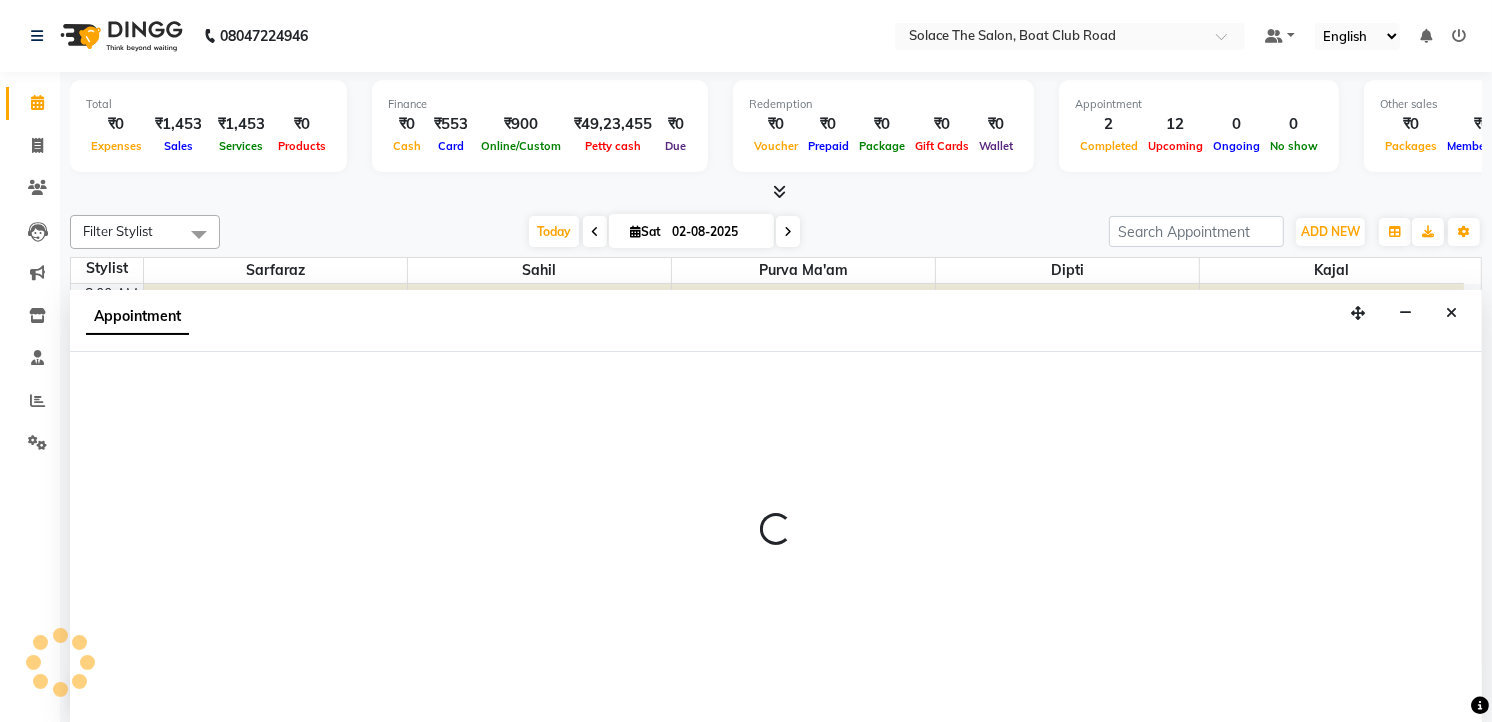 scroll, scrollTop: 1, scrollLeft: 0, axis: vertical 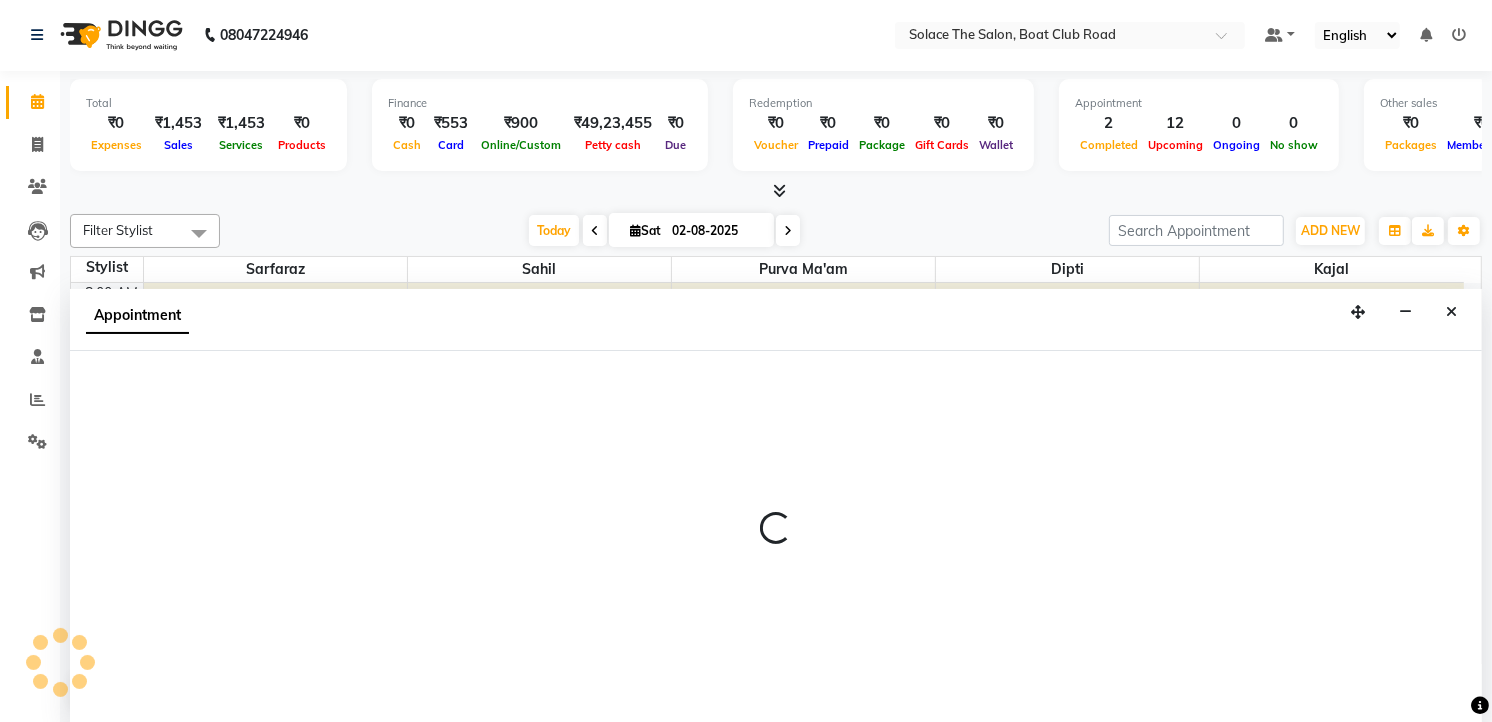 select on "tentative" 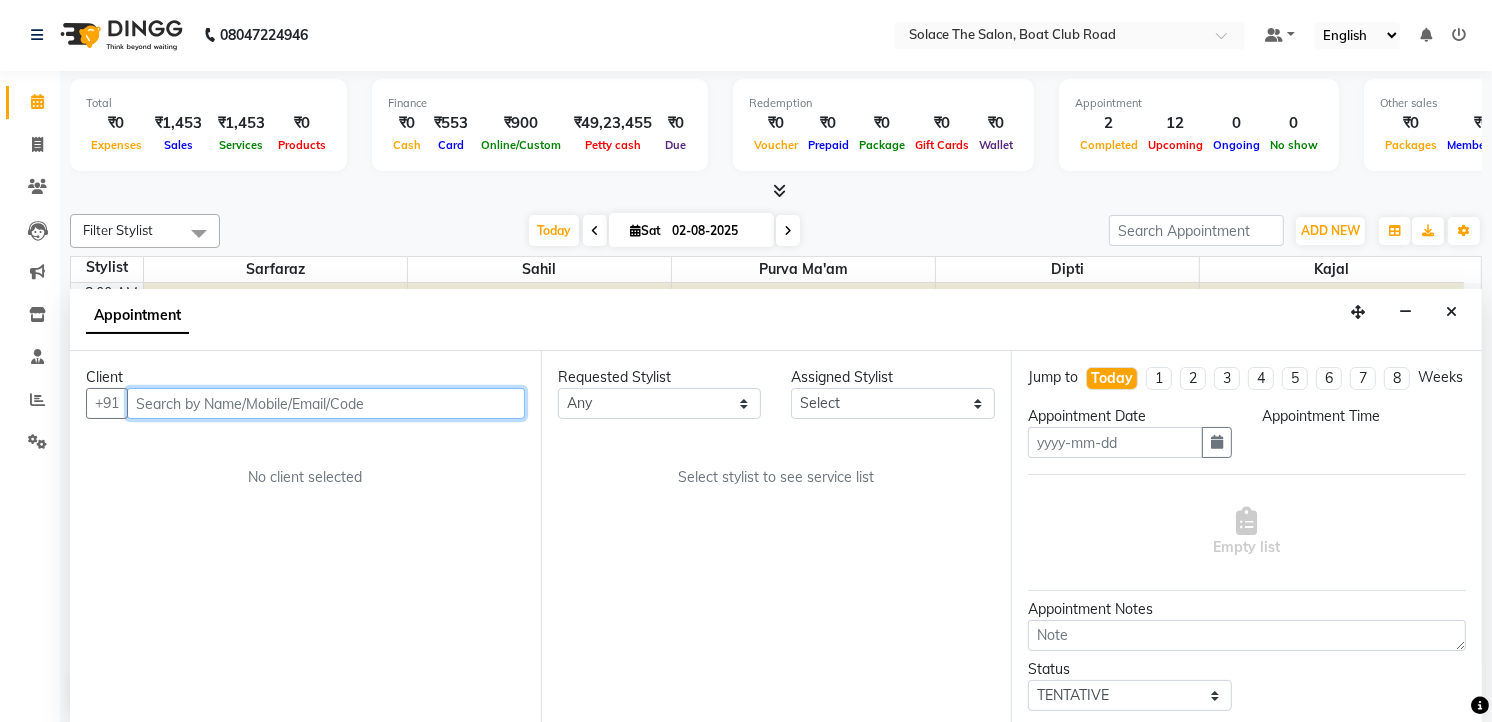 type on "02-08-2025" 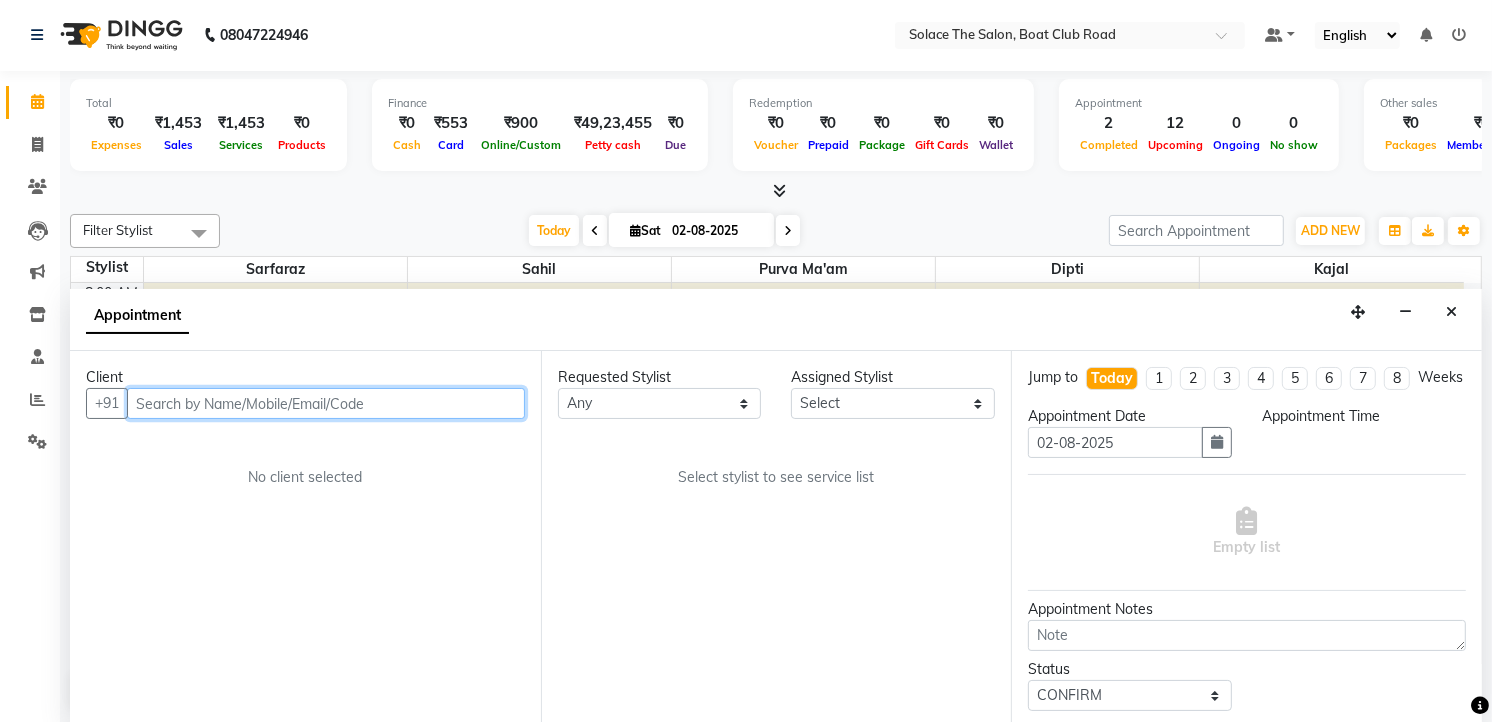 select on "660" 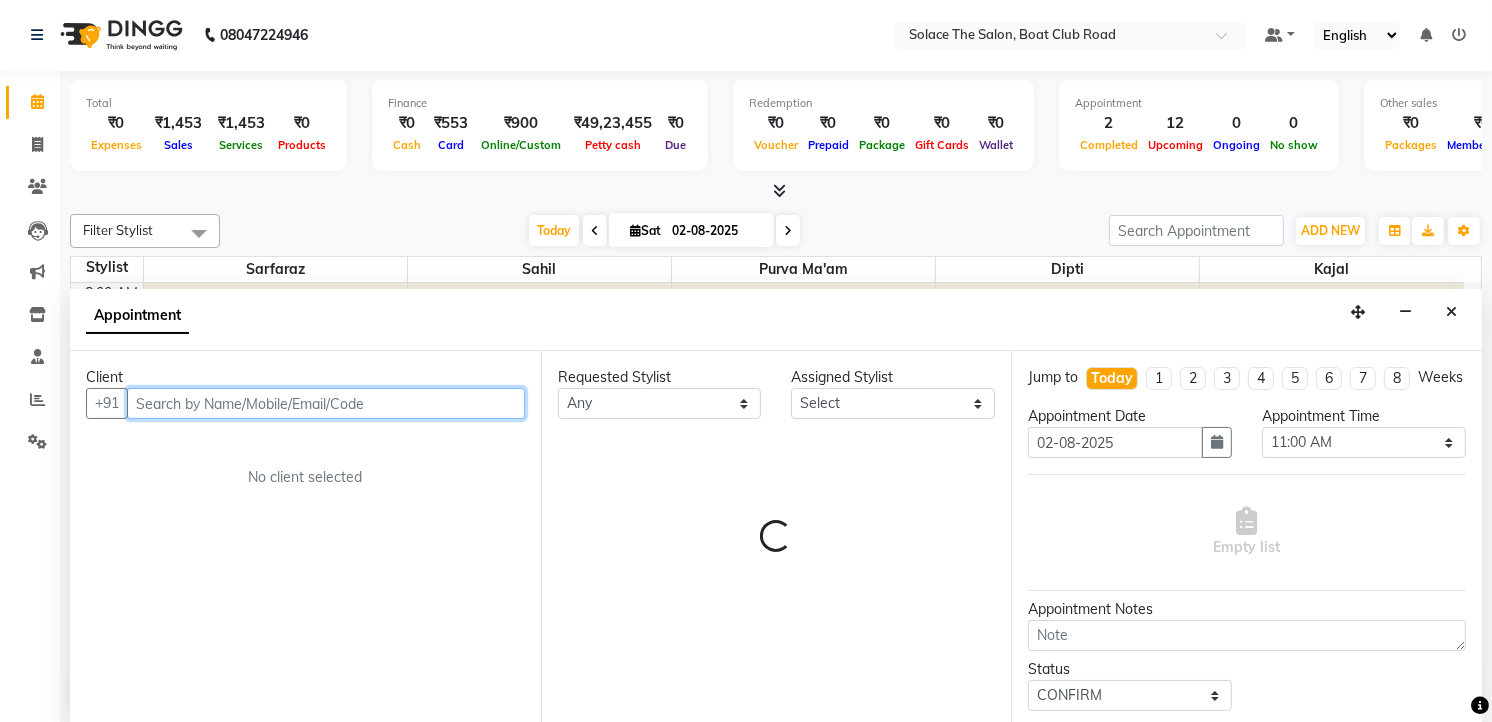 select on "74276" 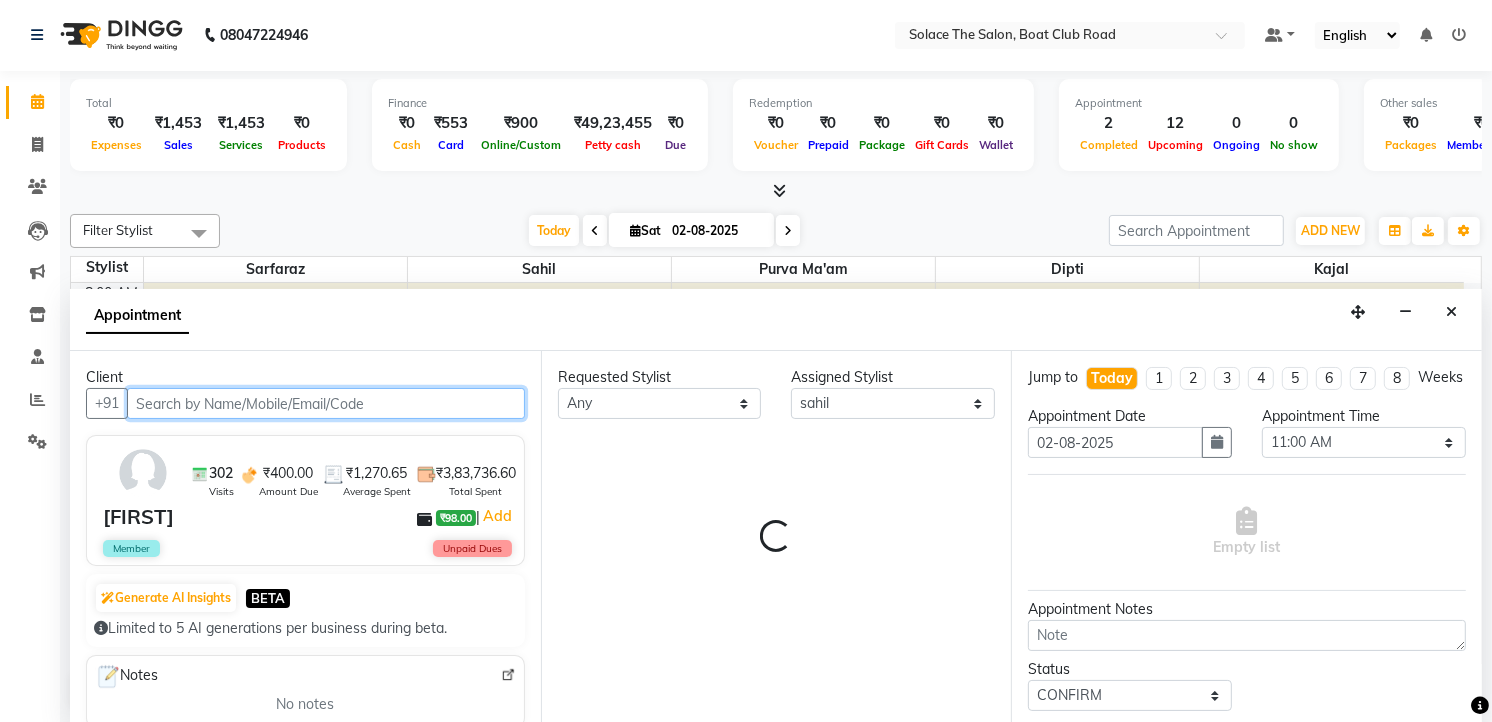 scroll, scrollTop: 177, scrollLeft: 0, axis: vertical 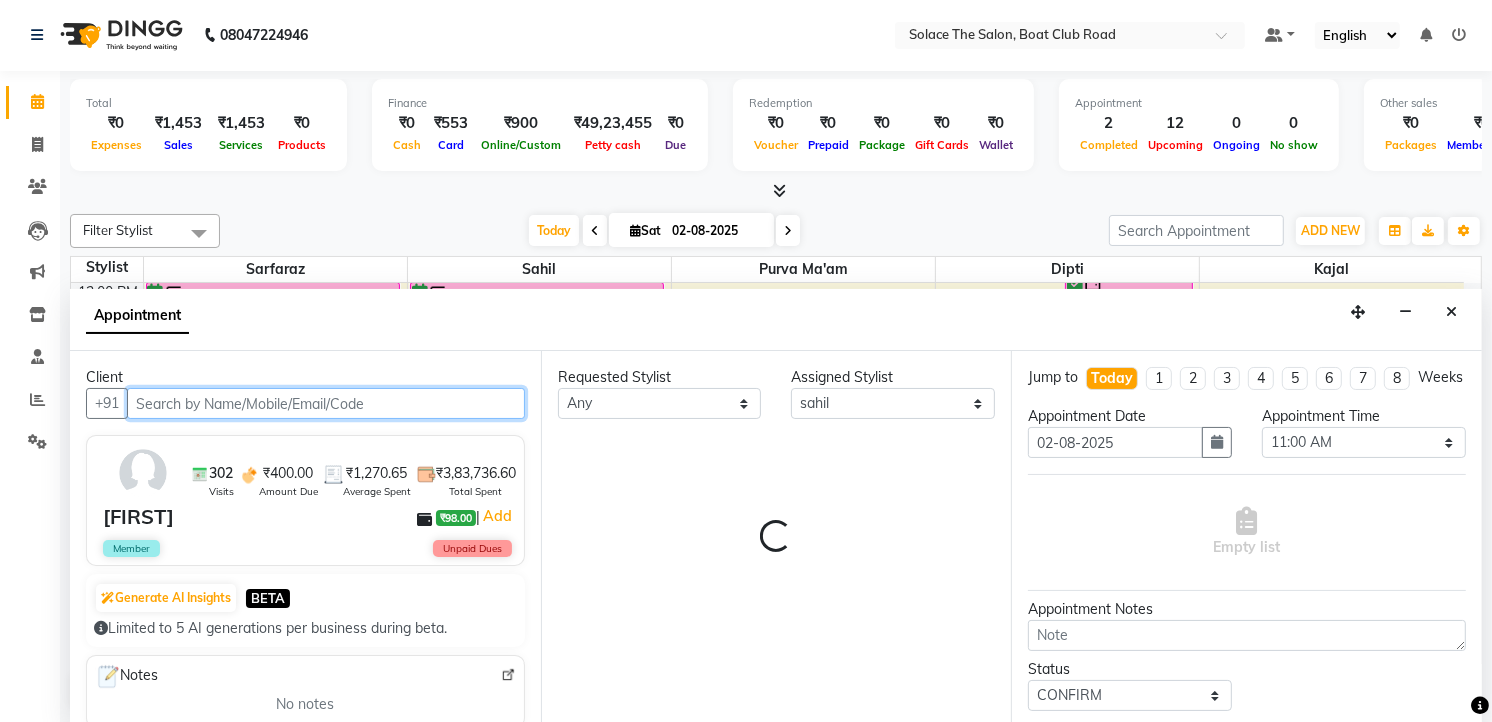 select on "720" 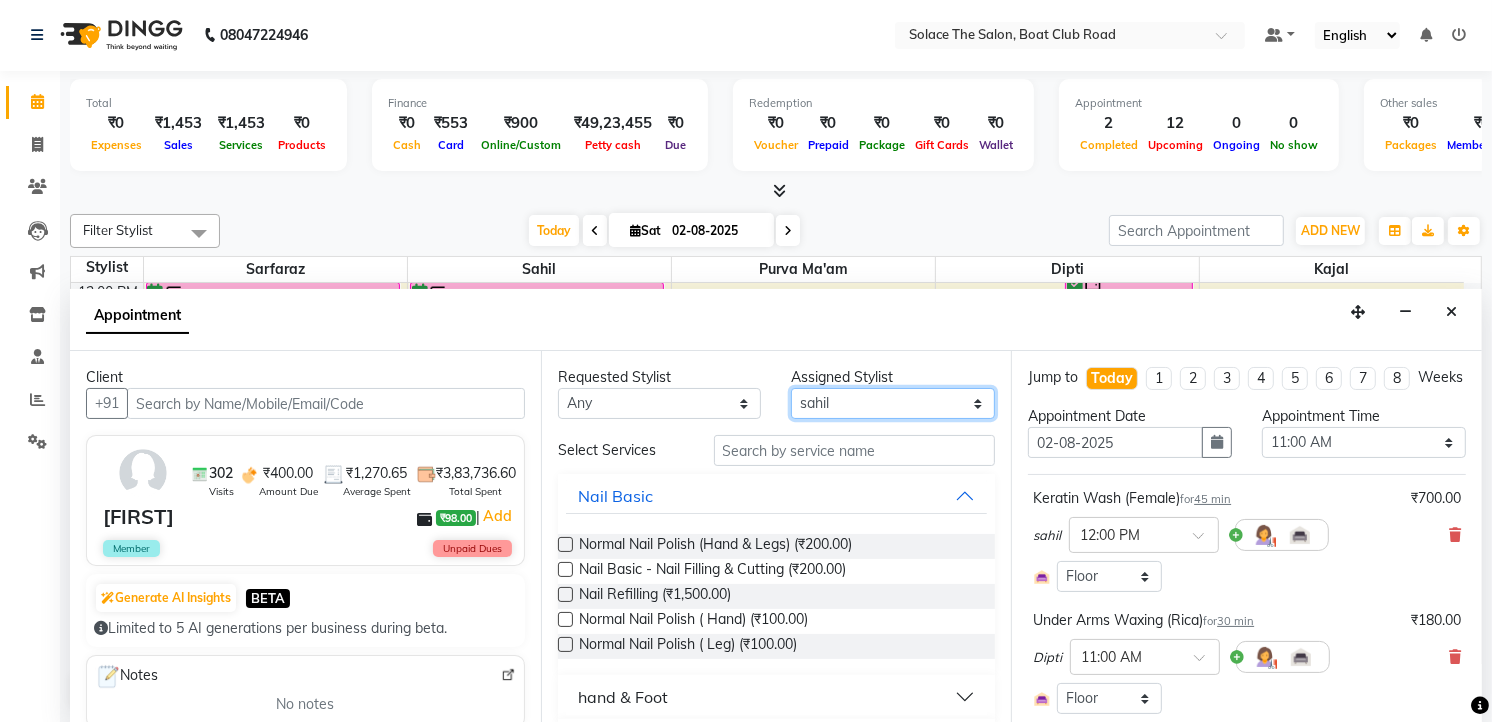 click on "Select [FIRST] [FIRST] [FIRST] Front Desk [FIRST] [FIRST] [FIRST] [FIRST] [FIRST] [FIRST] [FIRST] [FIRST] [FIRST] [FIRST] [FIRST] [FIRST]" at bounding box center (893, 403) 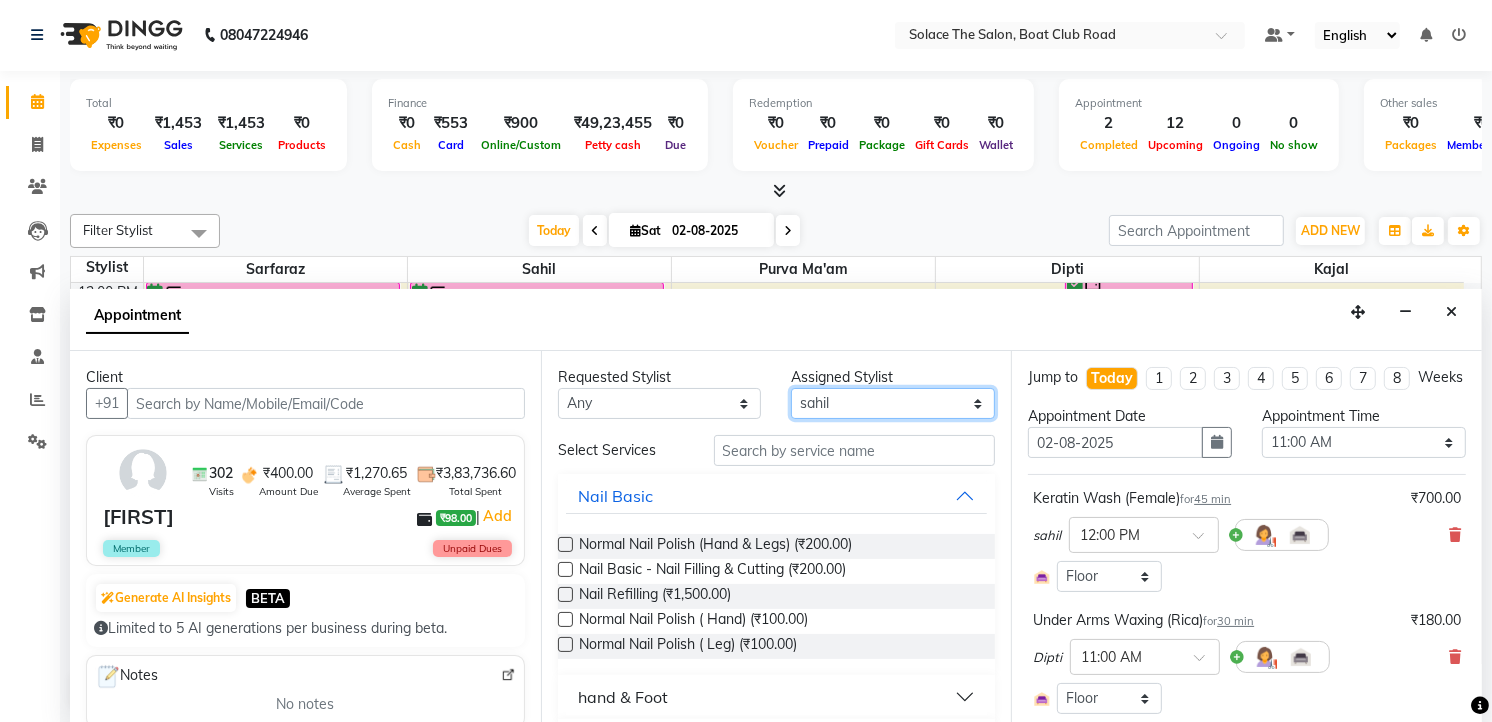 select on "9749" 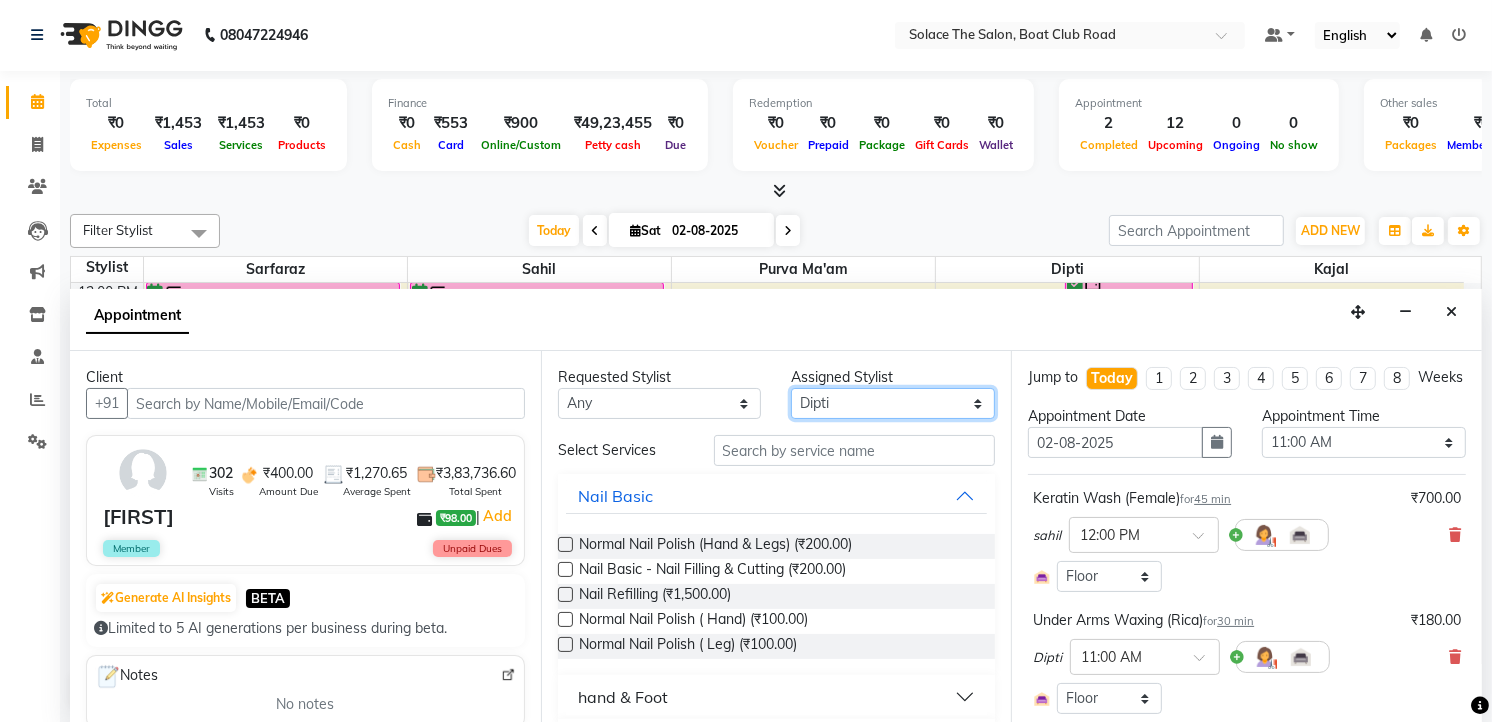 click on "Select [FIRST] [FIRST] [FIRST] Front Desk [FIRST] [FIRST] [FIRST] [FIRST] [FIRST] [FIRST] [FIRST] [FIRST] [FIRST] [FIRST] [FIRST] [FIRST]" at bounding box center [893, 403] 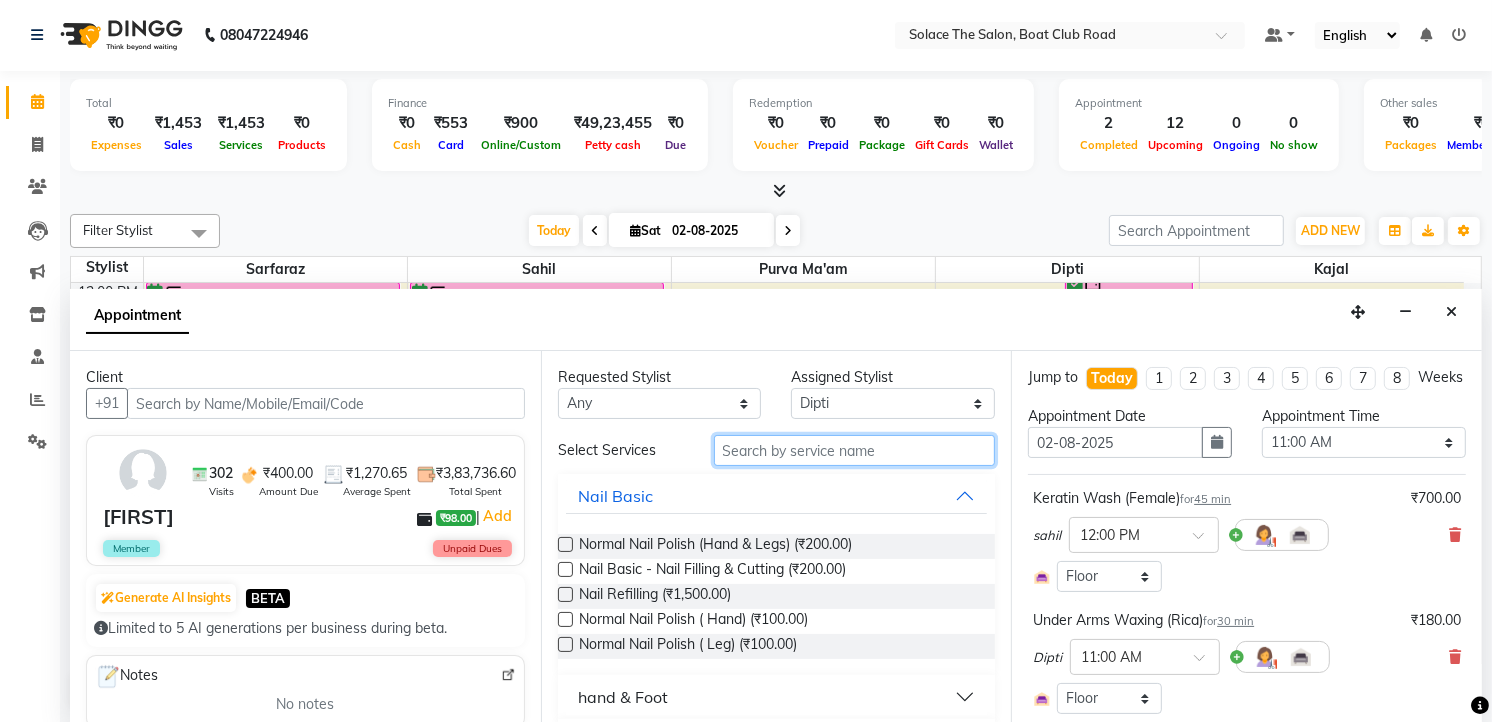 click at bounding box center [855, 450] 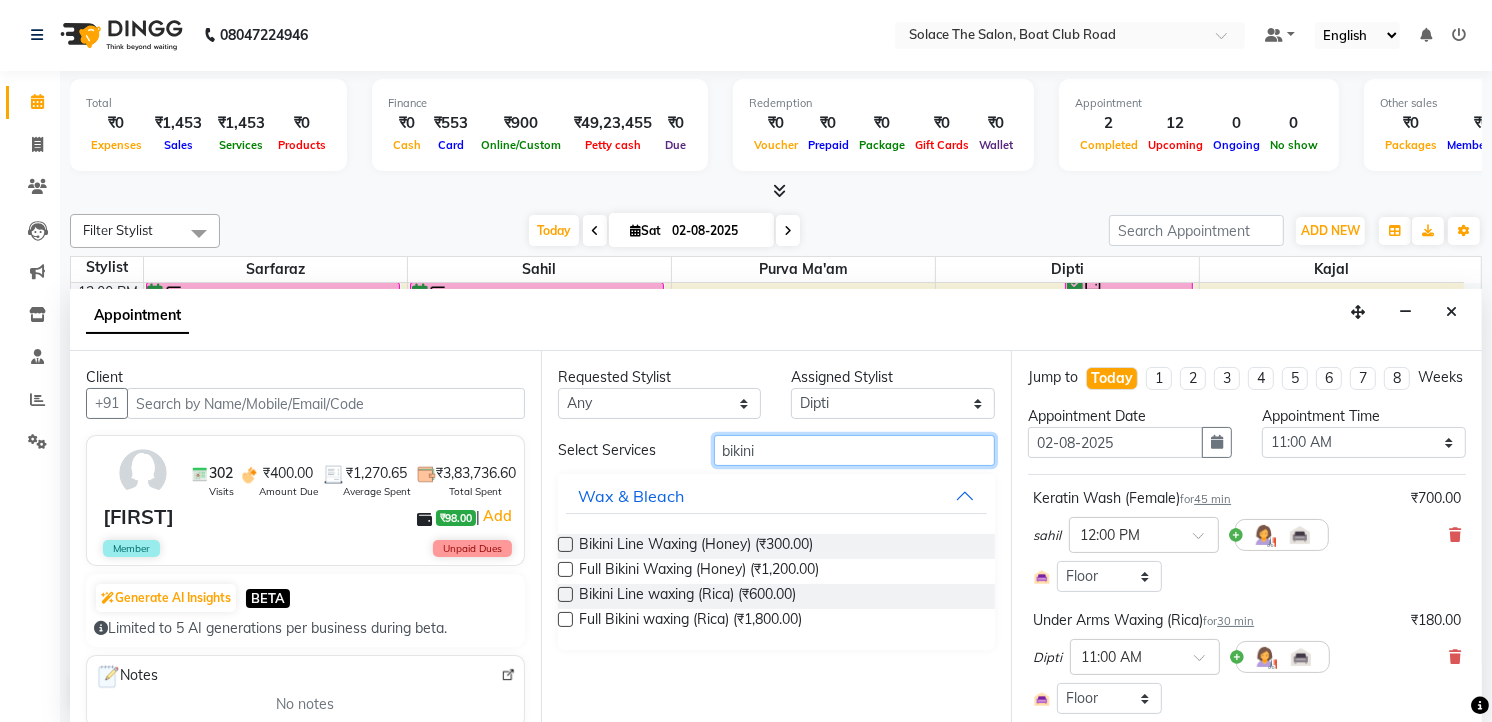 type on "bikini" 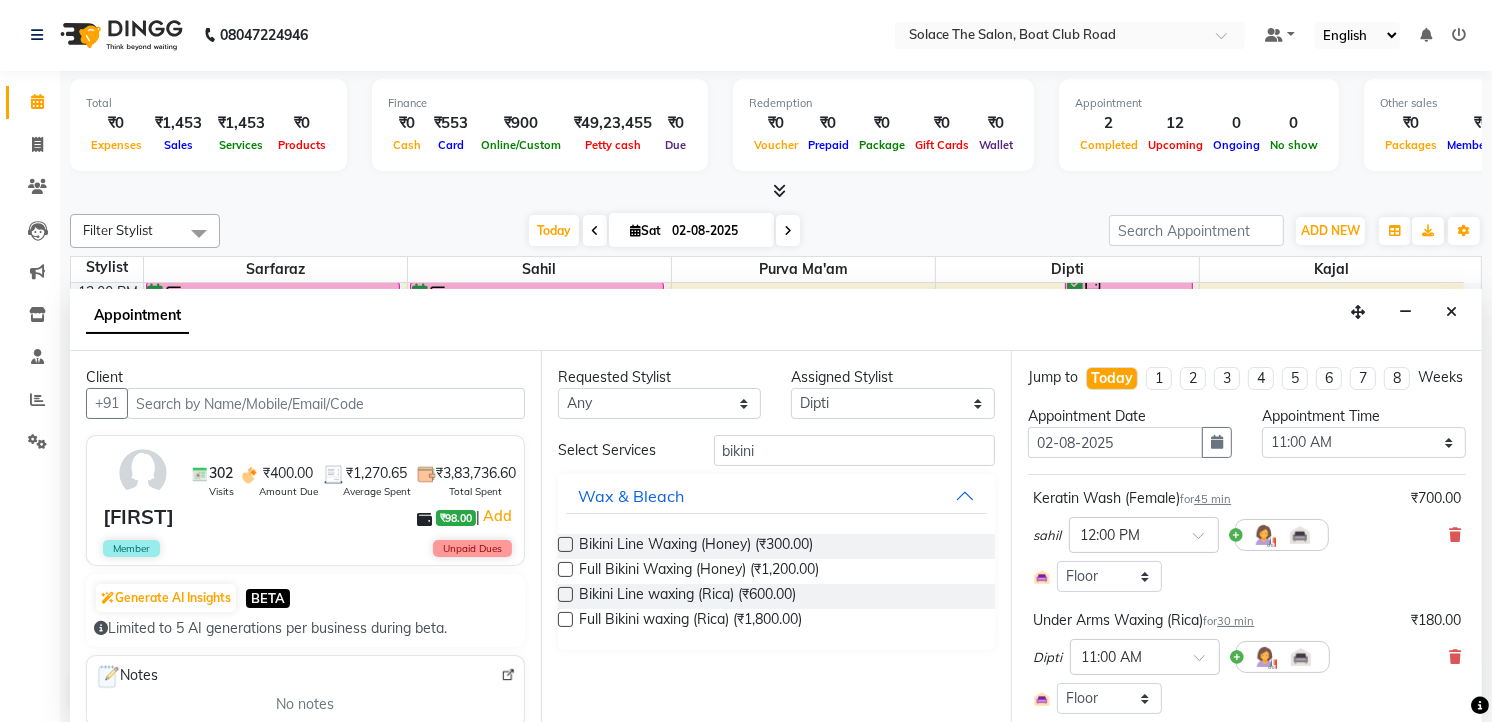 click at bounding box center [565, 544] 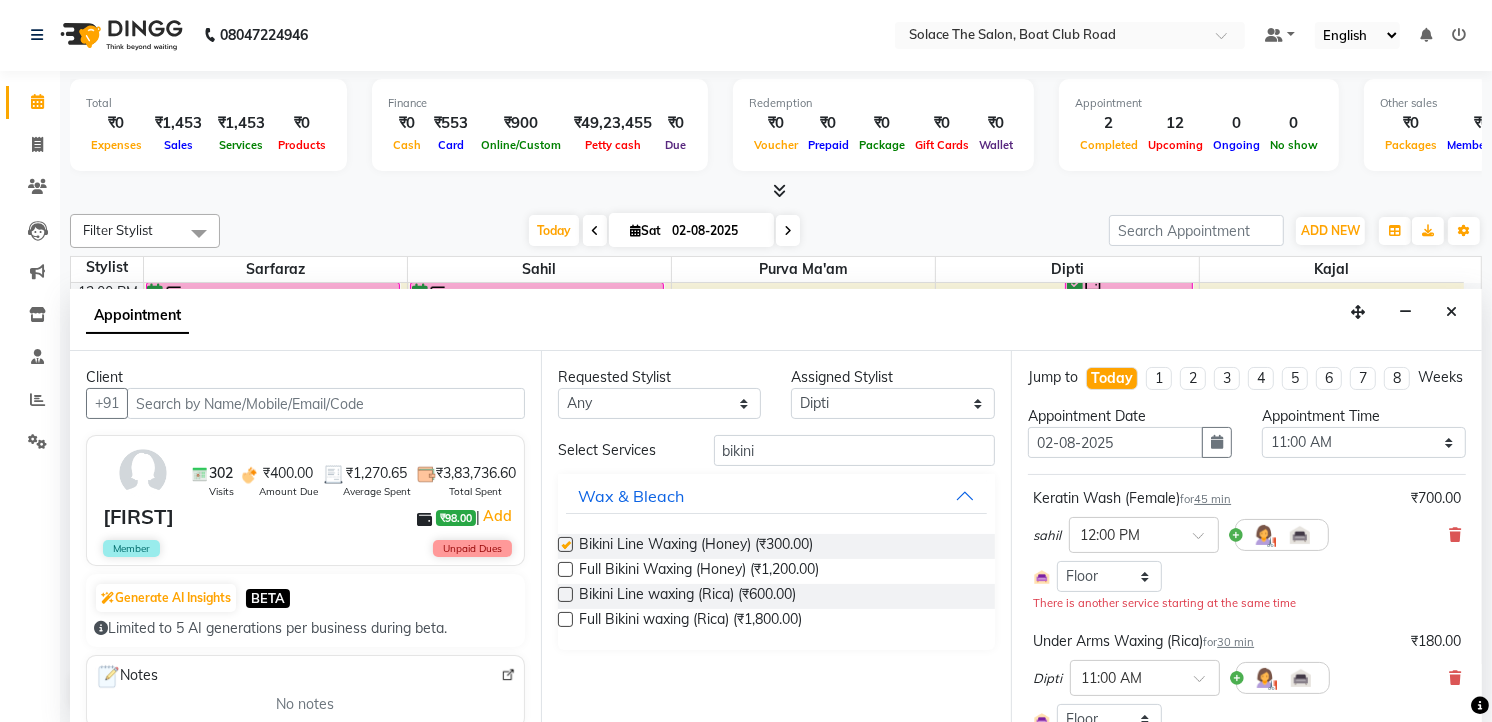 checkbox on "false" 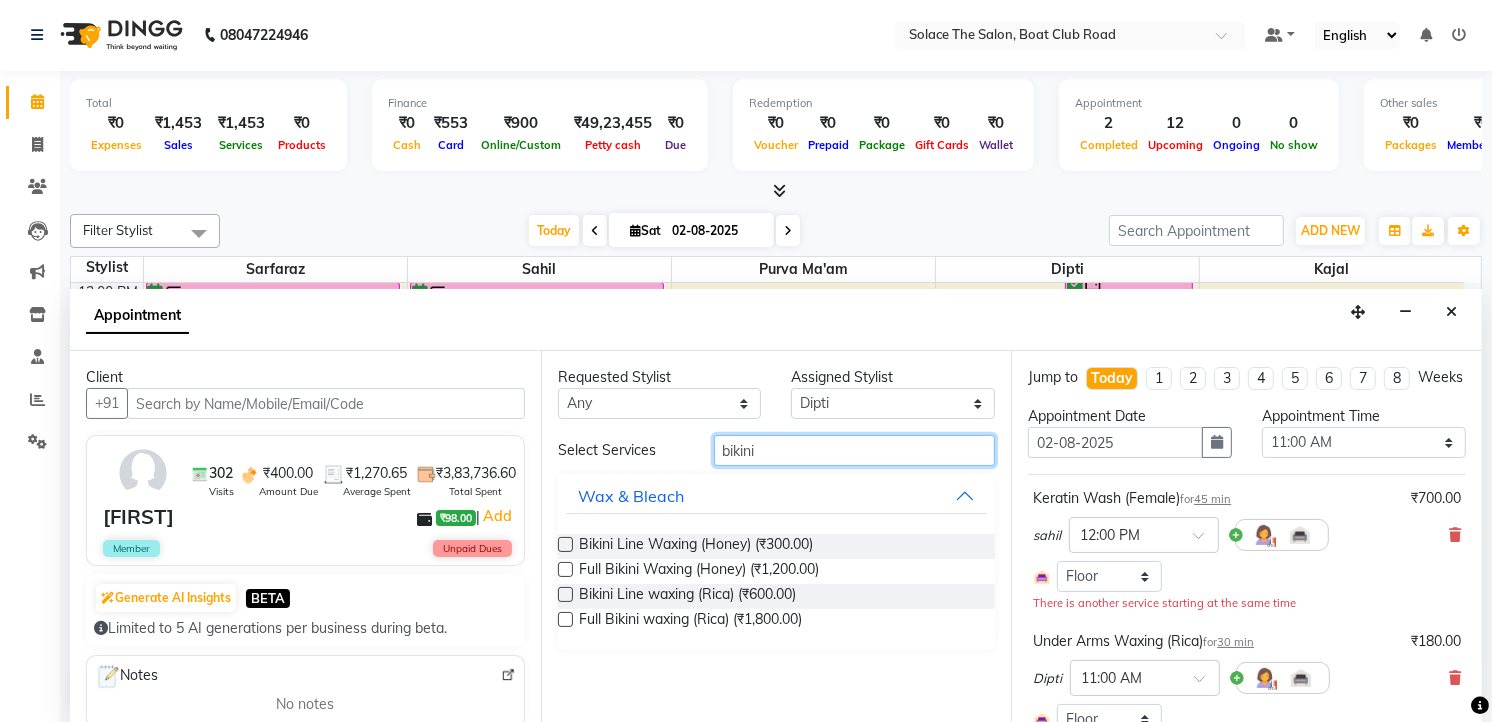 click on "bikini" at bounding box center [855, 450] 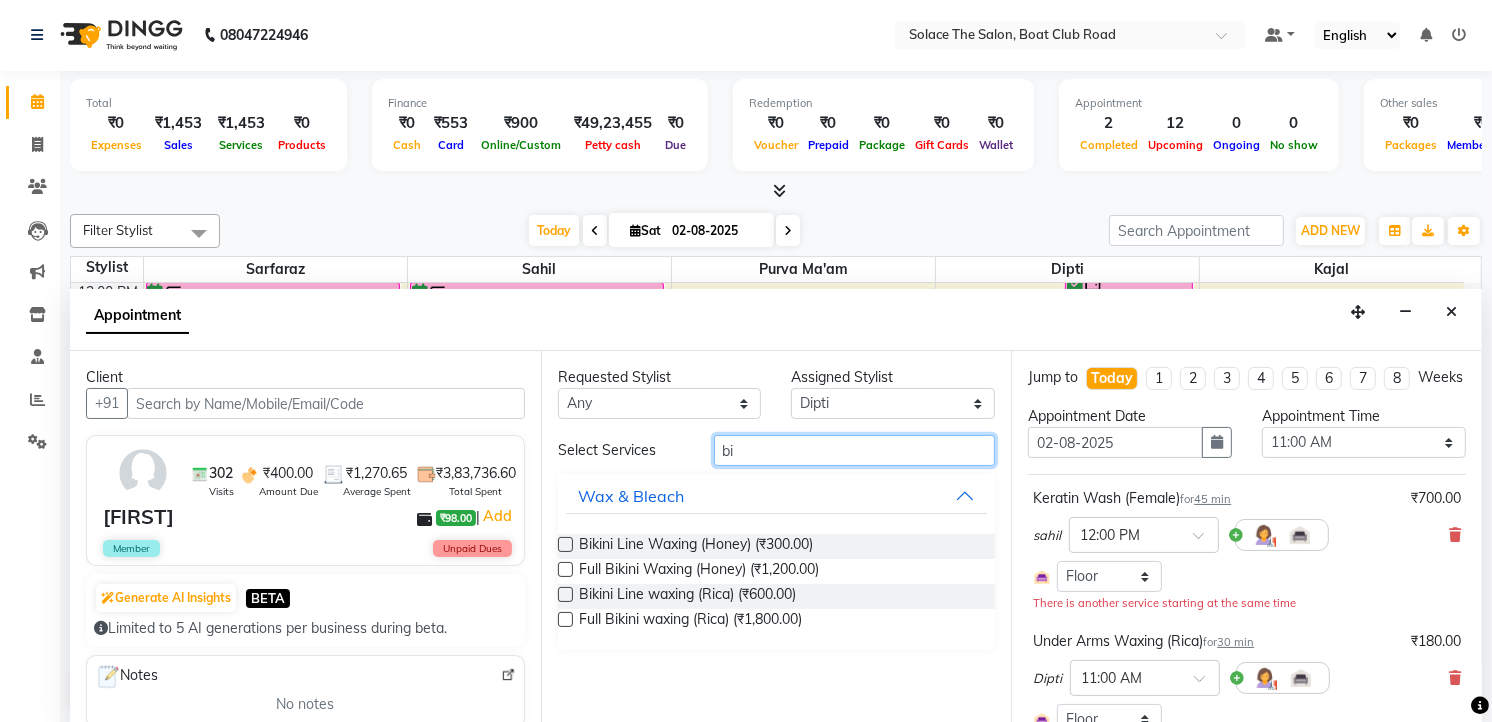 type on "b" 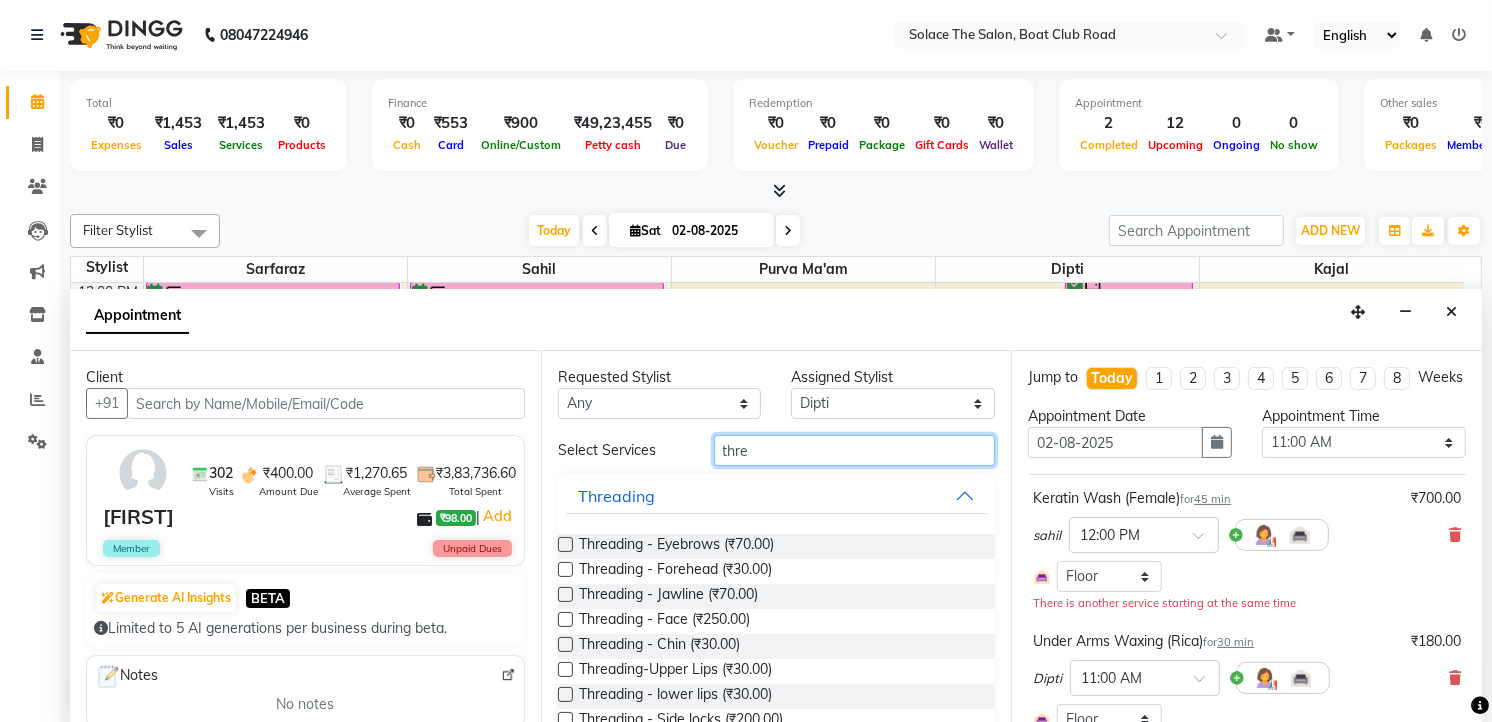 type on "thre" 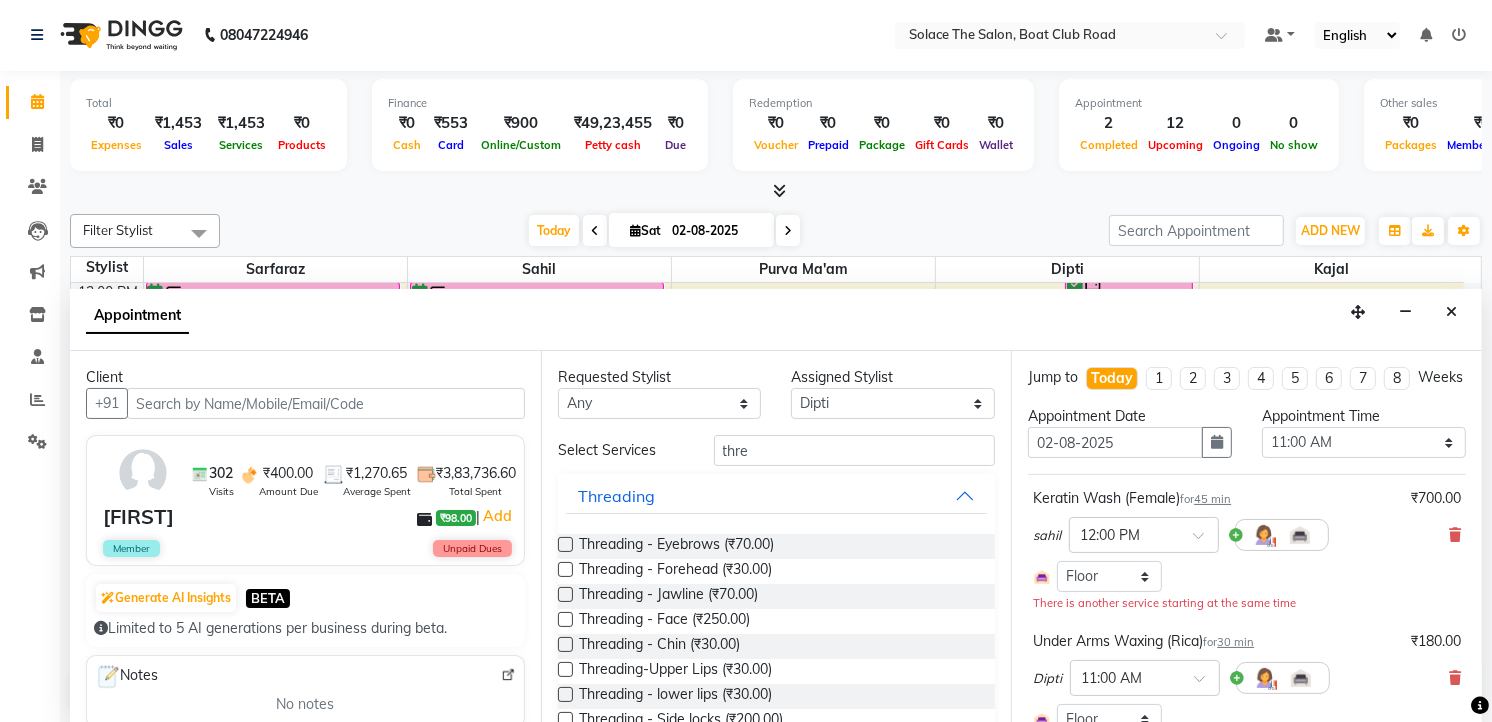 click at bounding box center [565, 544] 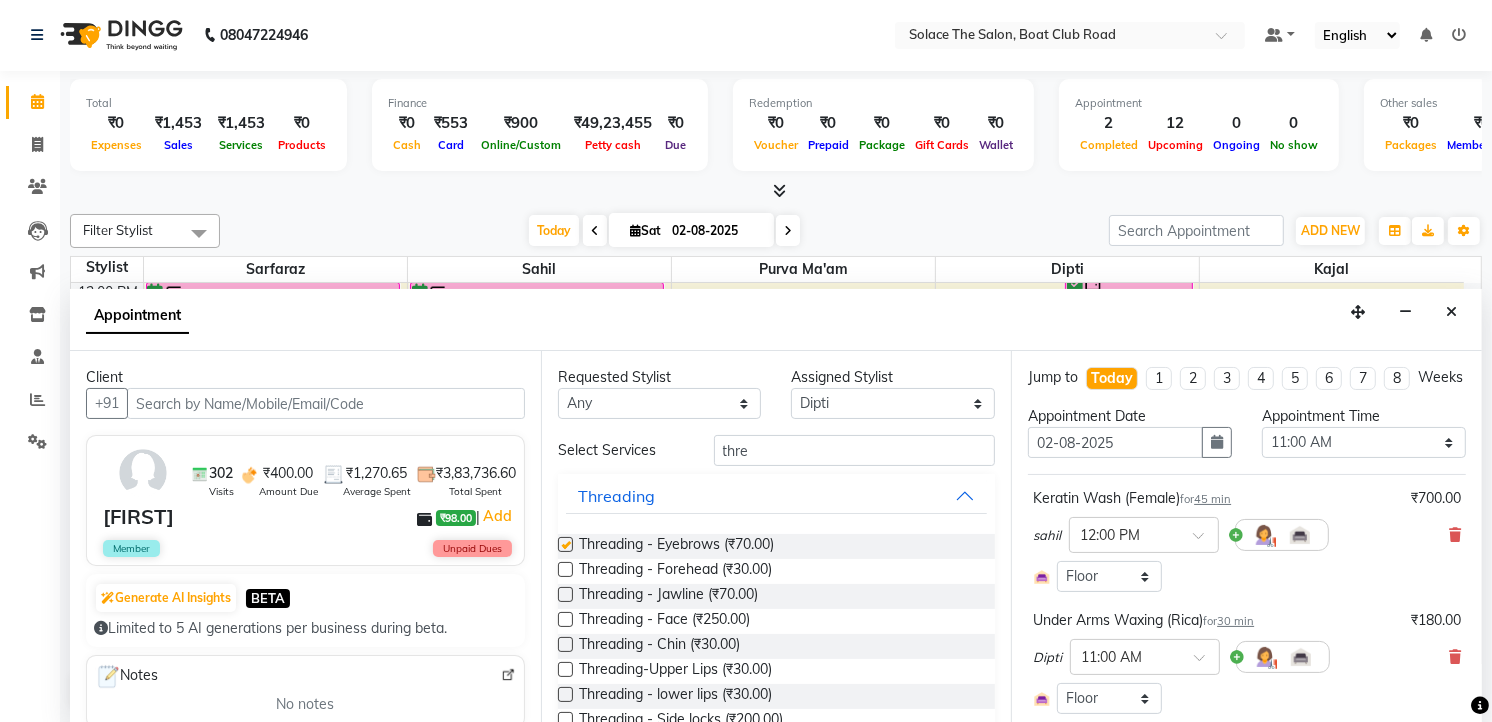 checkbox on "false" 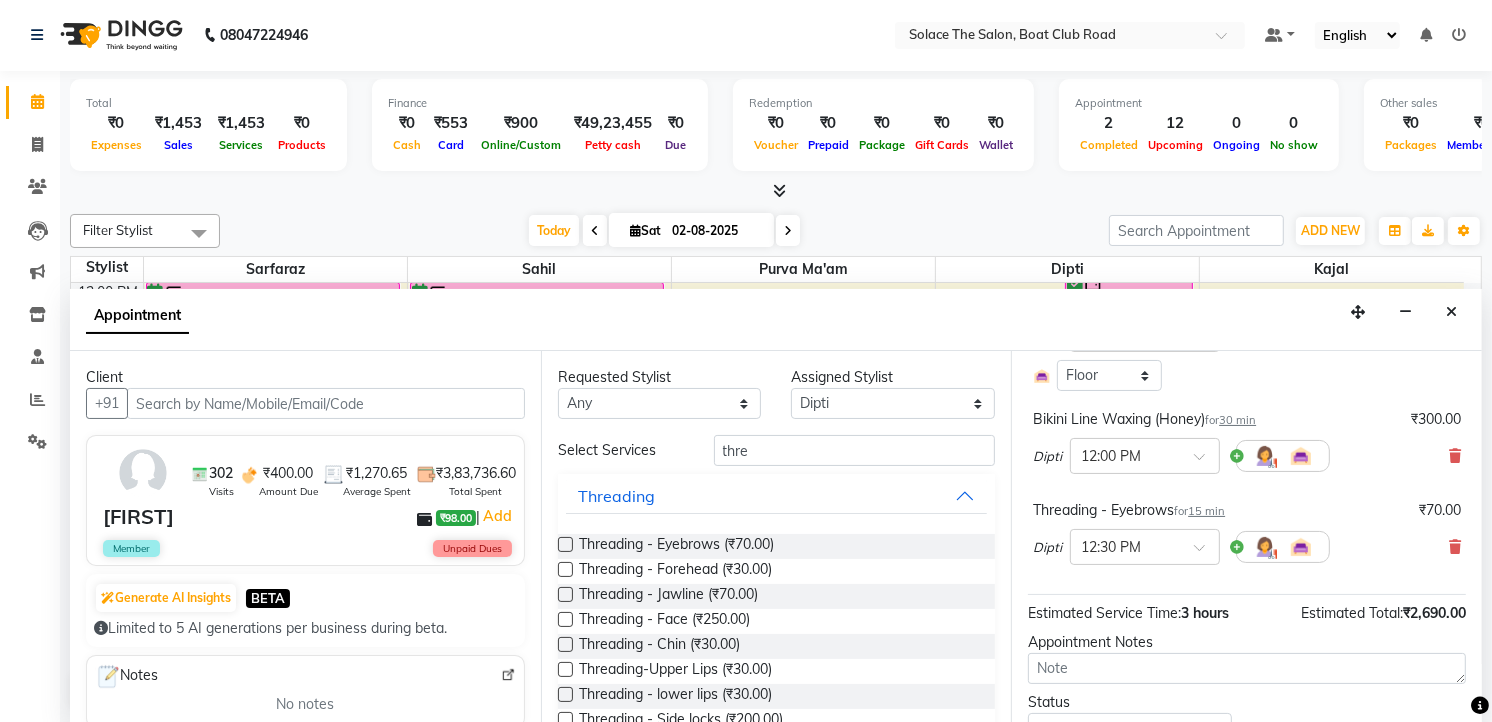 scroll, scrollTop: 666, scrollLeft: 0, axis: vertical 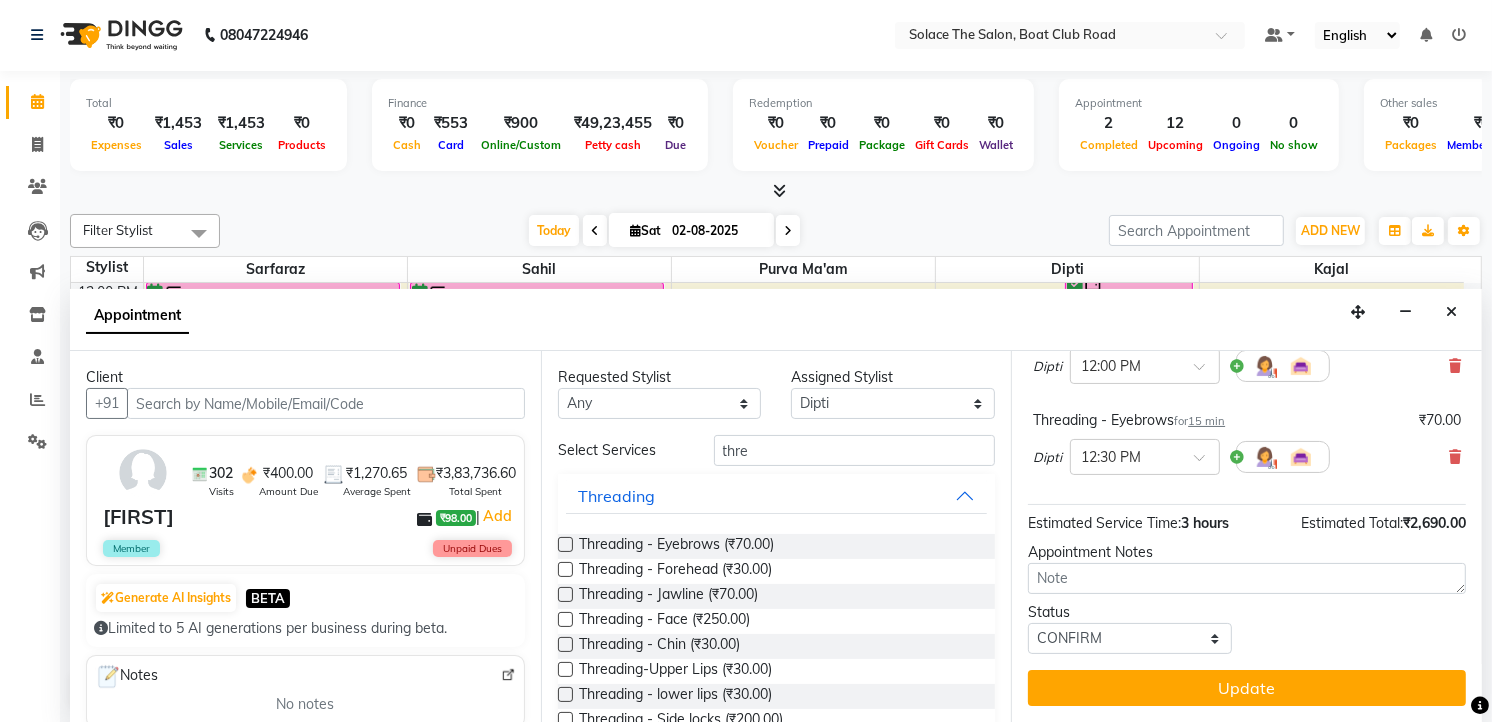 click on "Update" at bounding box center [1247, 688] 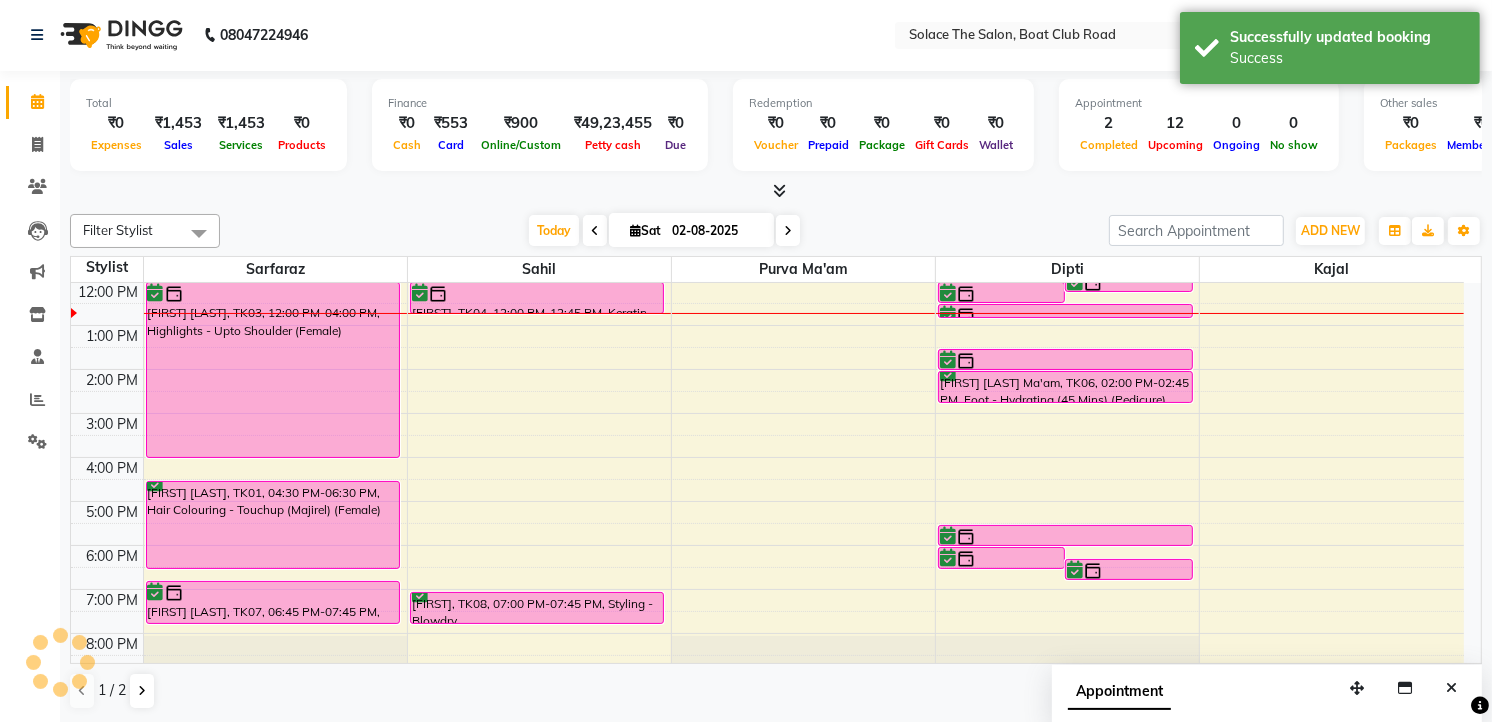 scroll, scrollTop: 0, scrollLeft: 0, axis: both 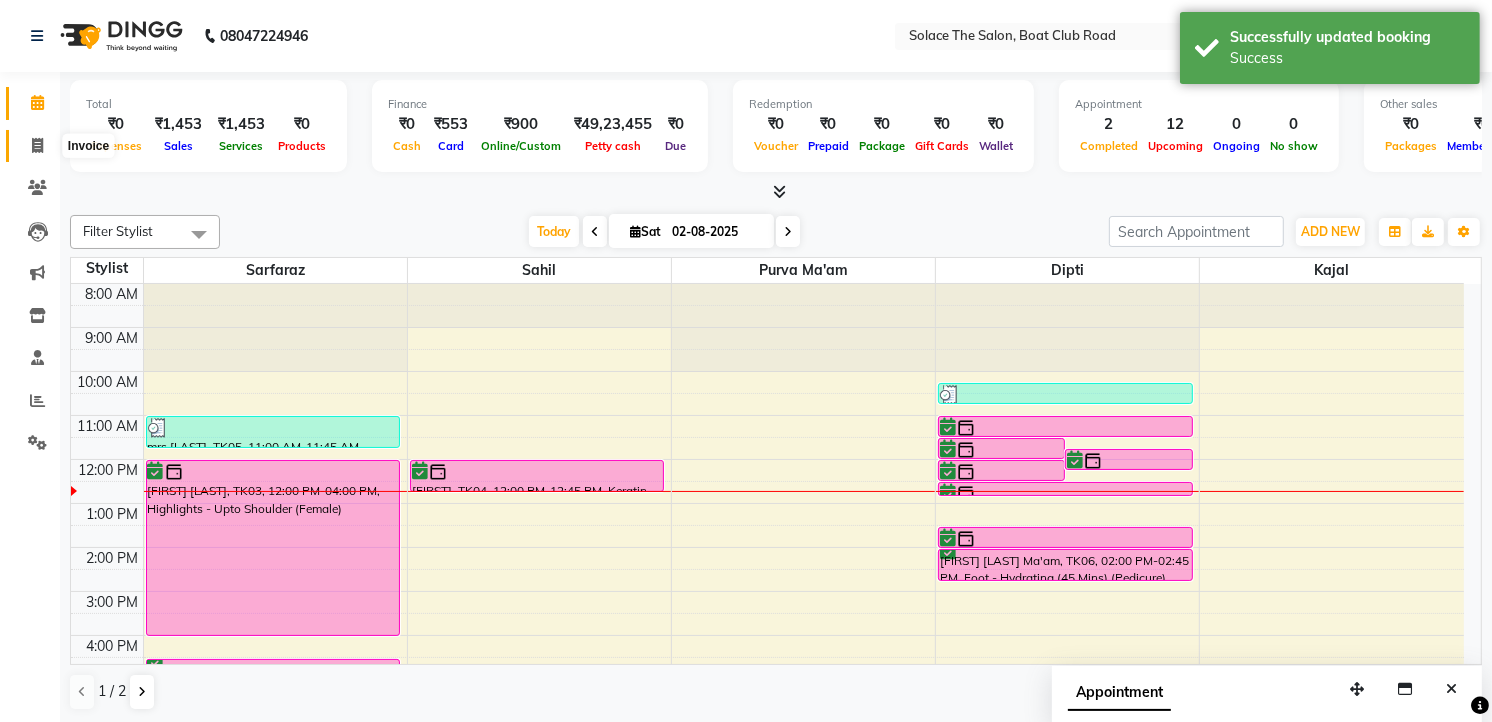 click 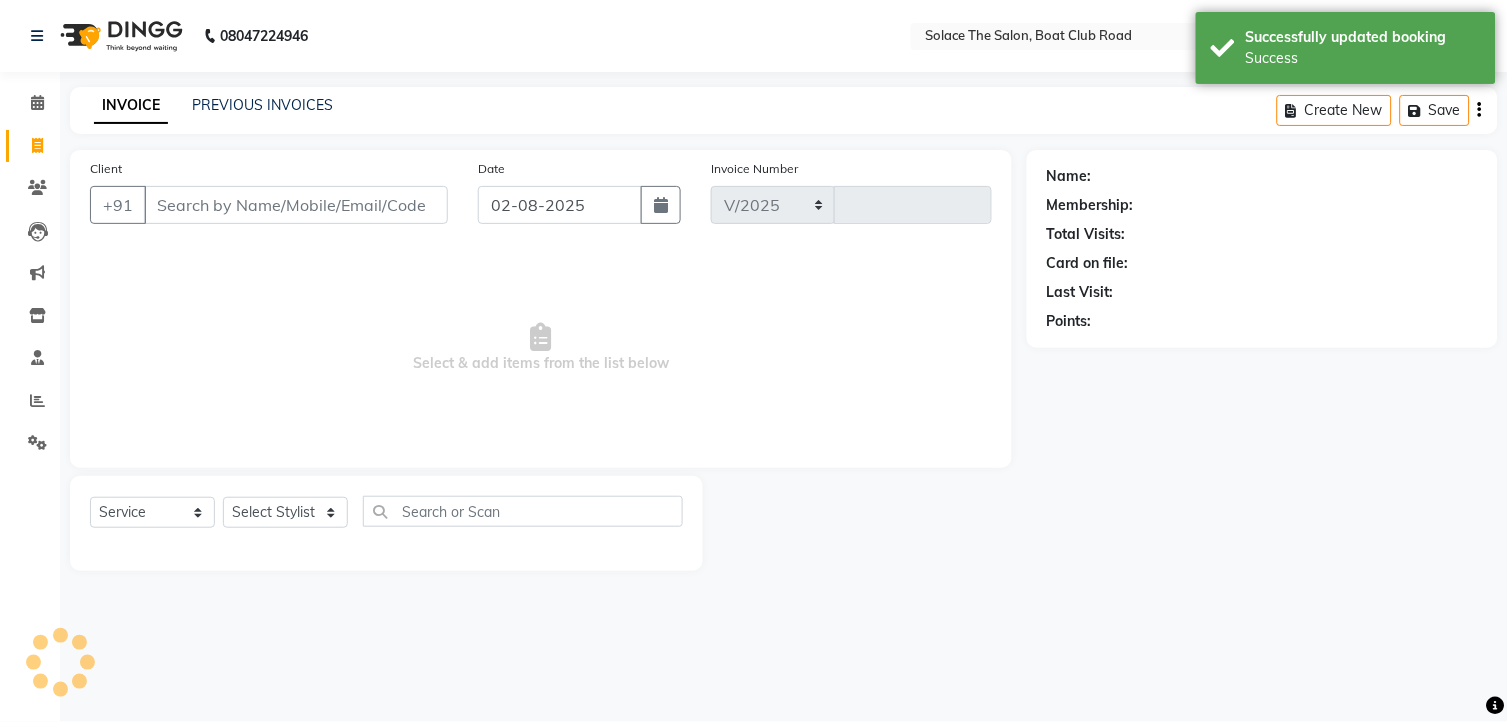 select on "585" 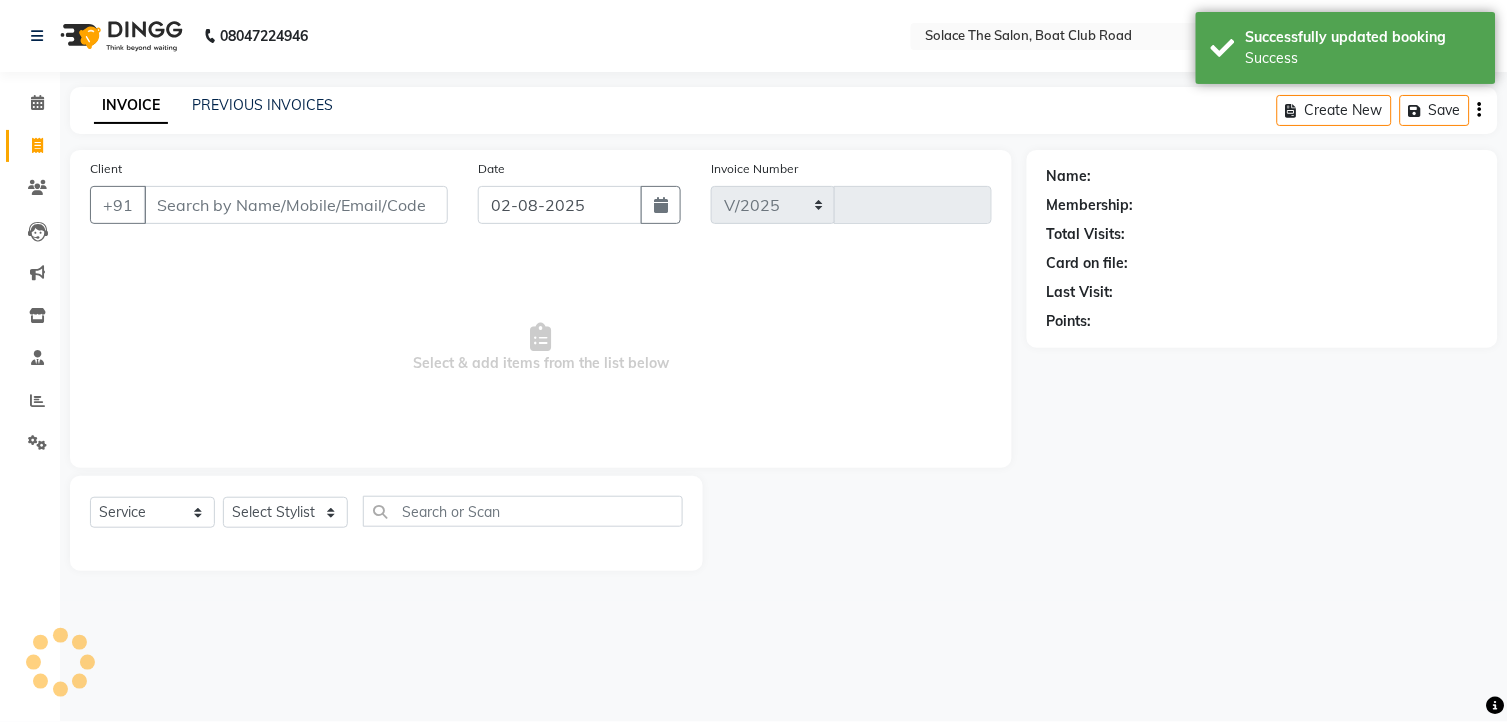 type on "1018" 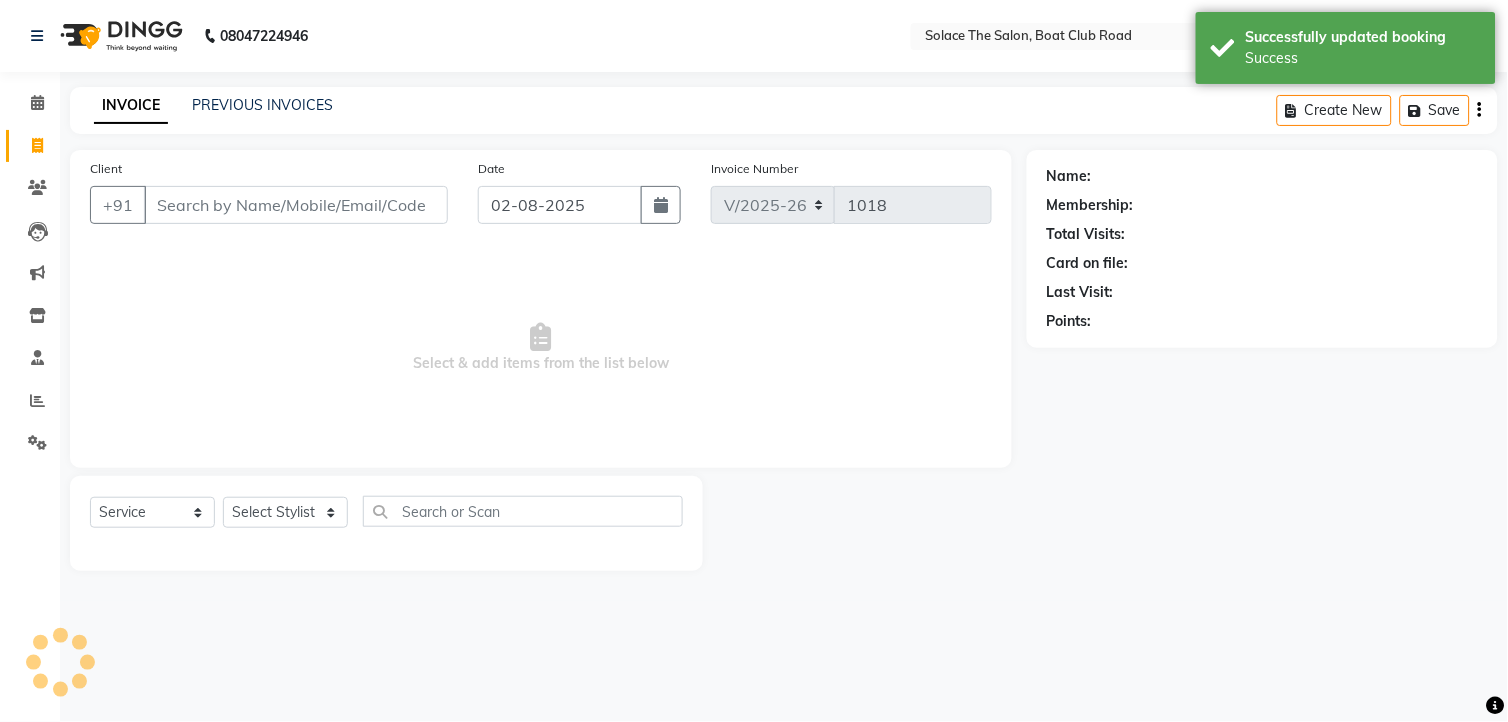 click on "Client" at bounding box center [296, 205] 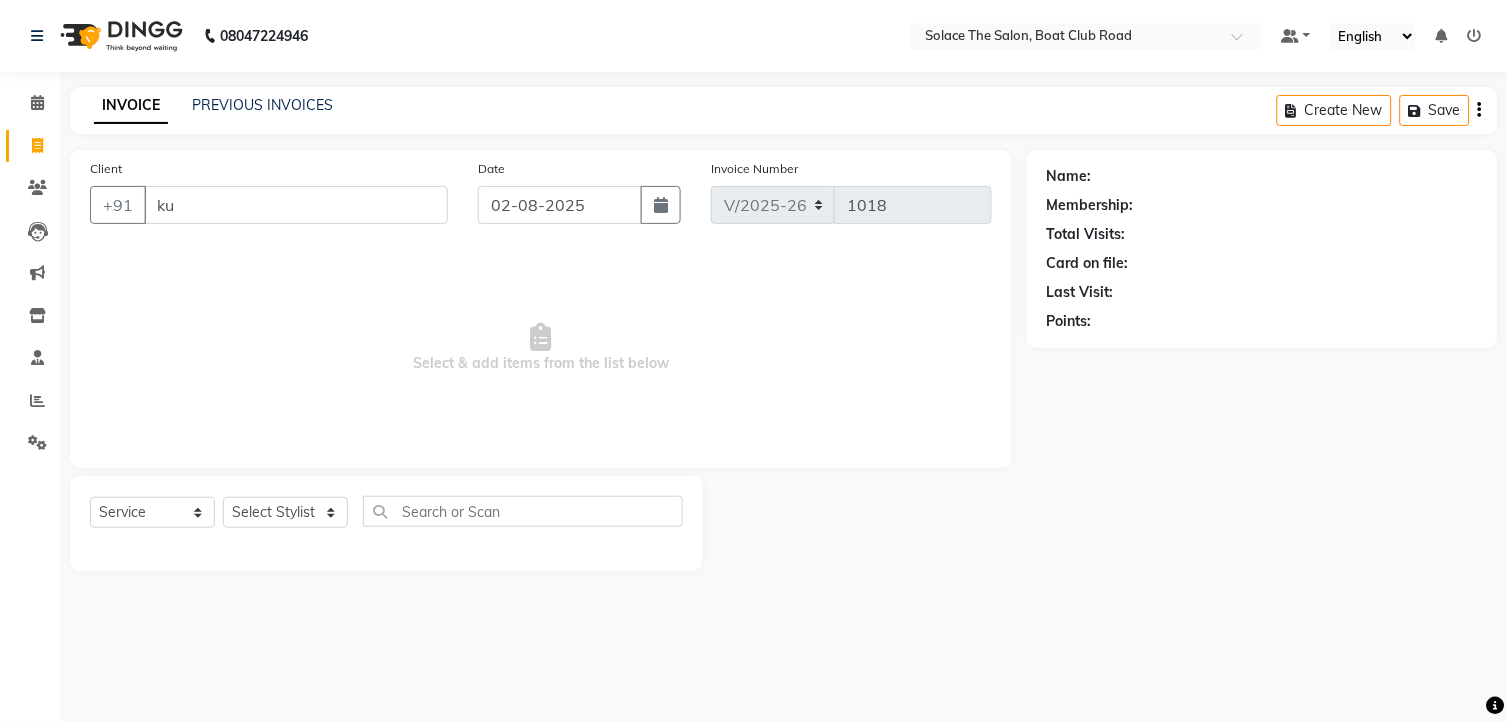 type on "k" 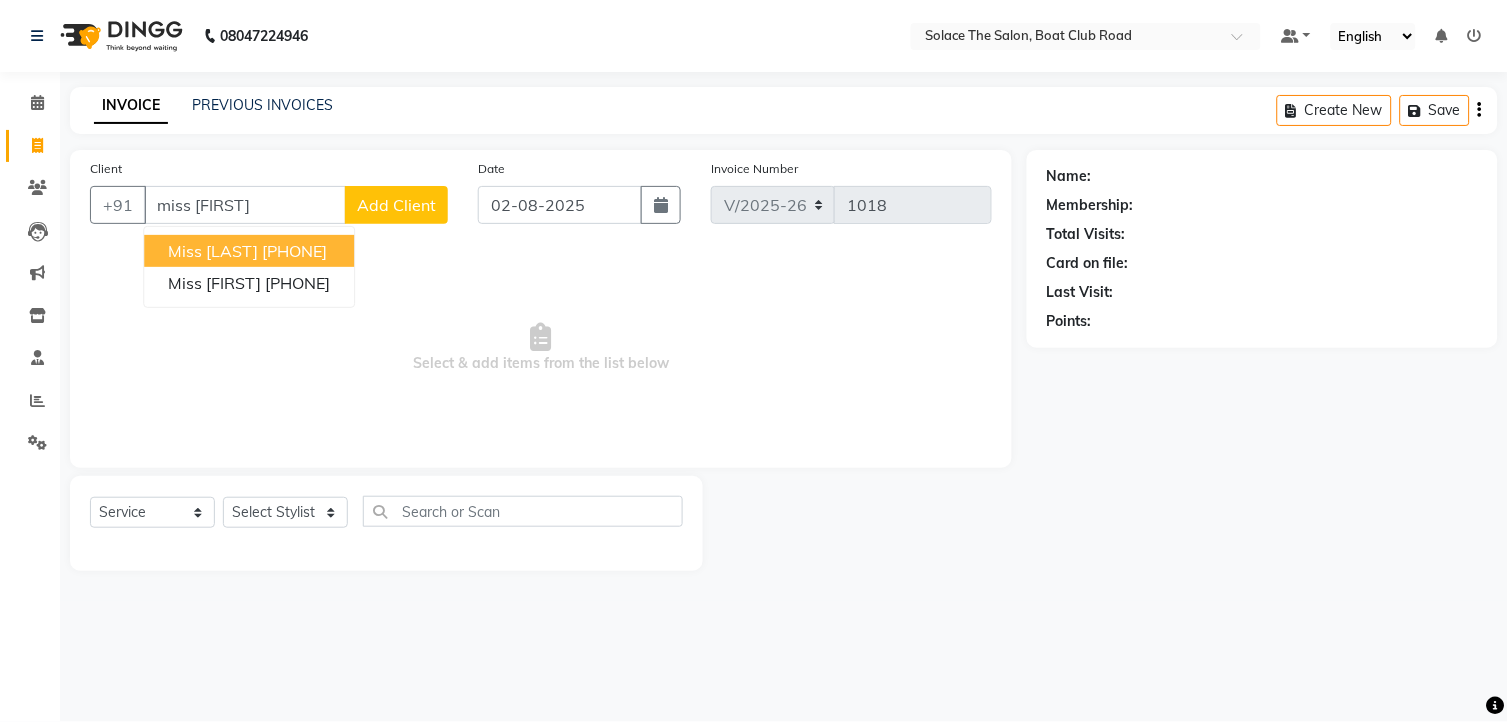 click on "Miss [LAST]" at bounding box center (213, 251) 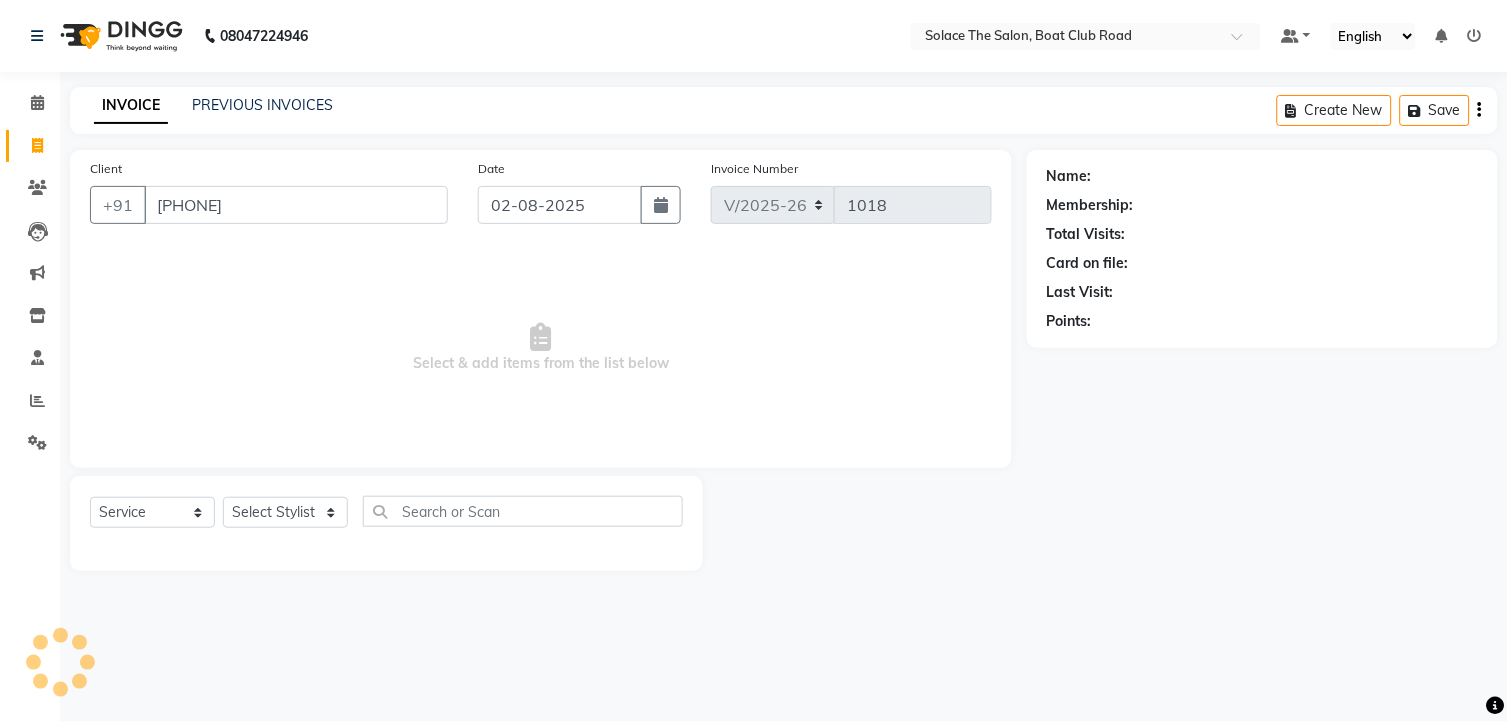 type on "[PHONE]" 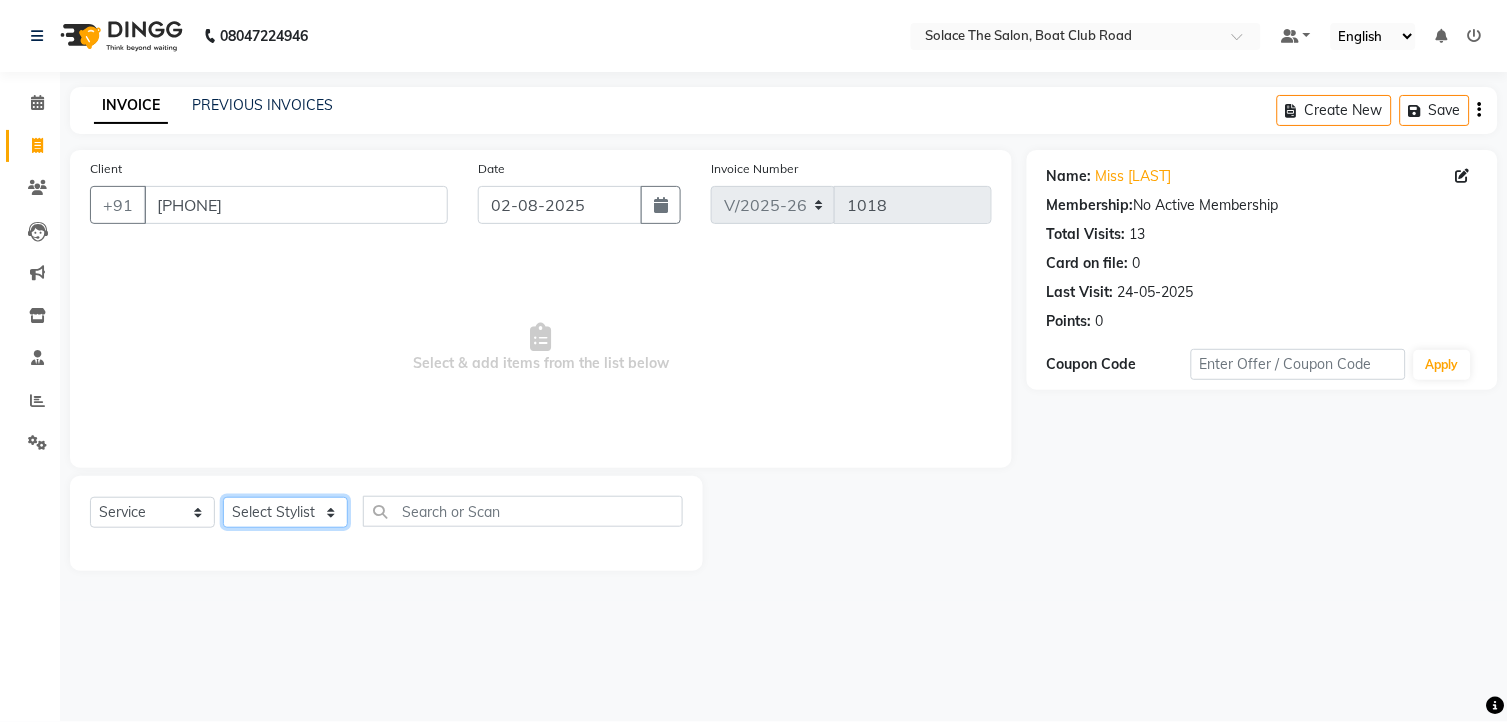 click on "Select Stylist [FIRST] [FIRST] [FIRST] Front Desk [FIRST] [FIRST] [FIRST] [FIRST] [FIRST] [FIRST] [FIRST] [FIRST] [FIRST] [FIRST] [FIRST] [FIRST]" 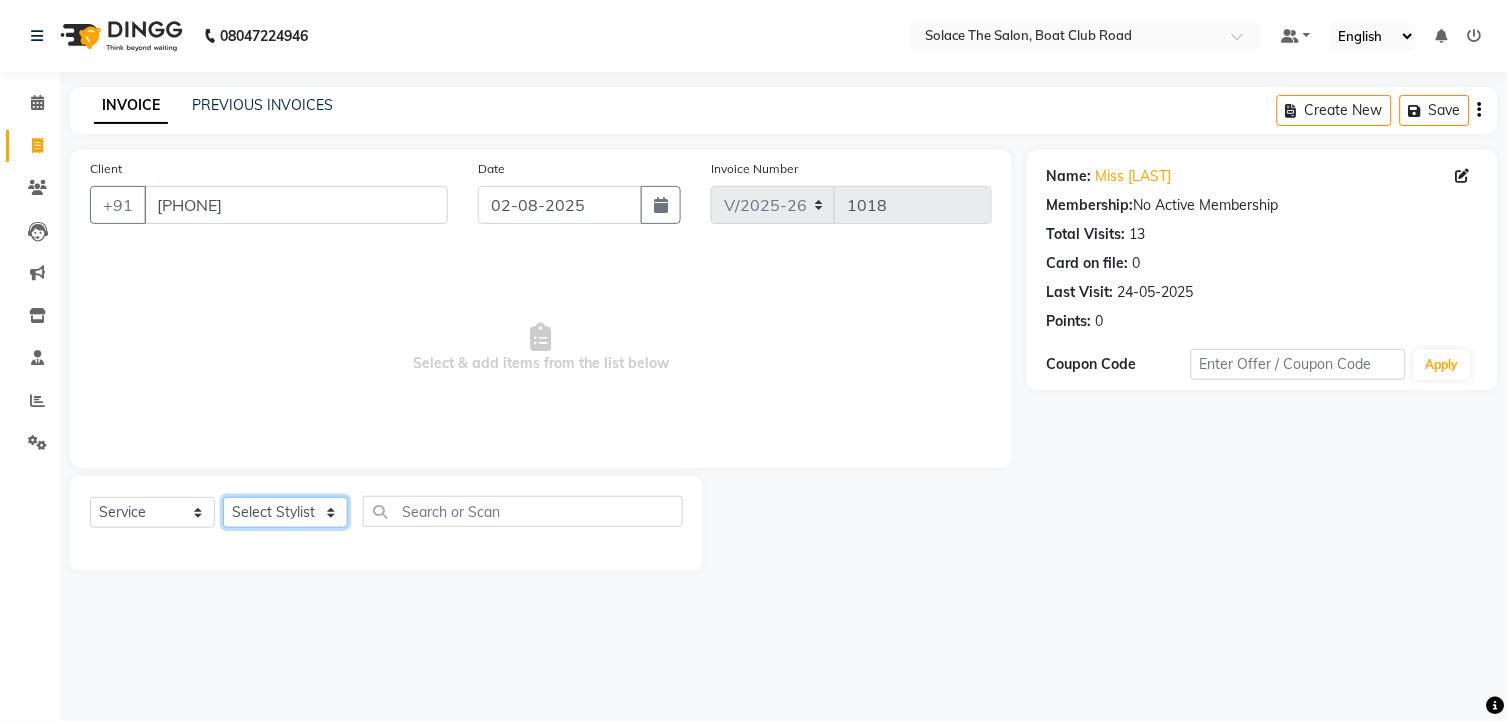 select on "9749" 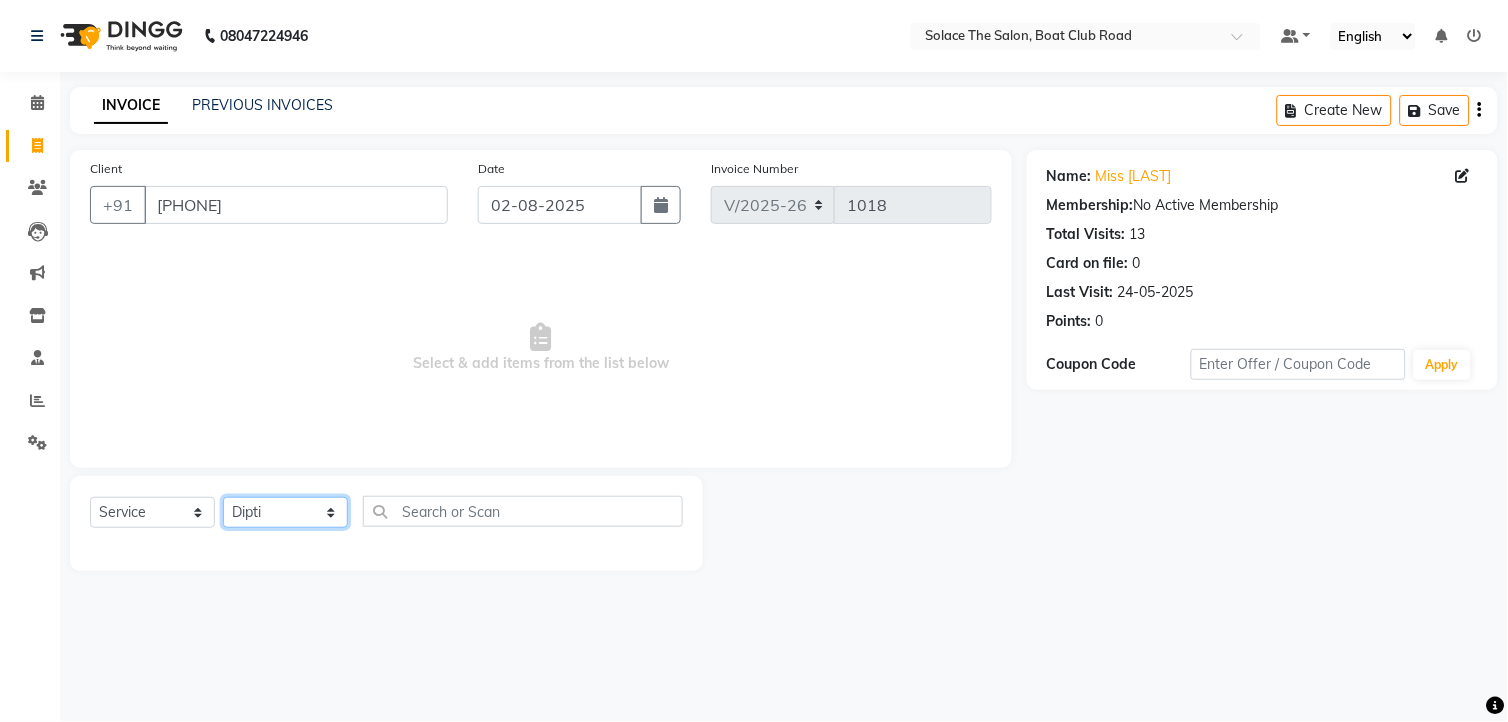 click on "Select Stylist [FIRST] [FIRST] [FIRST] Front Desk [FIRST] [FIRST] [FIRST] [FIRST] [FIRST] [FIRST] [FIRST] [FIRST] [FIRST] [FIRST] [FIRST] [FIRST]" 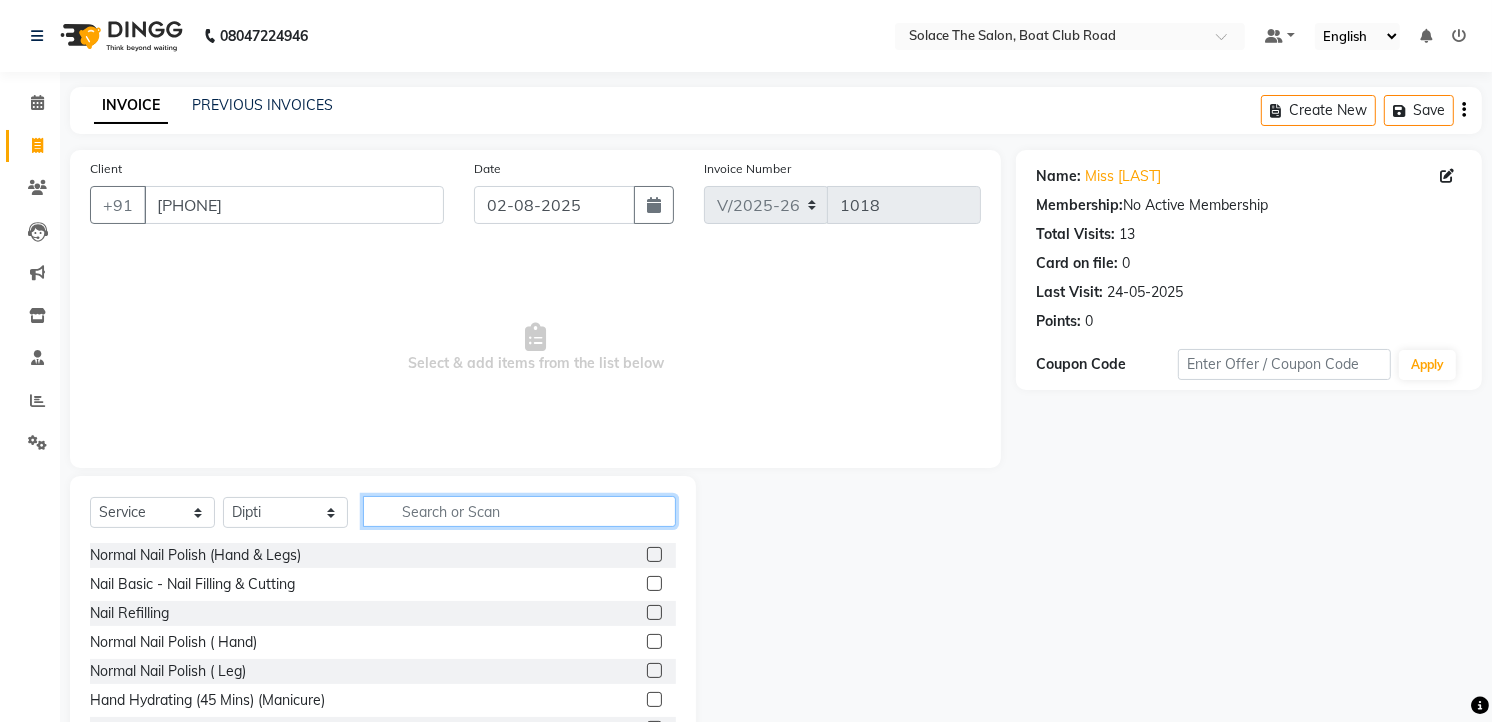 click 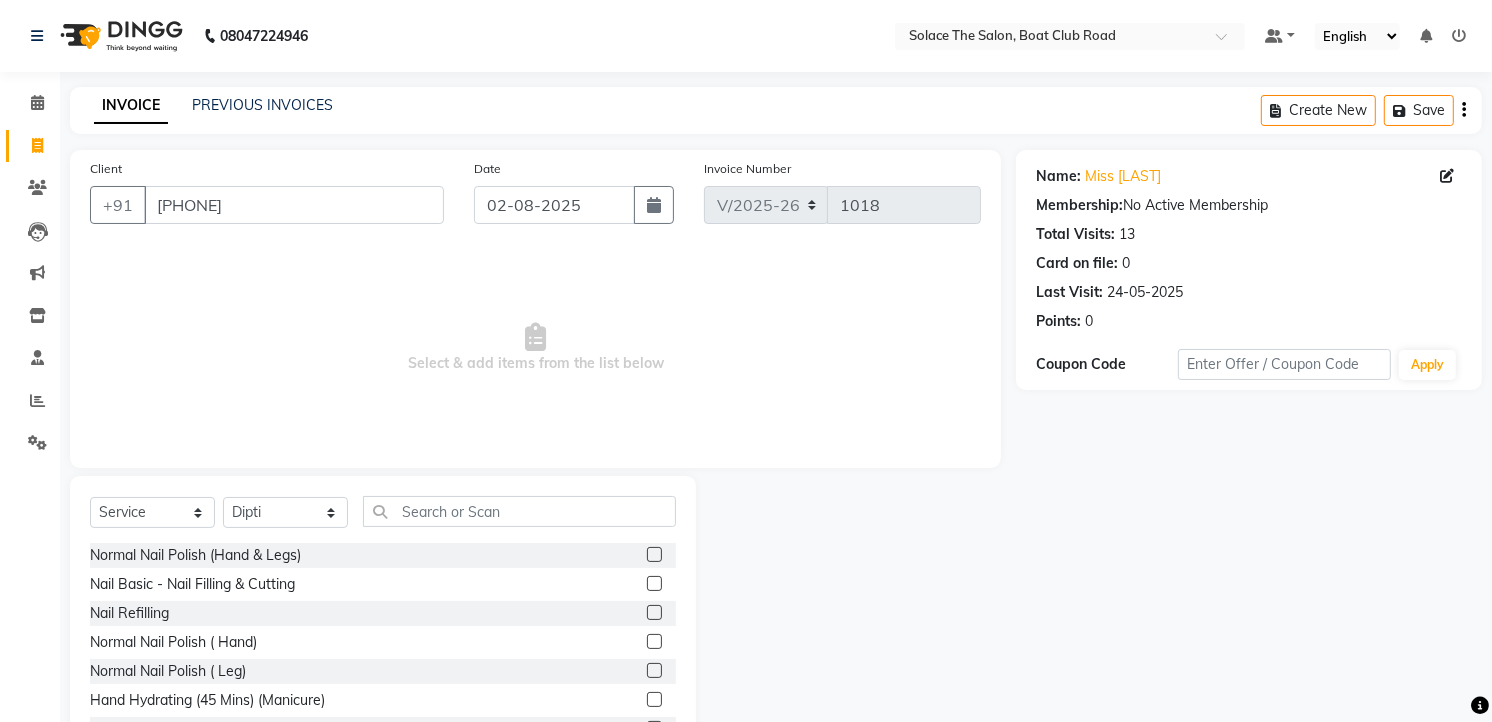 click 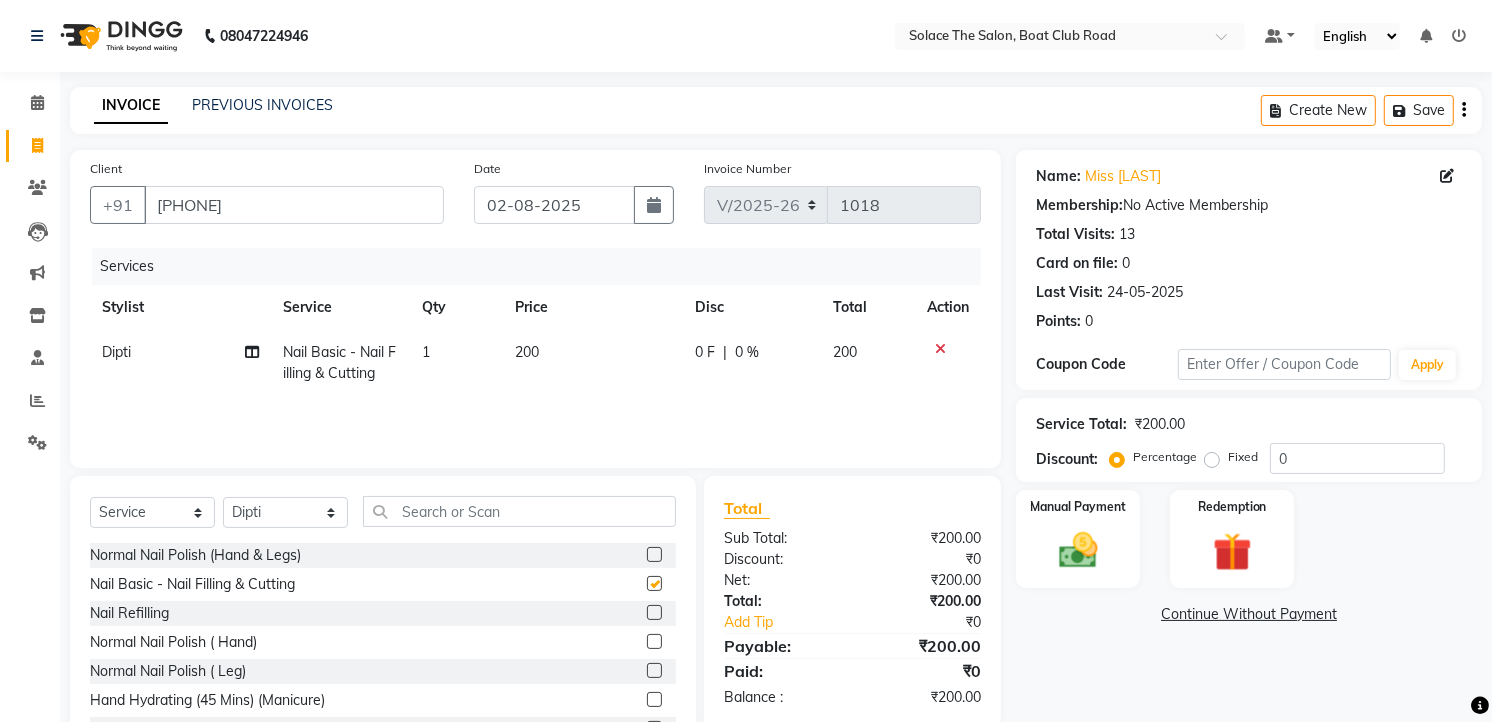 checkbox on "false" 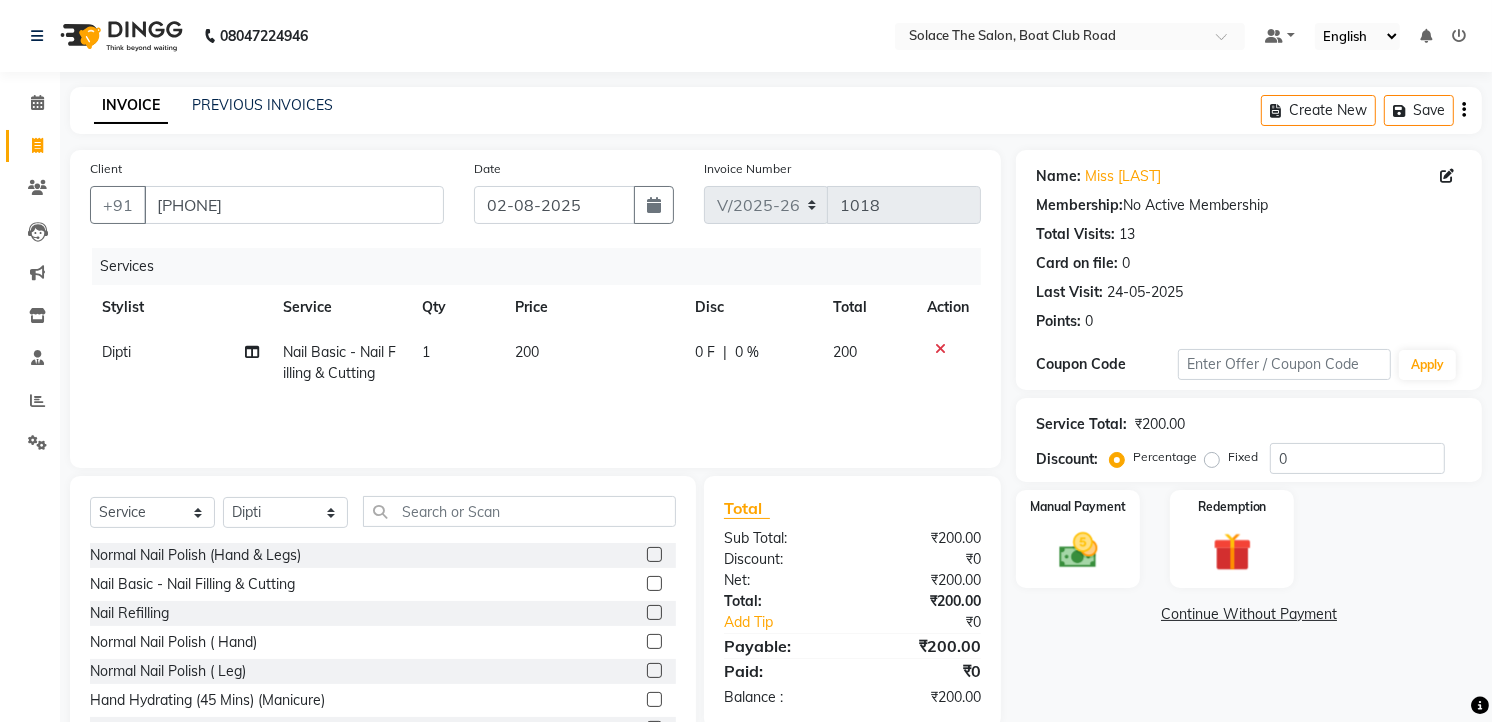 click on "200" 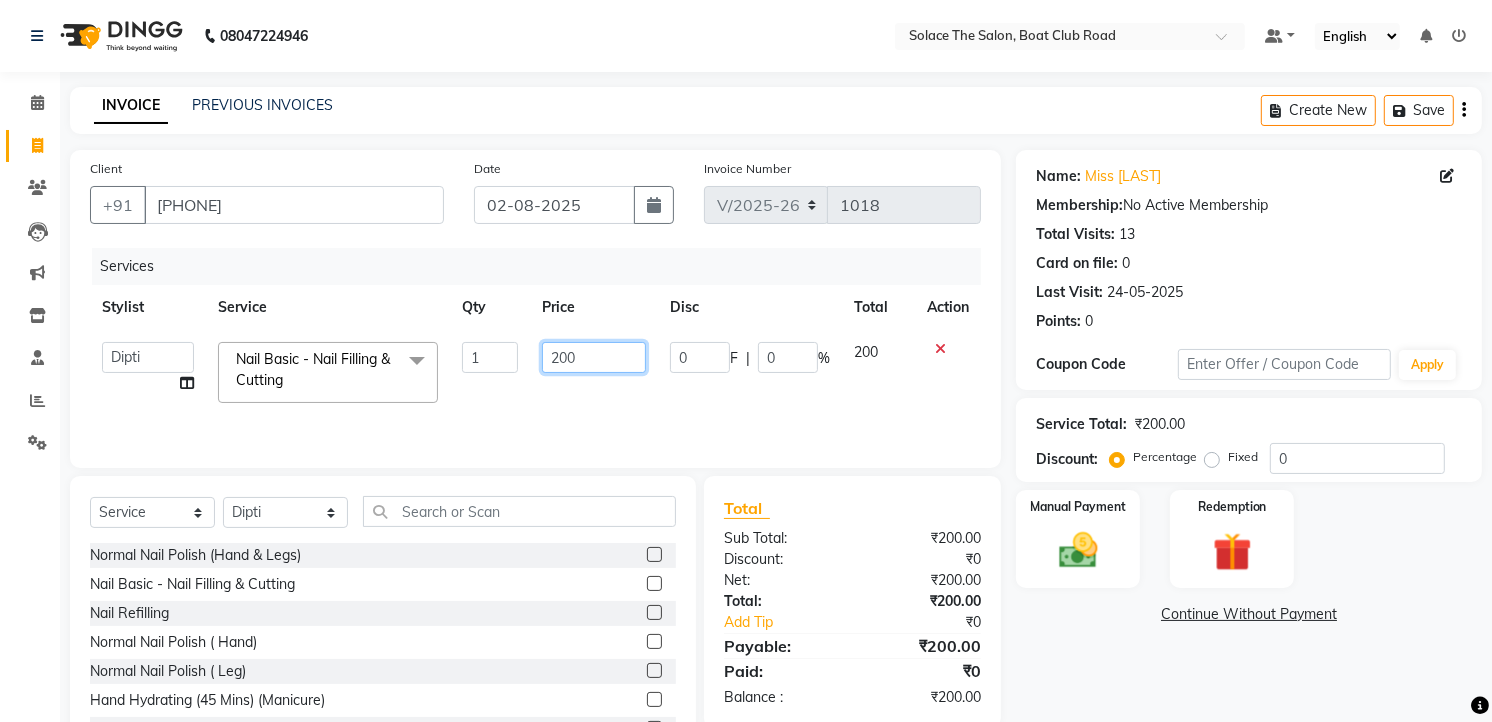 click on "200" 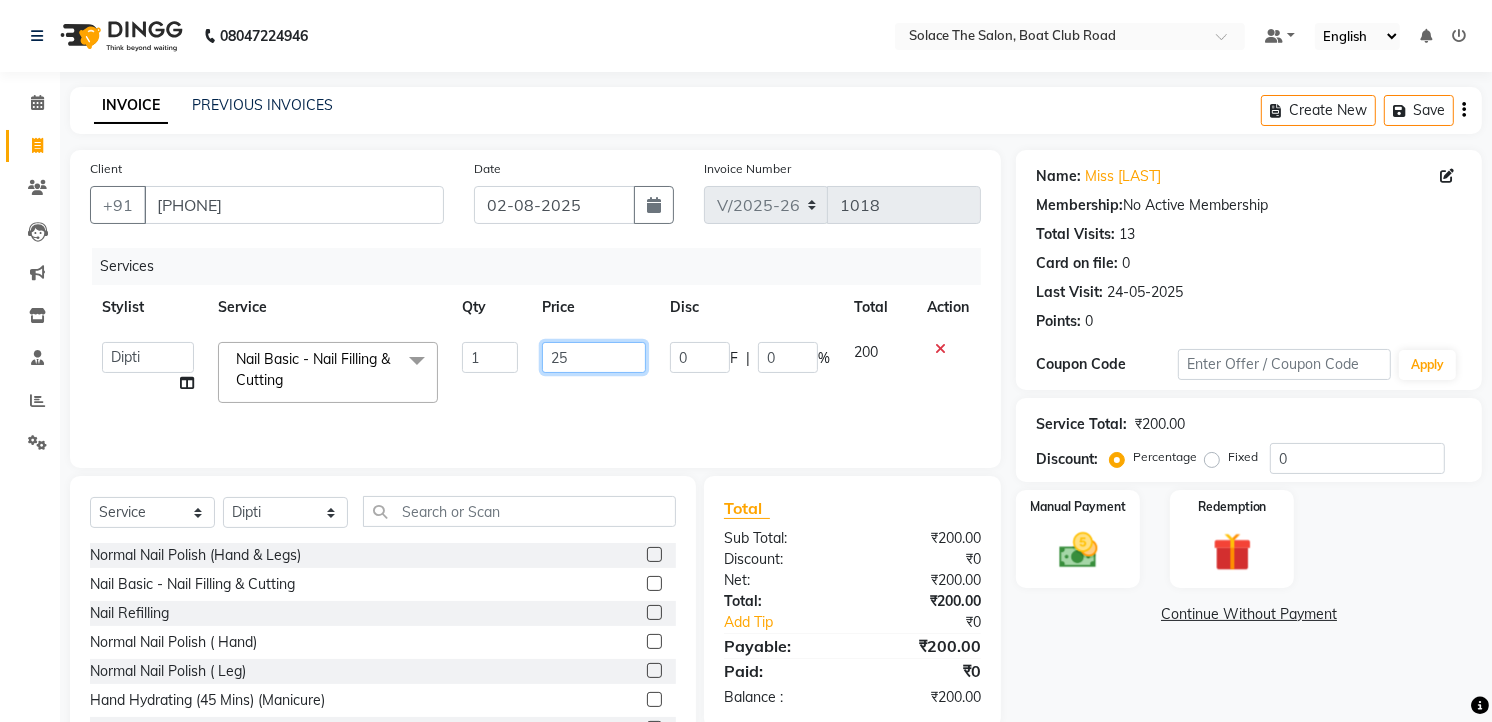 type on "250" 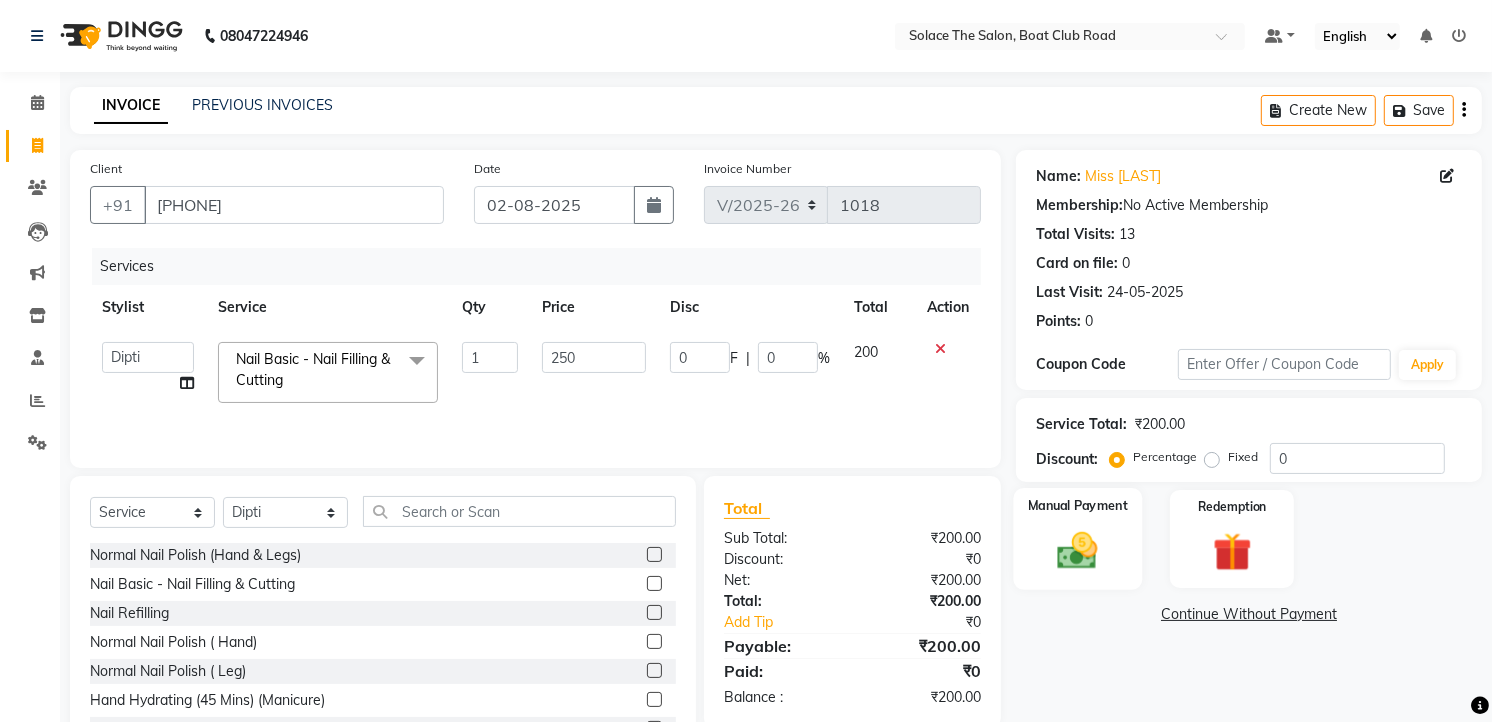 click 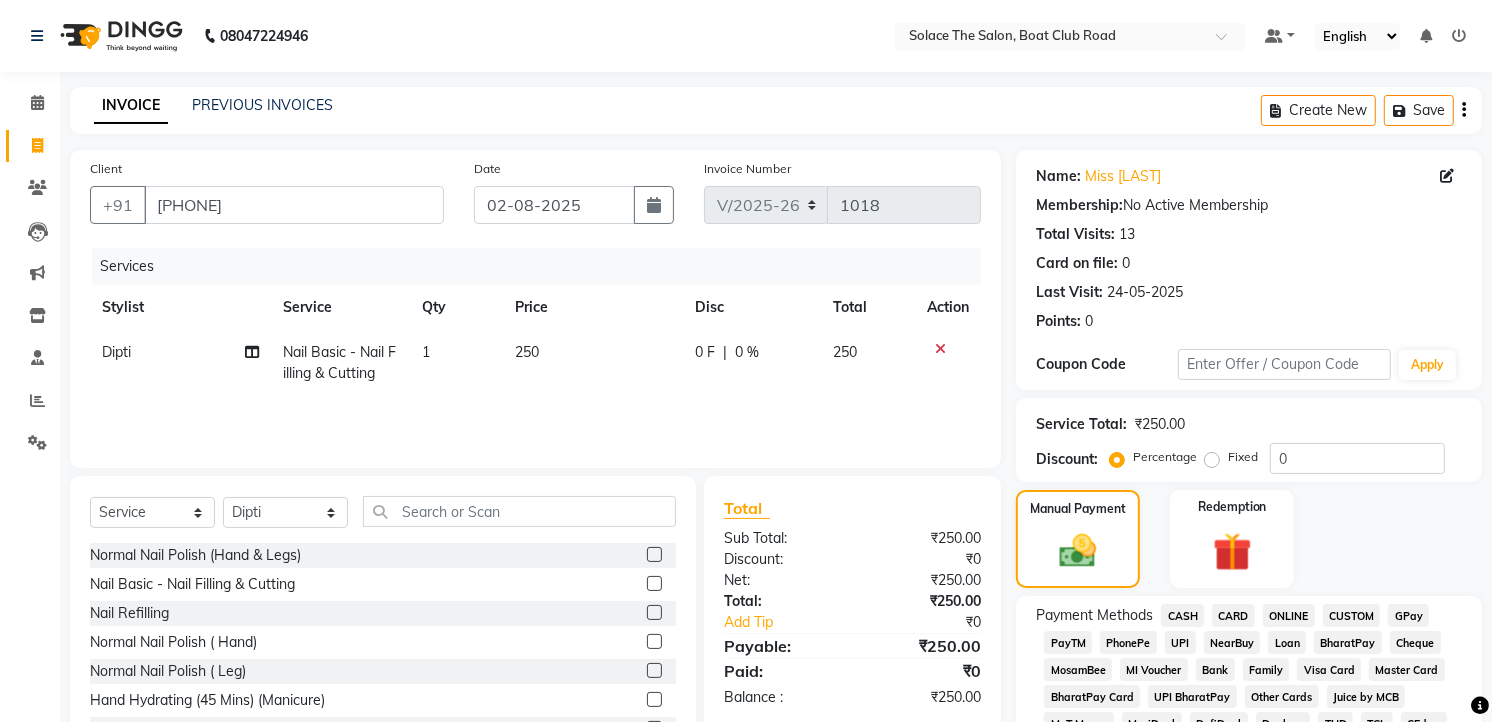 scroll, scrollTop: 111, scrollLeft: 0, axis: vertical 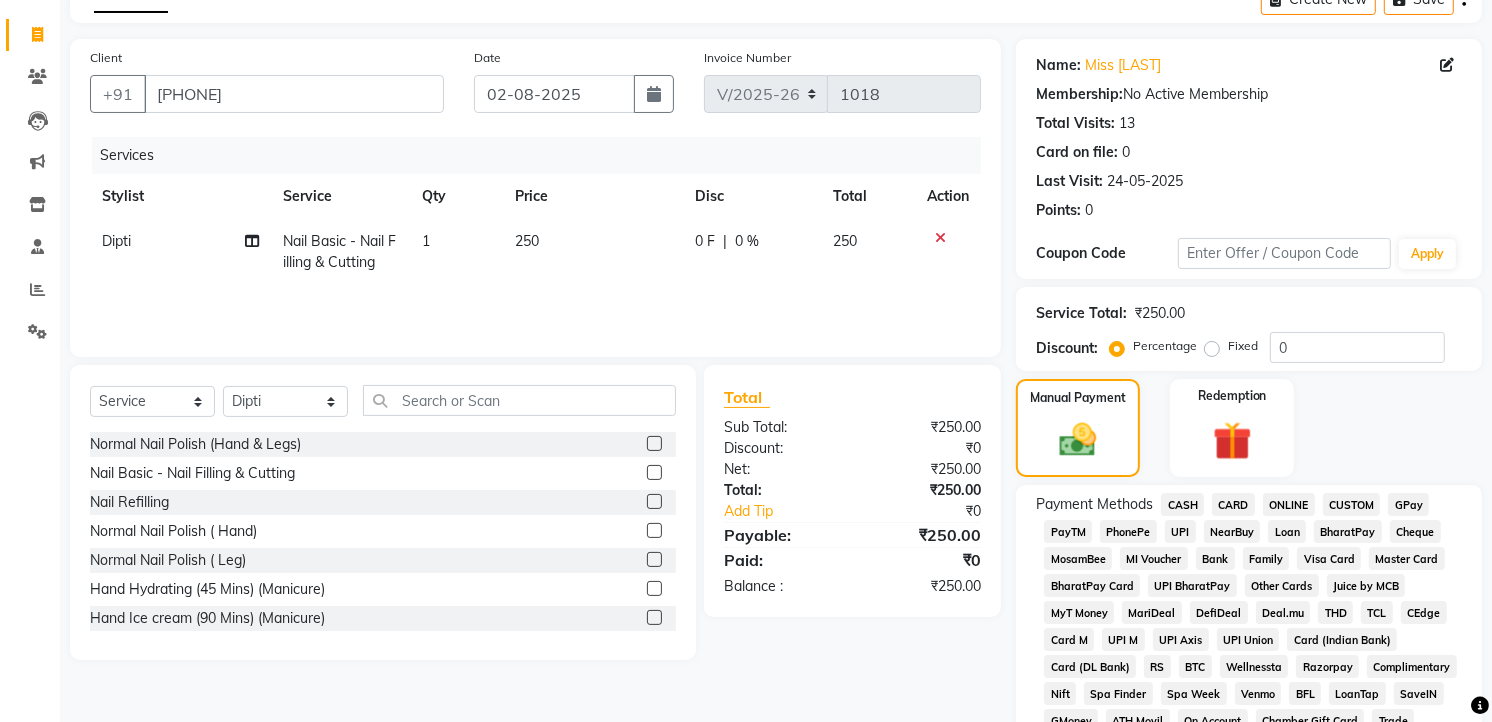 click on "CARD" 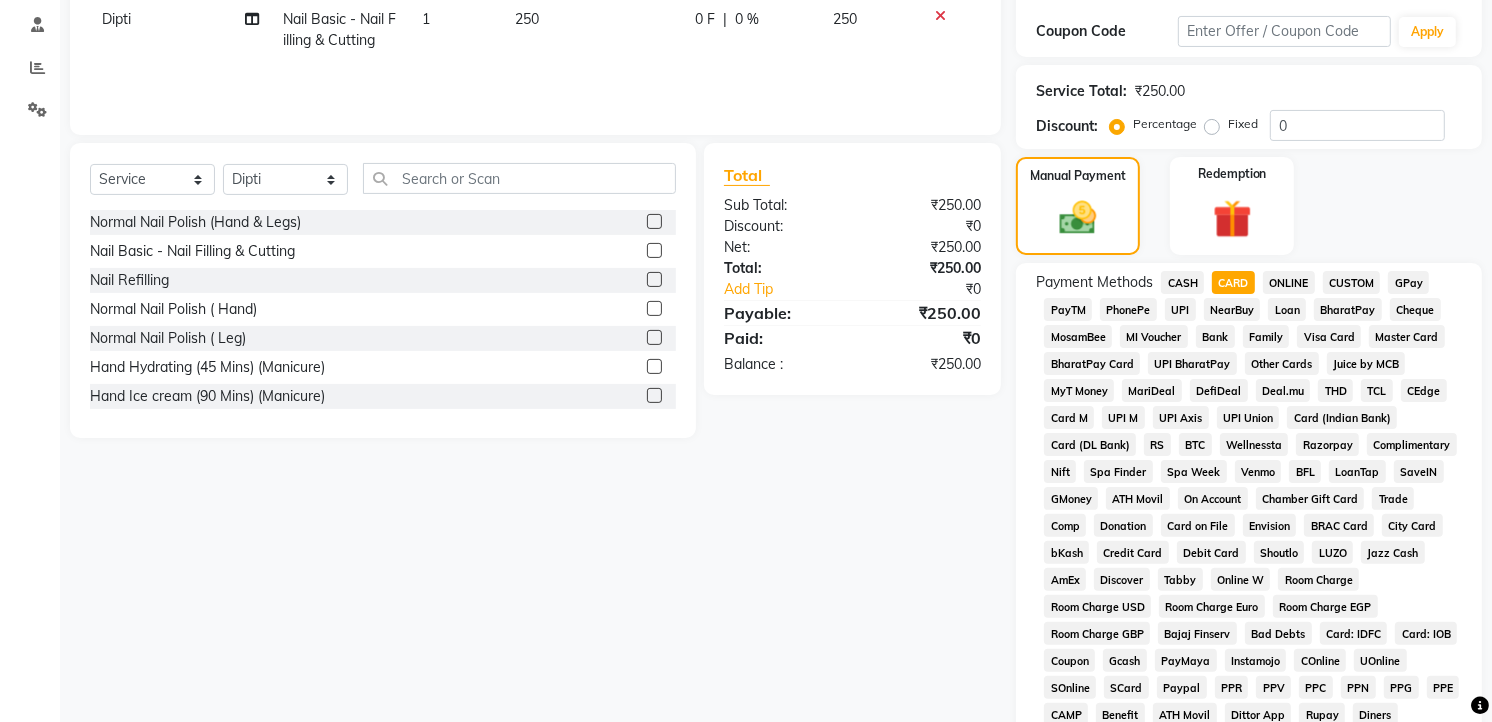 scroll, scrollTop: 666, scrollLeft: 0, axis: vertical 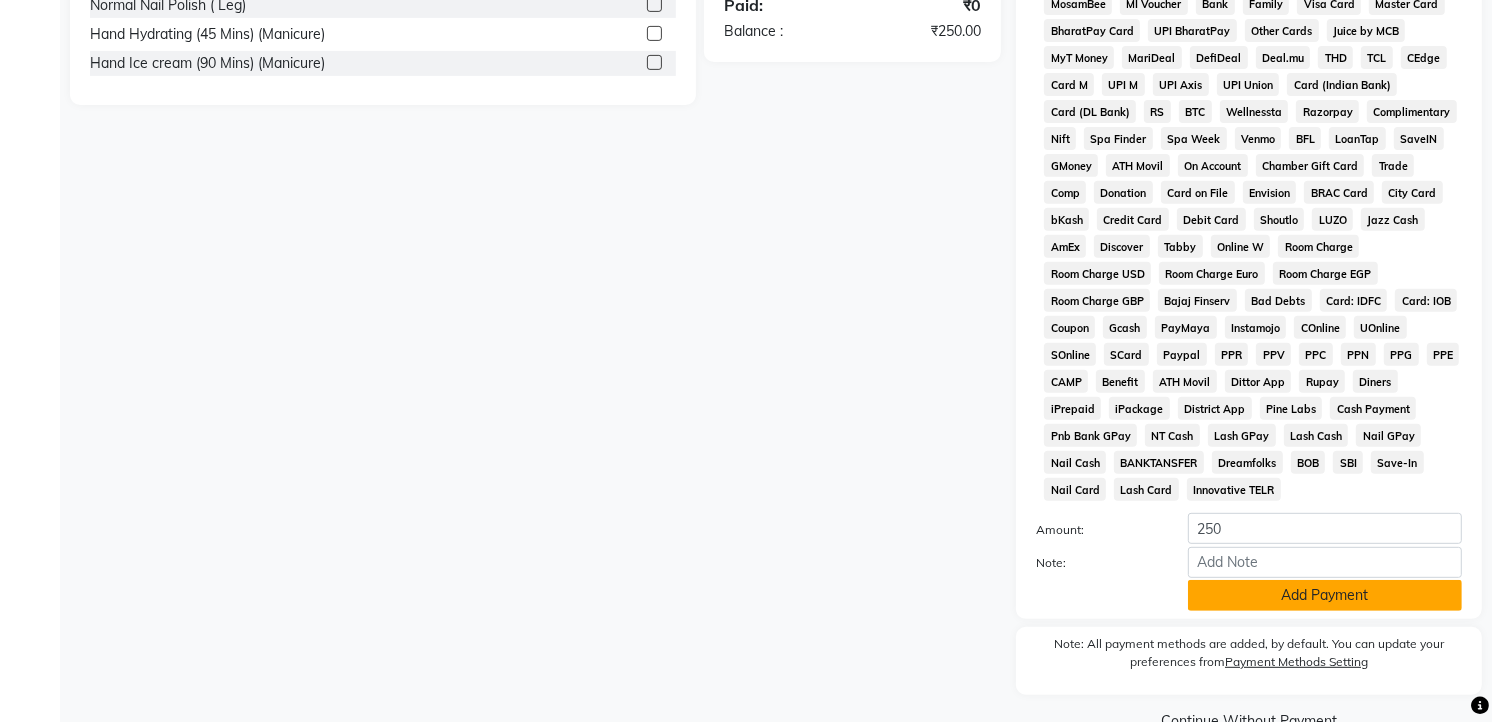 click on "Add Payment" 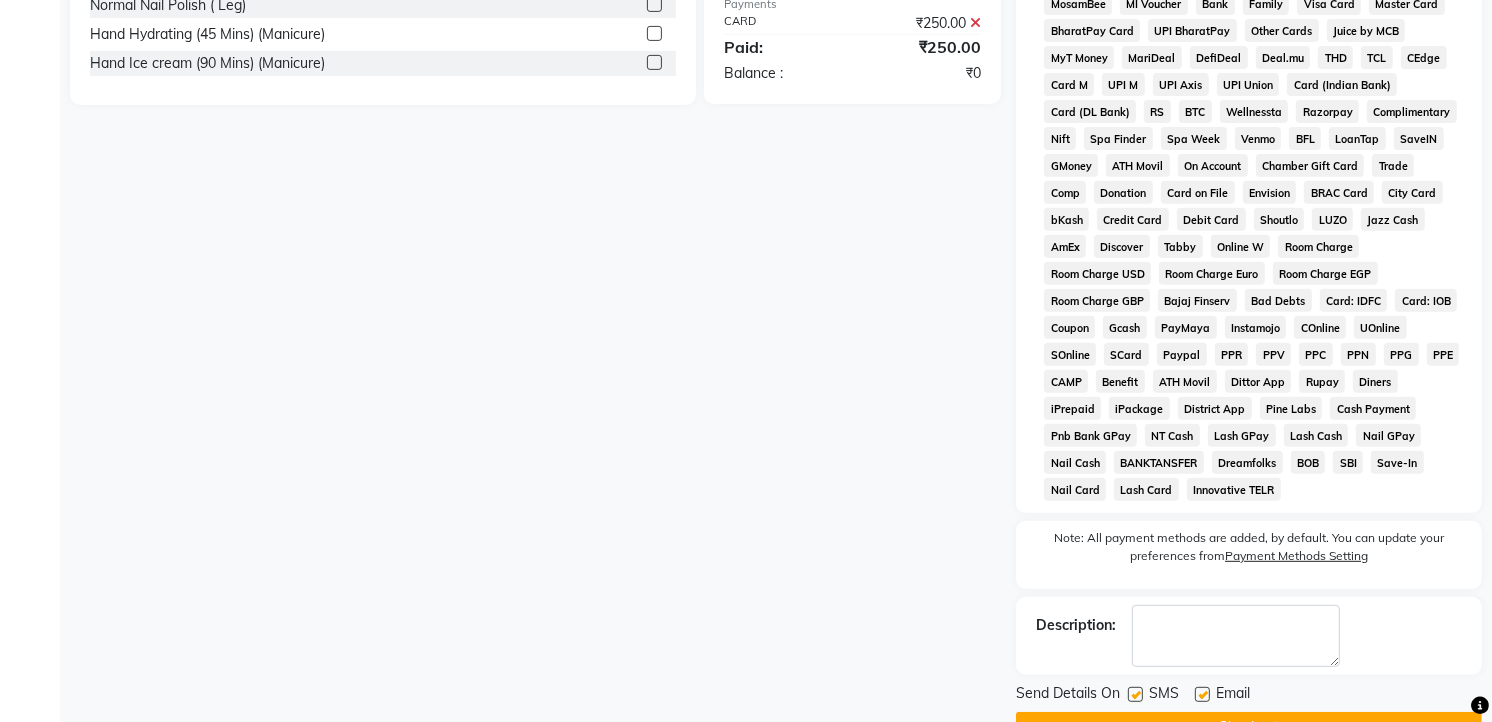 scroll, scrollTop: 722, scrollLeft: 0, axis: vertical 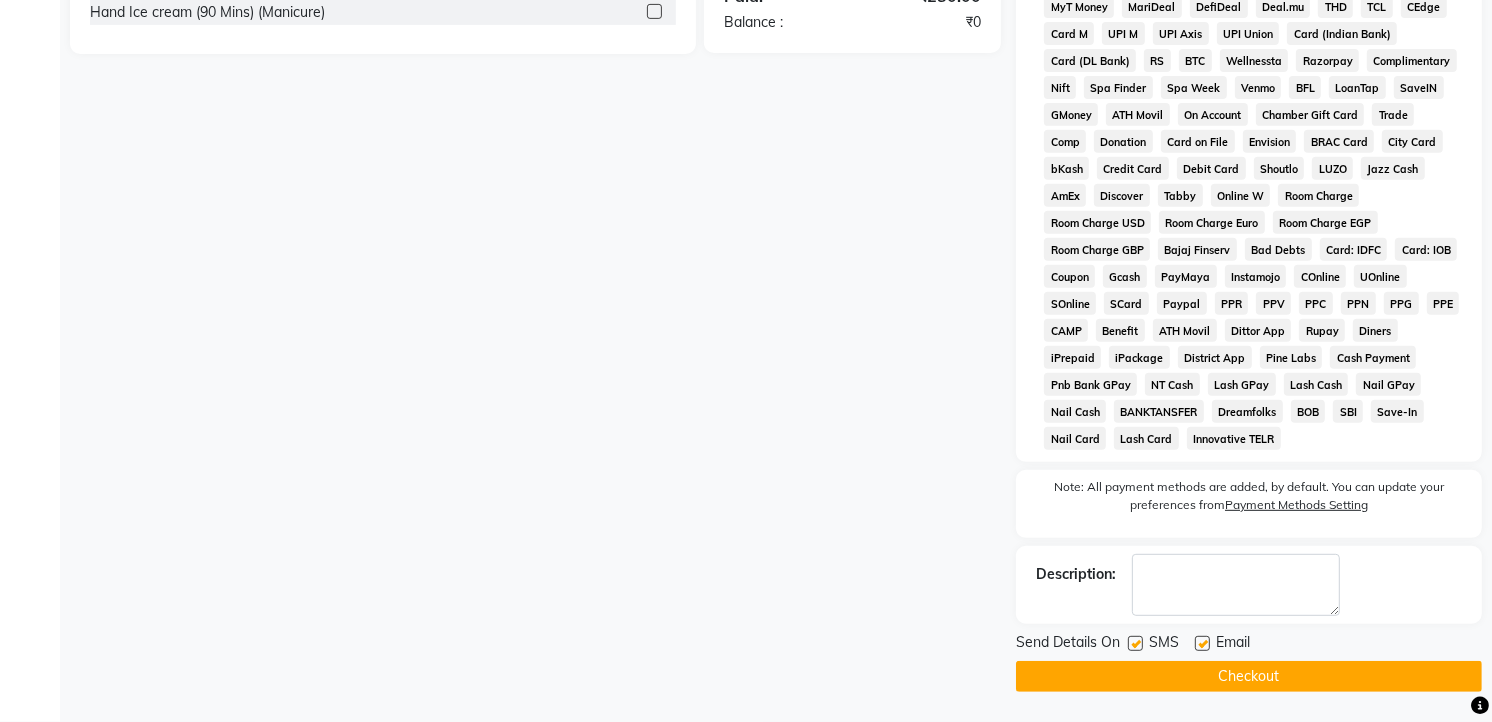 click on "Checkout" 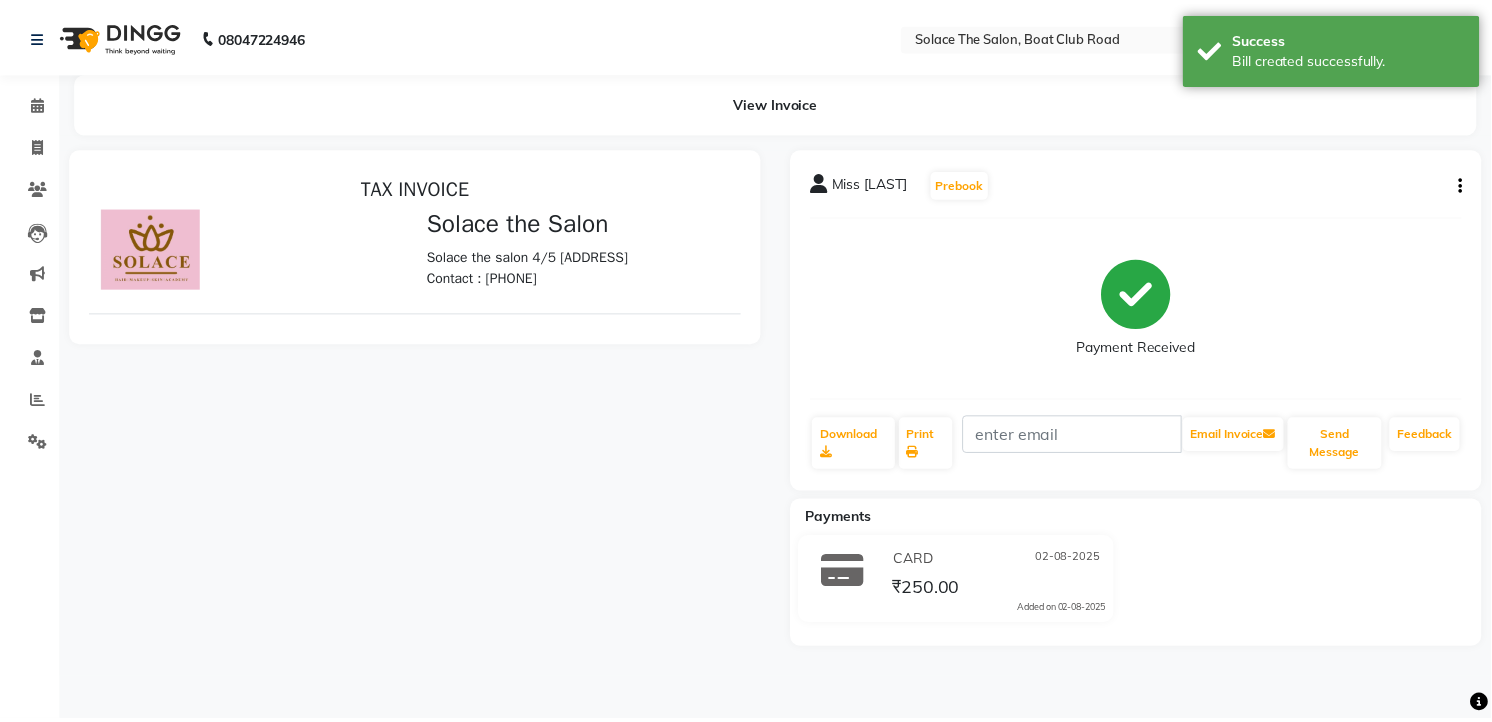 scroll, scrollTop: 0, scrollLeft: 0, axis: both 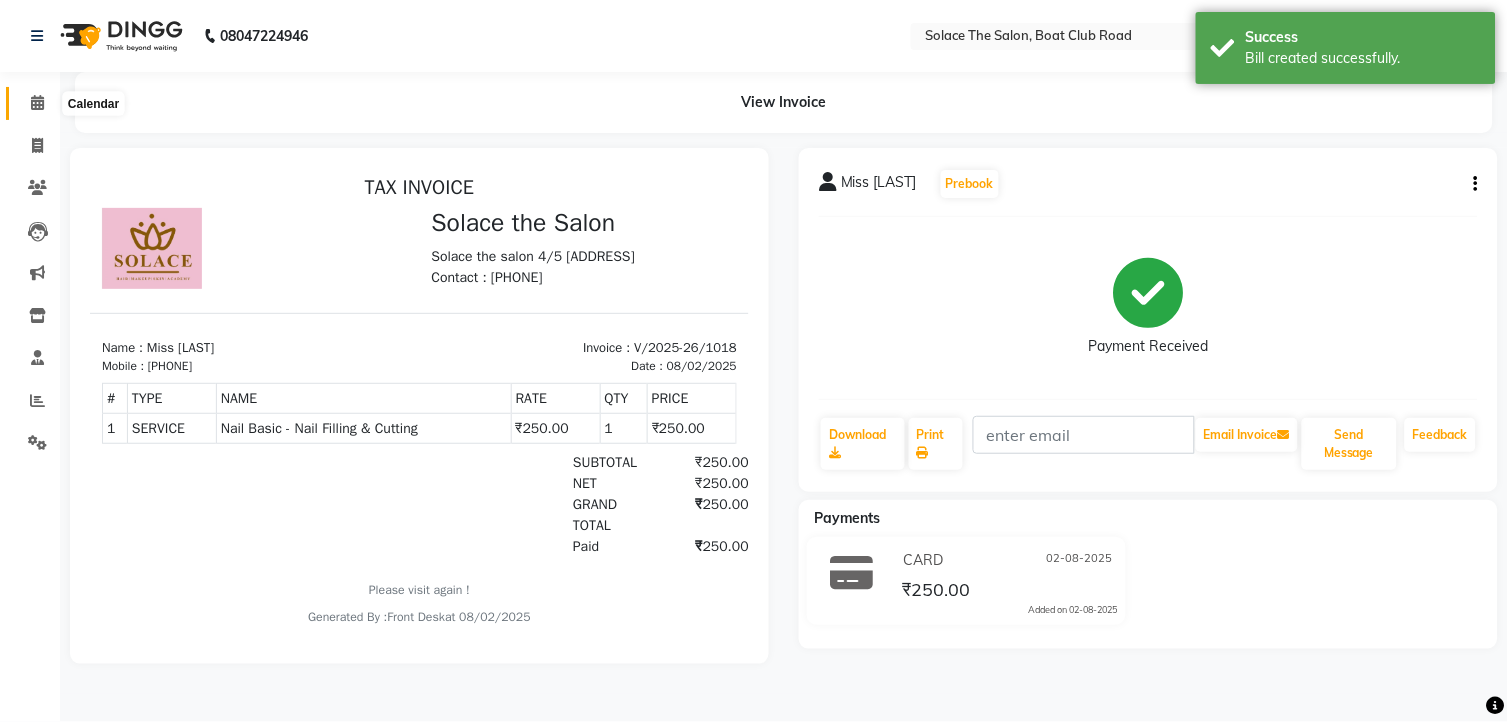 click 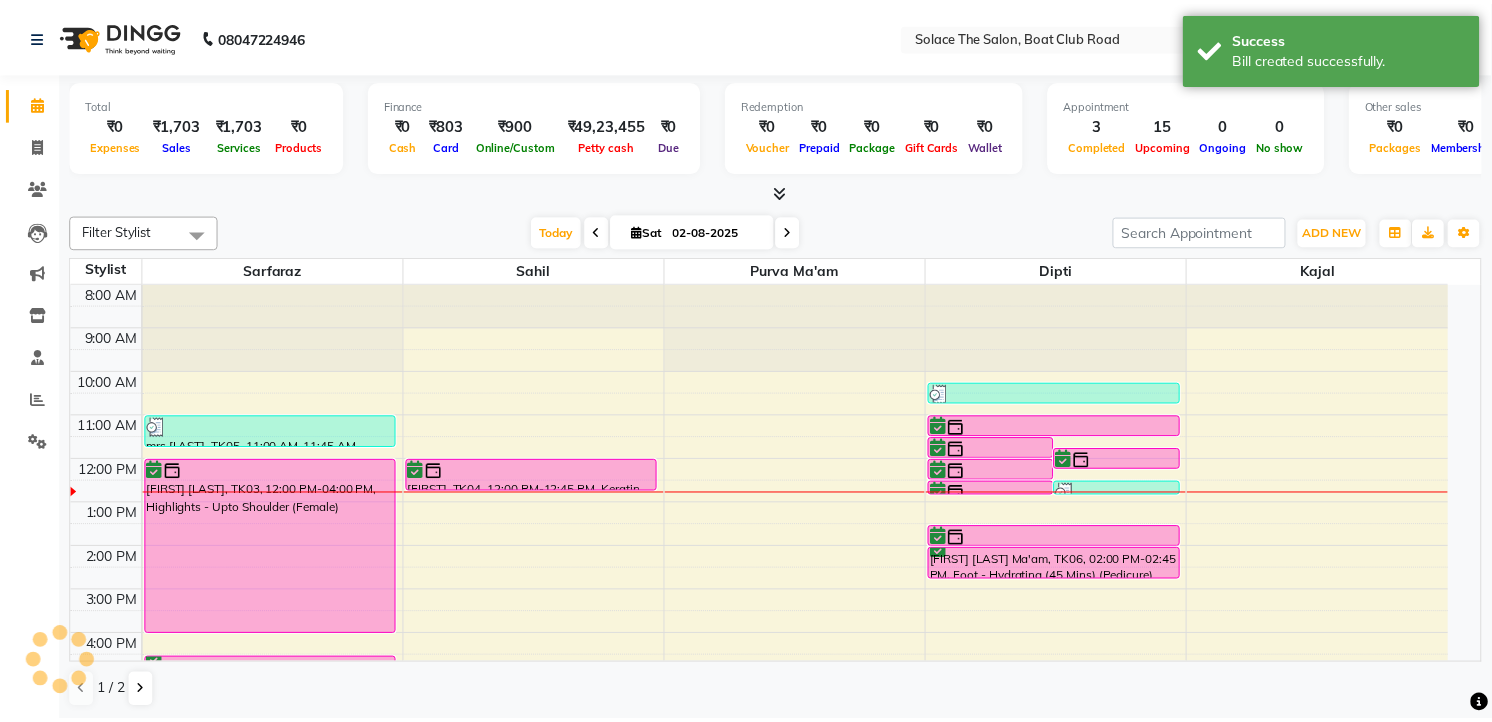 scroll, scrollTop: 0, scrollLeft: 0, axis: both 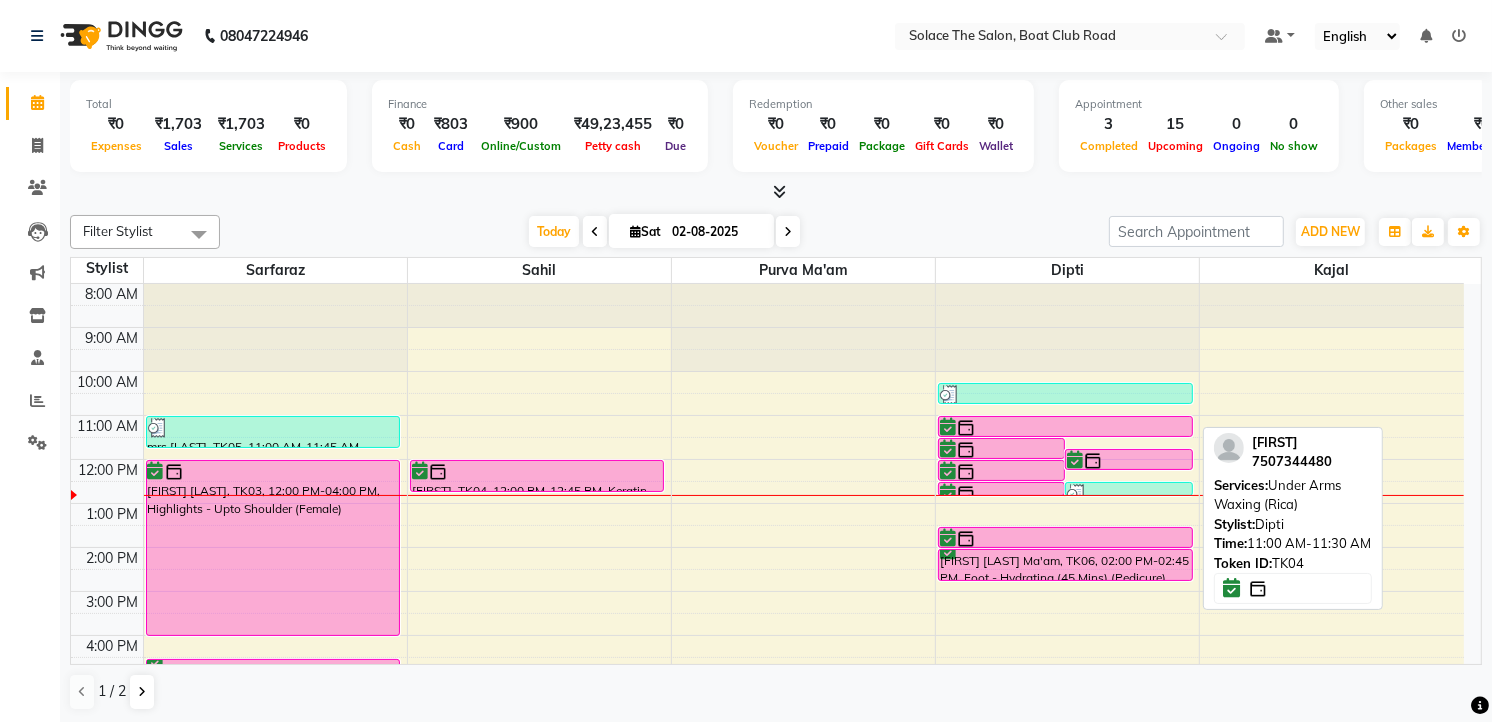 click at bounding box center (1065, 428) 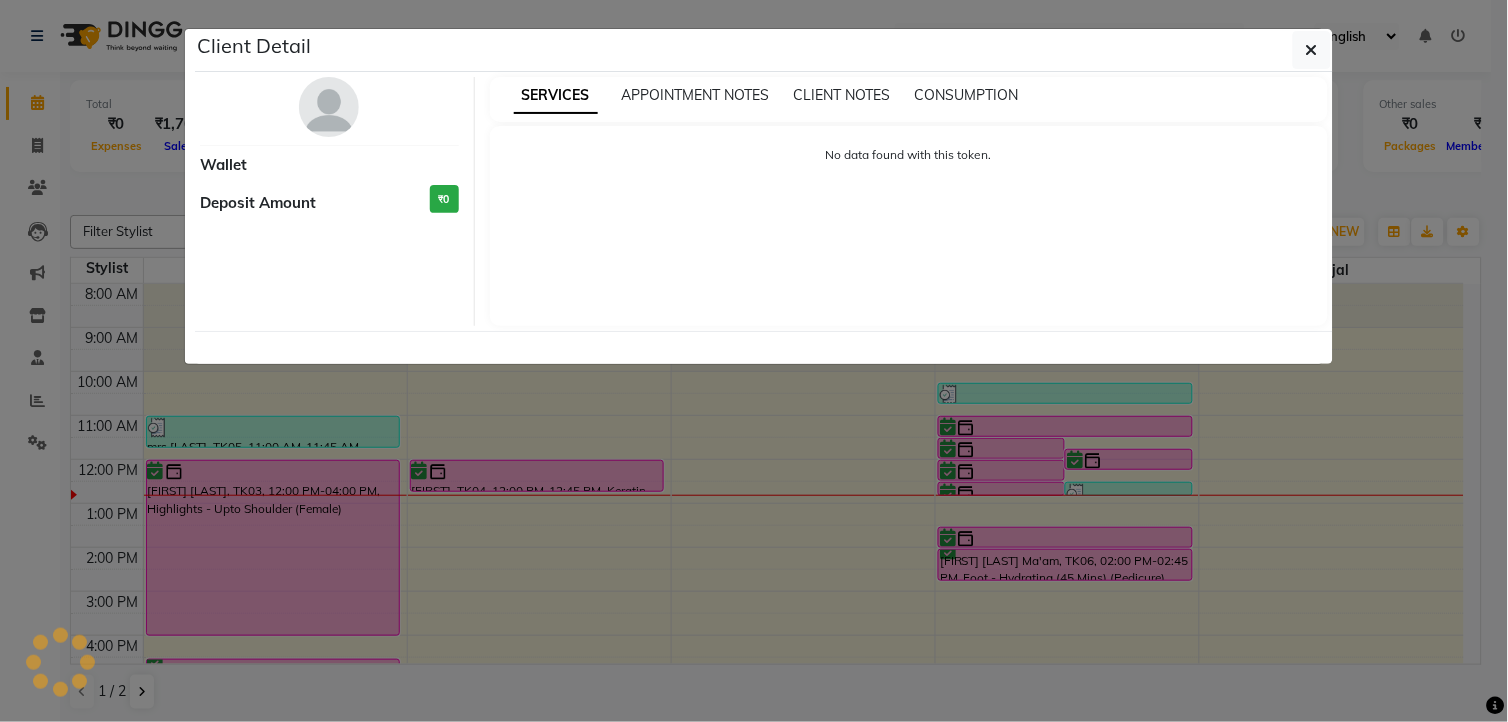 select on "6" 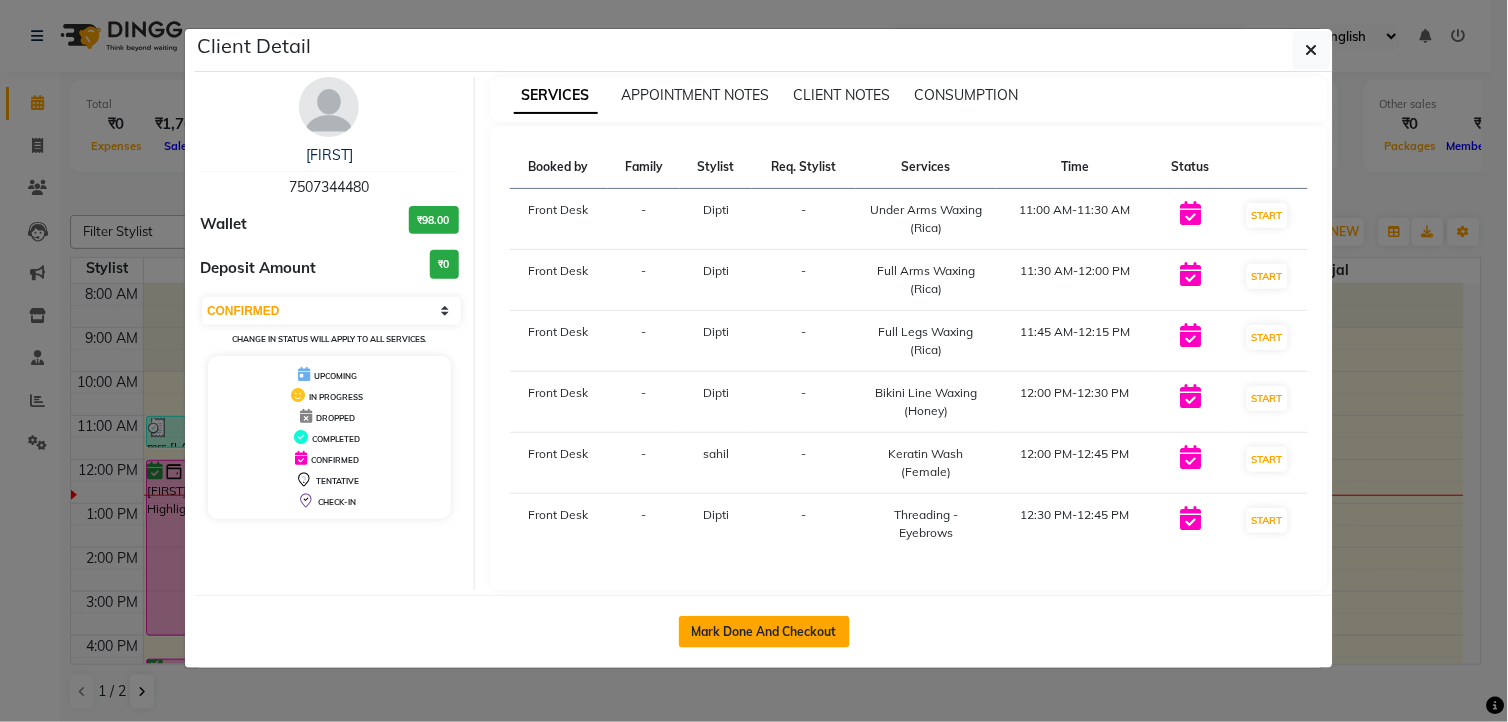 click on "Mark Done And Checkout" 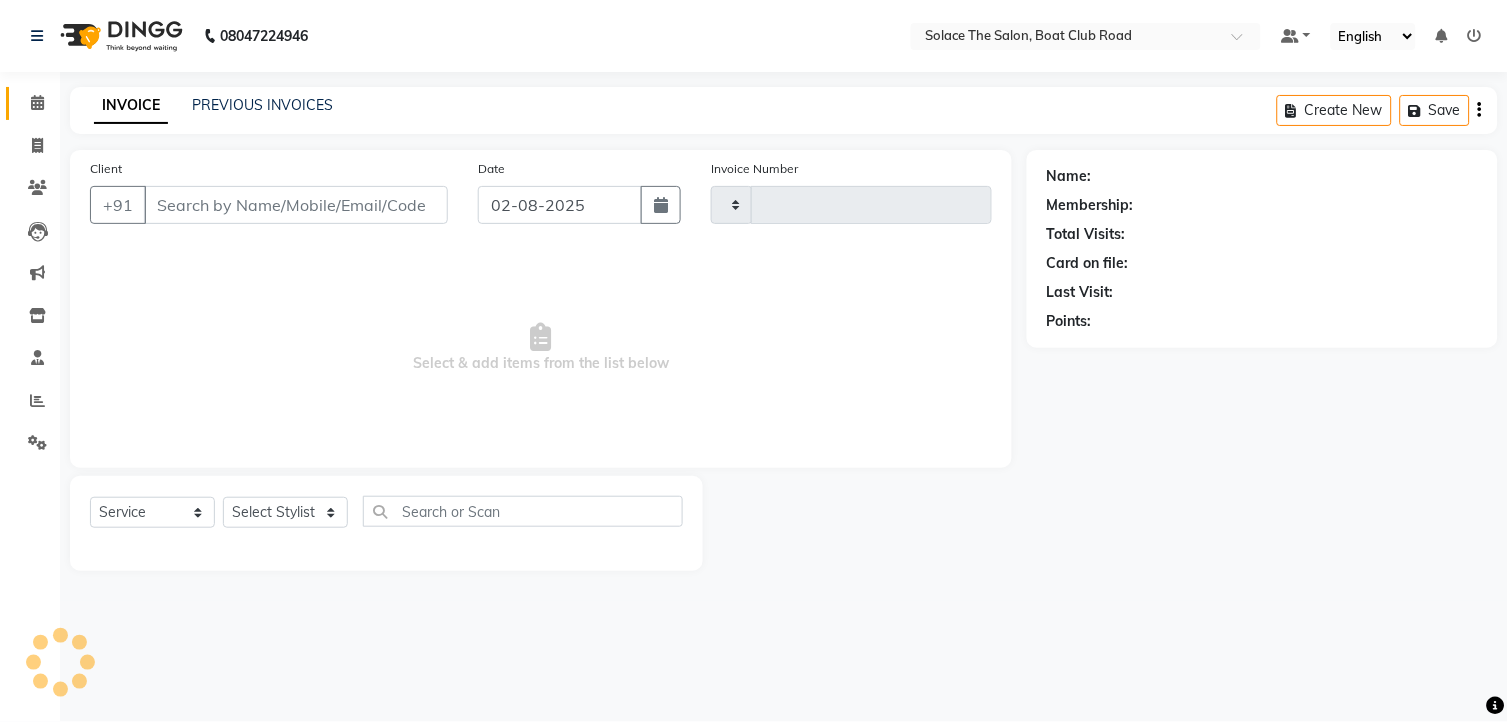 type on "1019" 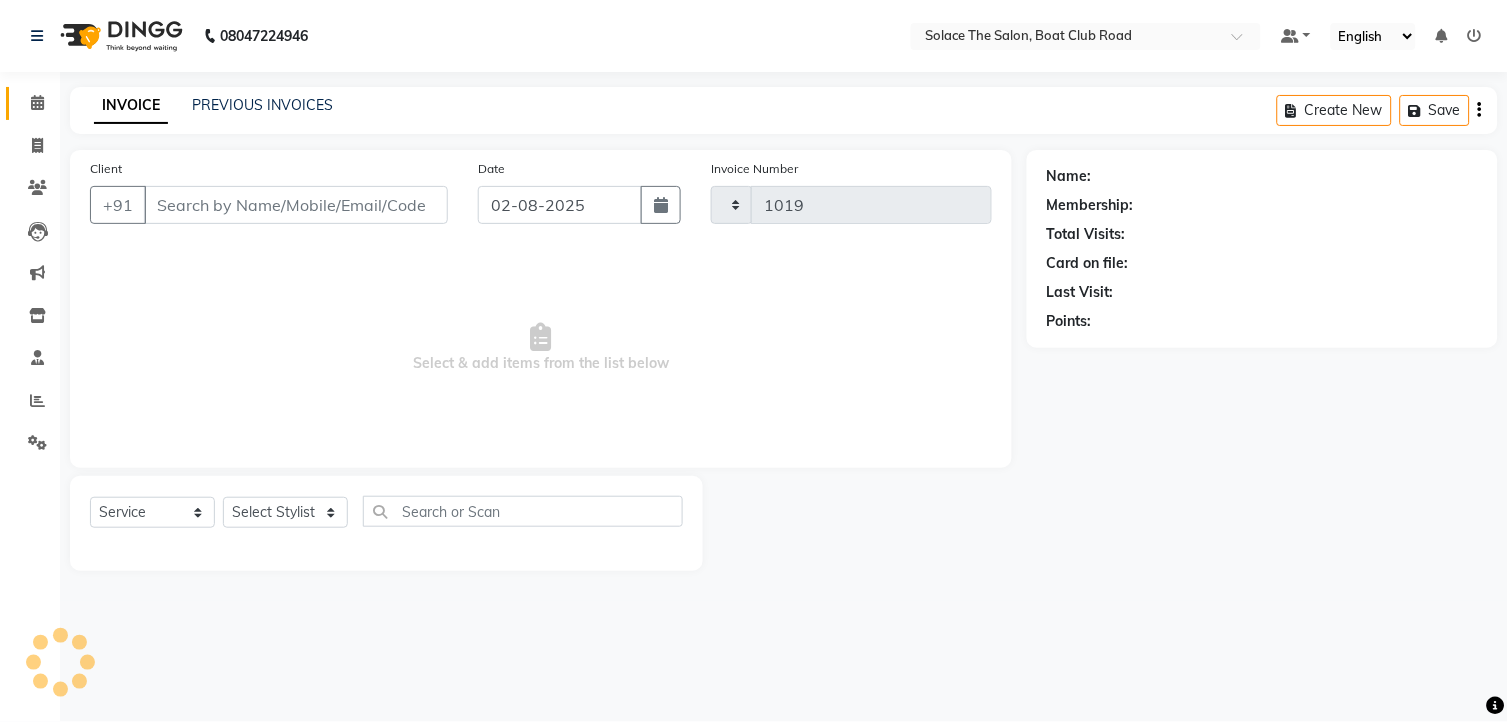 select on "585" 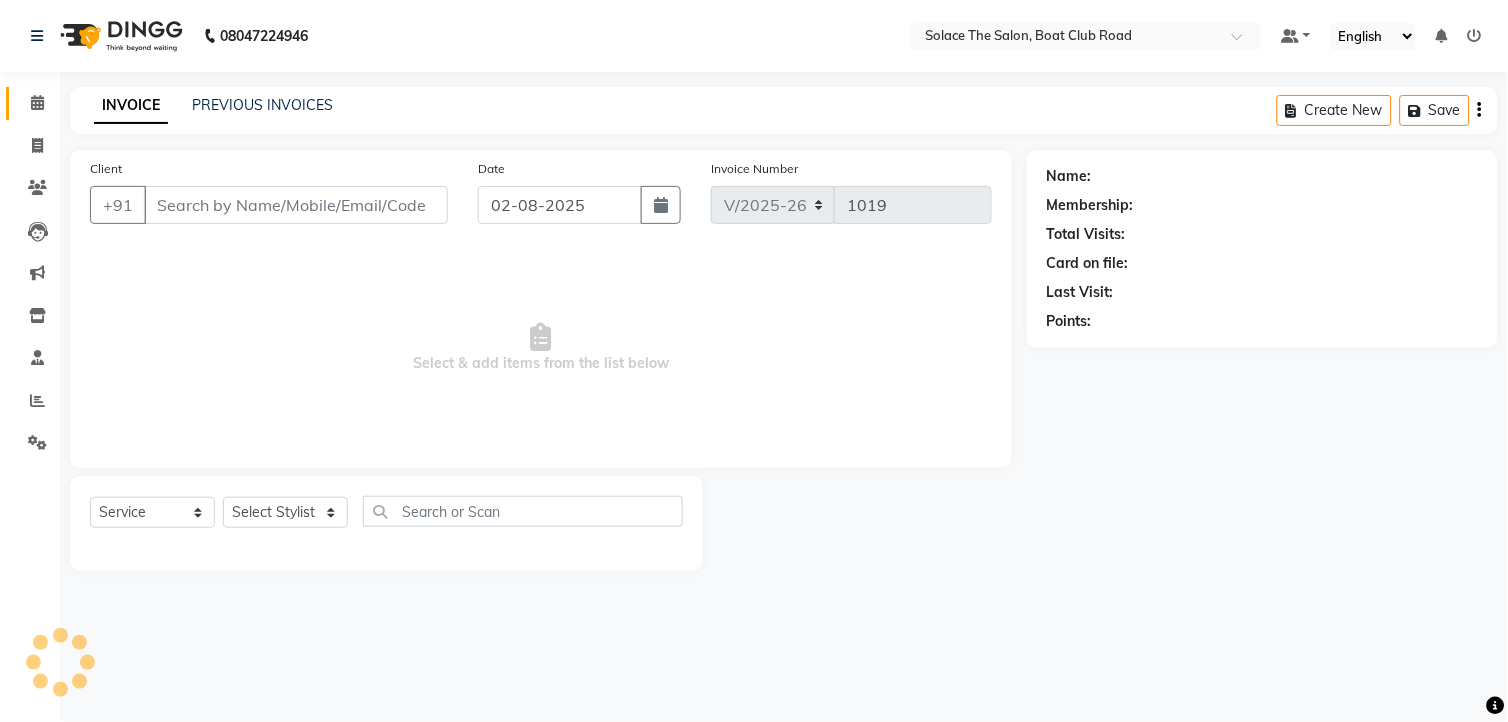type on "7507344480" 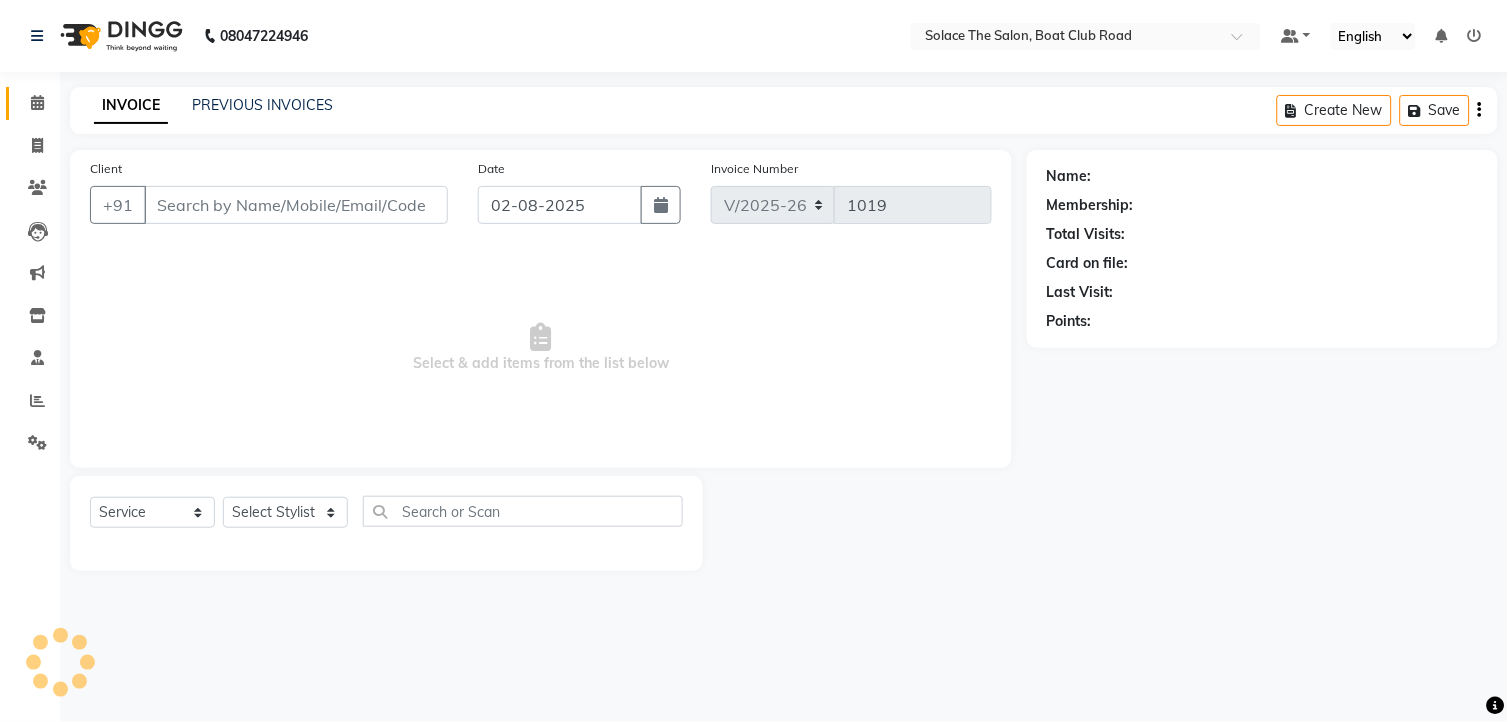 select on "9749" 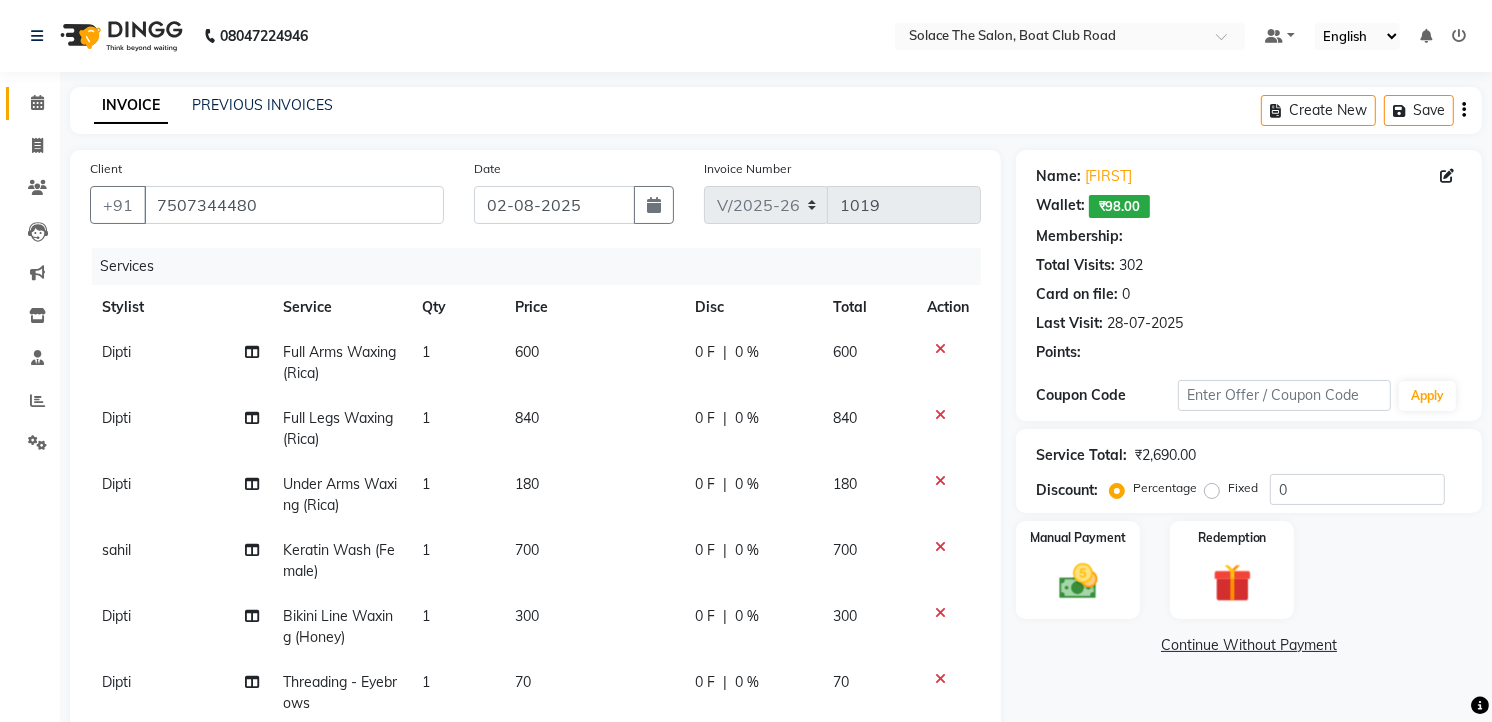 type on "15" 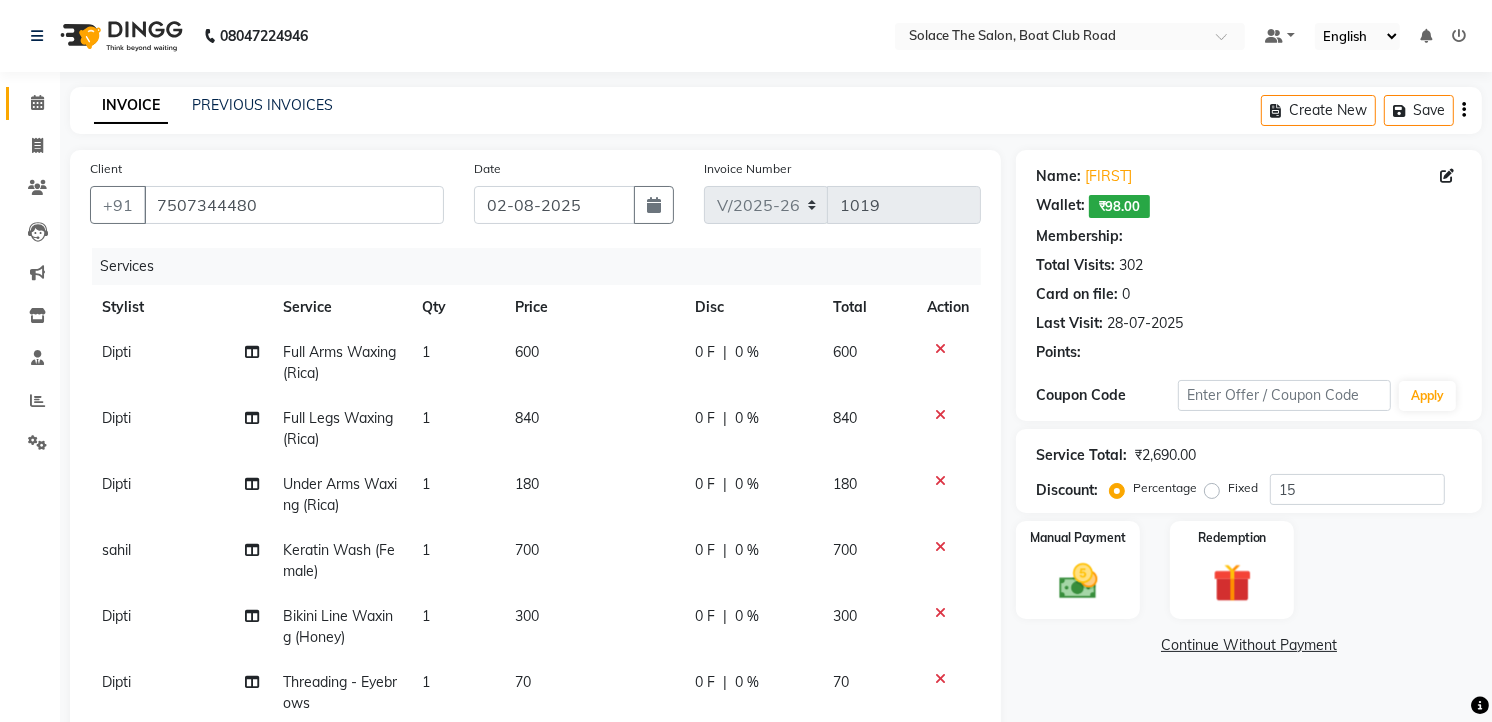 select on "1: Object" 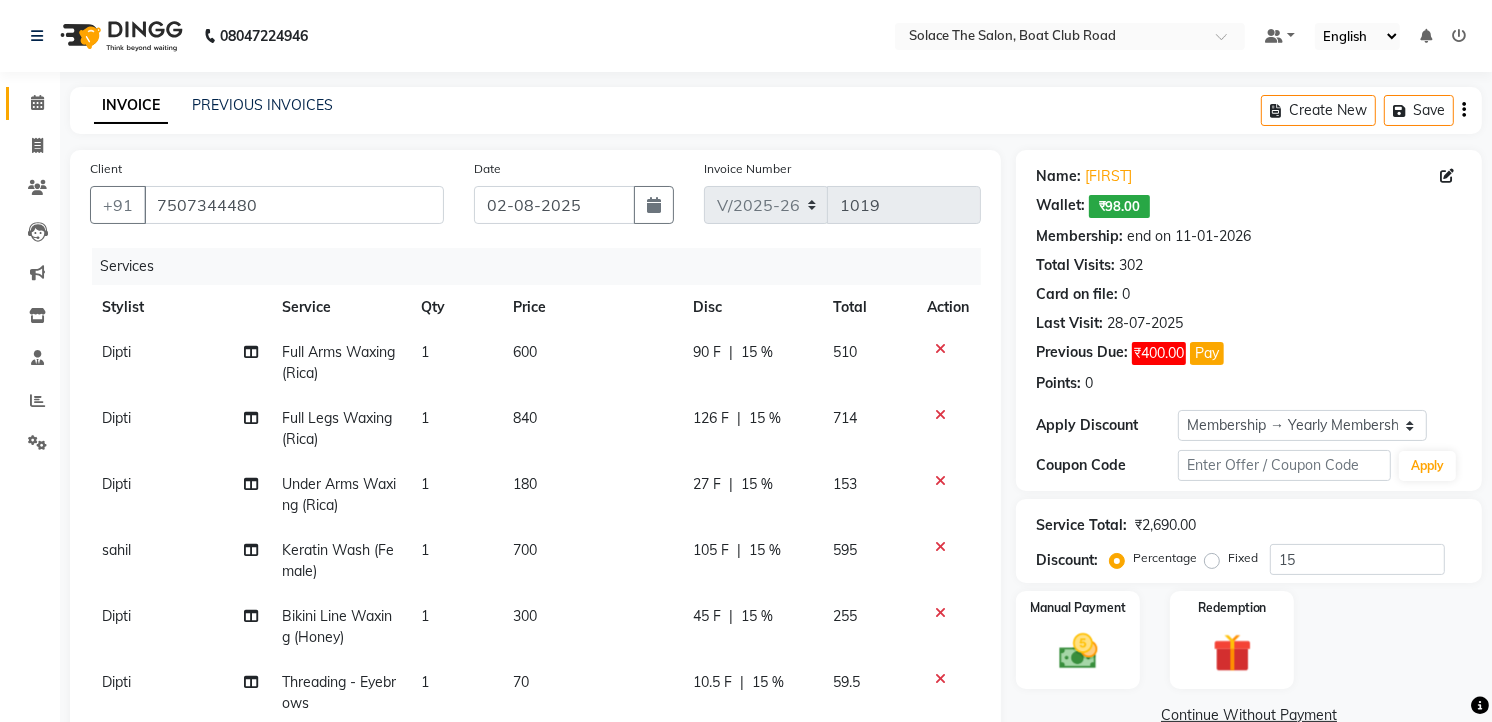scroll, scrollTop: 10, scrollLeft: 0, axis: vertical 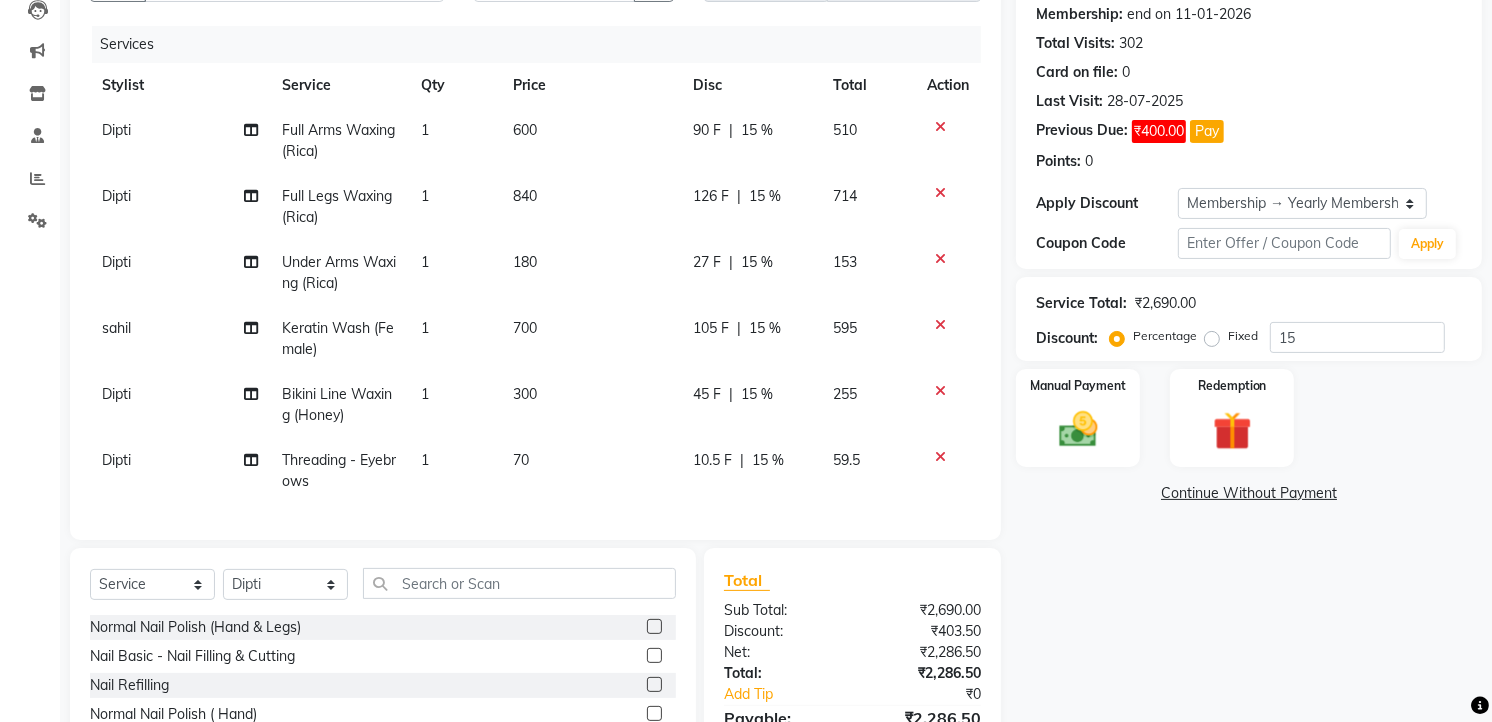 click on "300" 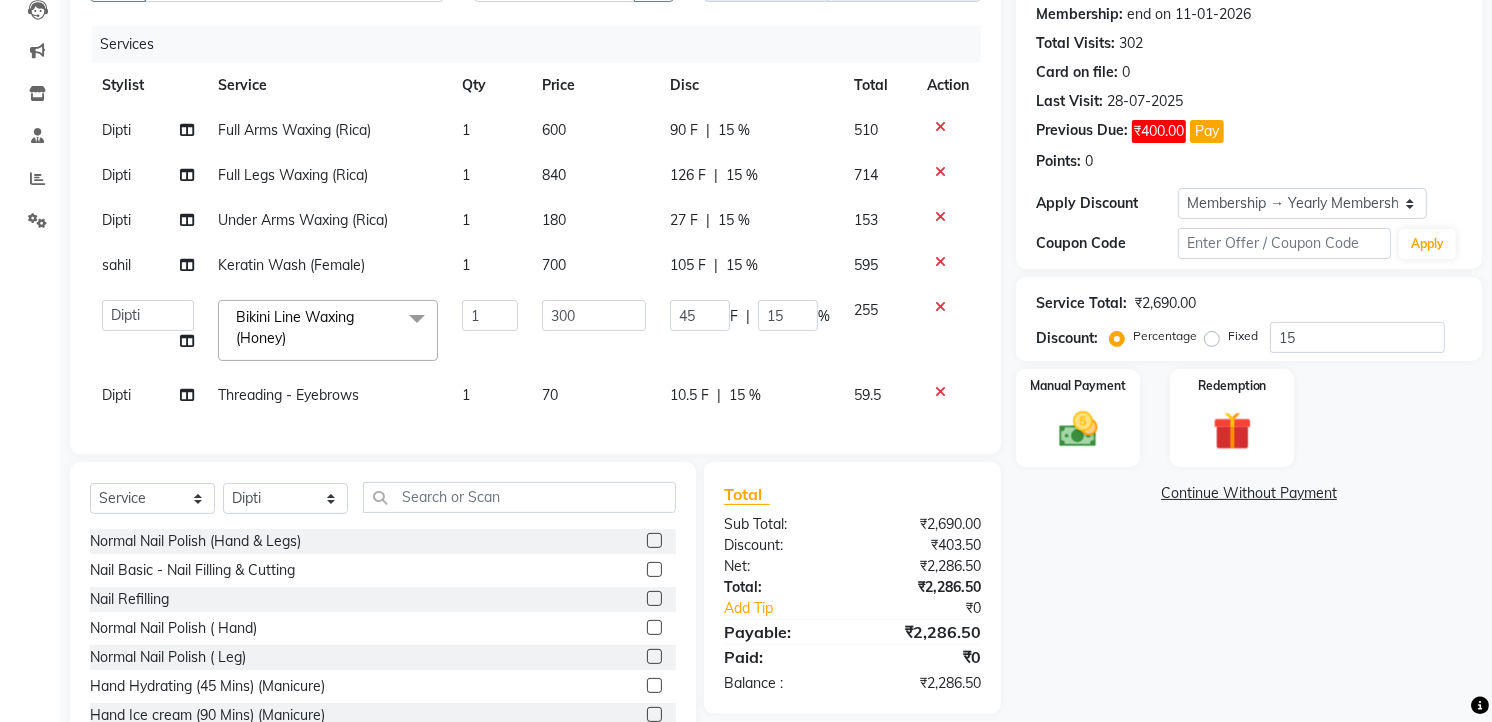 scroll, scrollTop: 0, scrollLeft: 0, axis: both 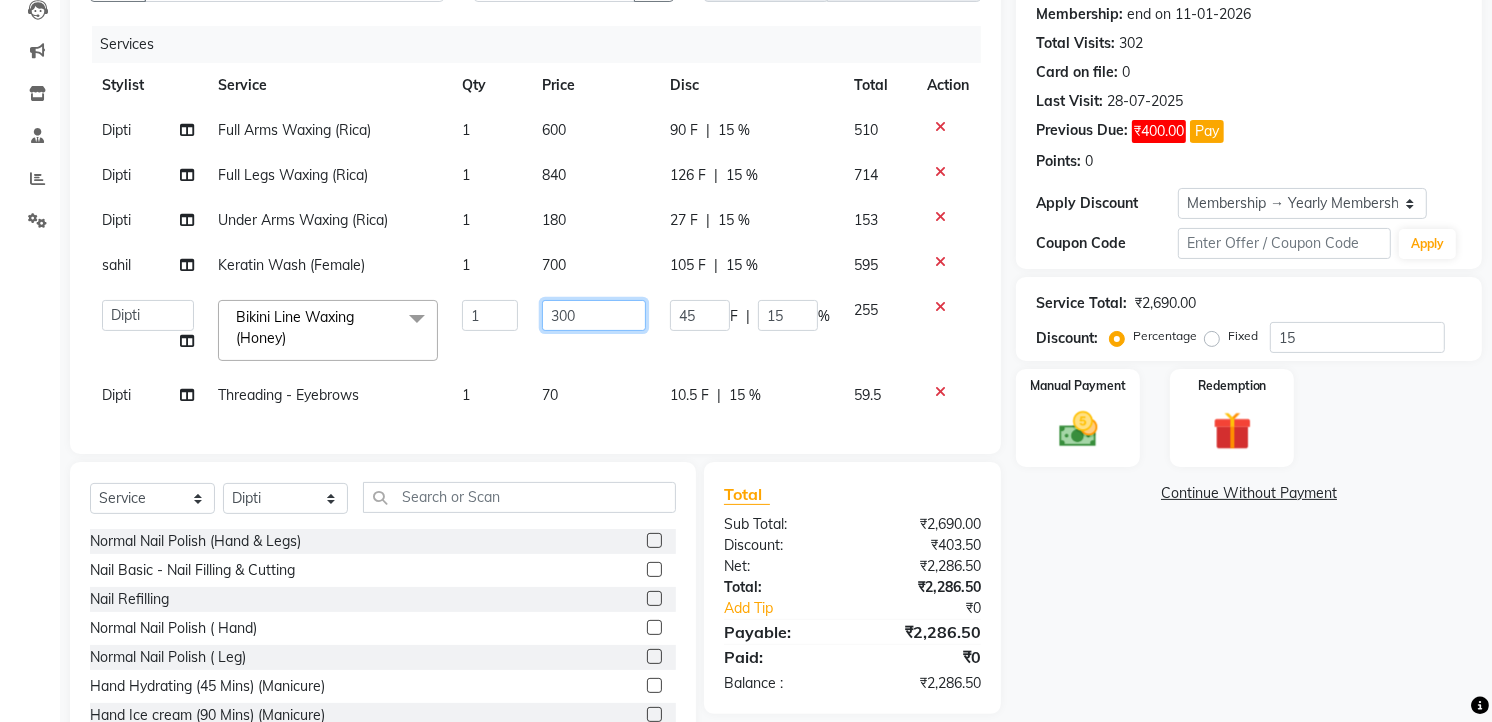 click on "300" 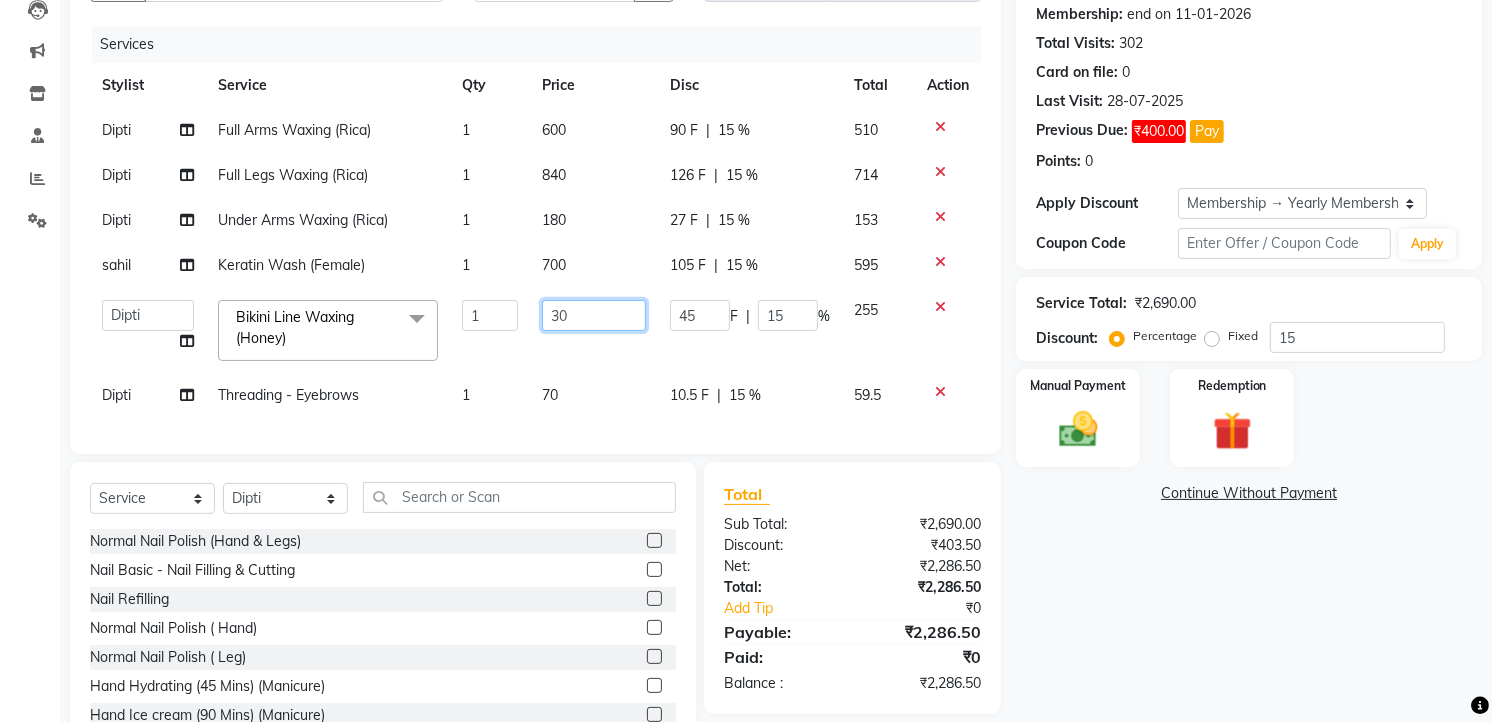 type on "3" 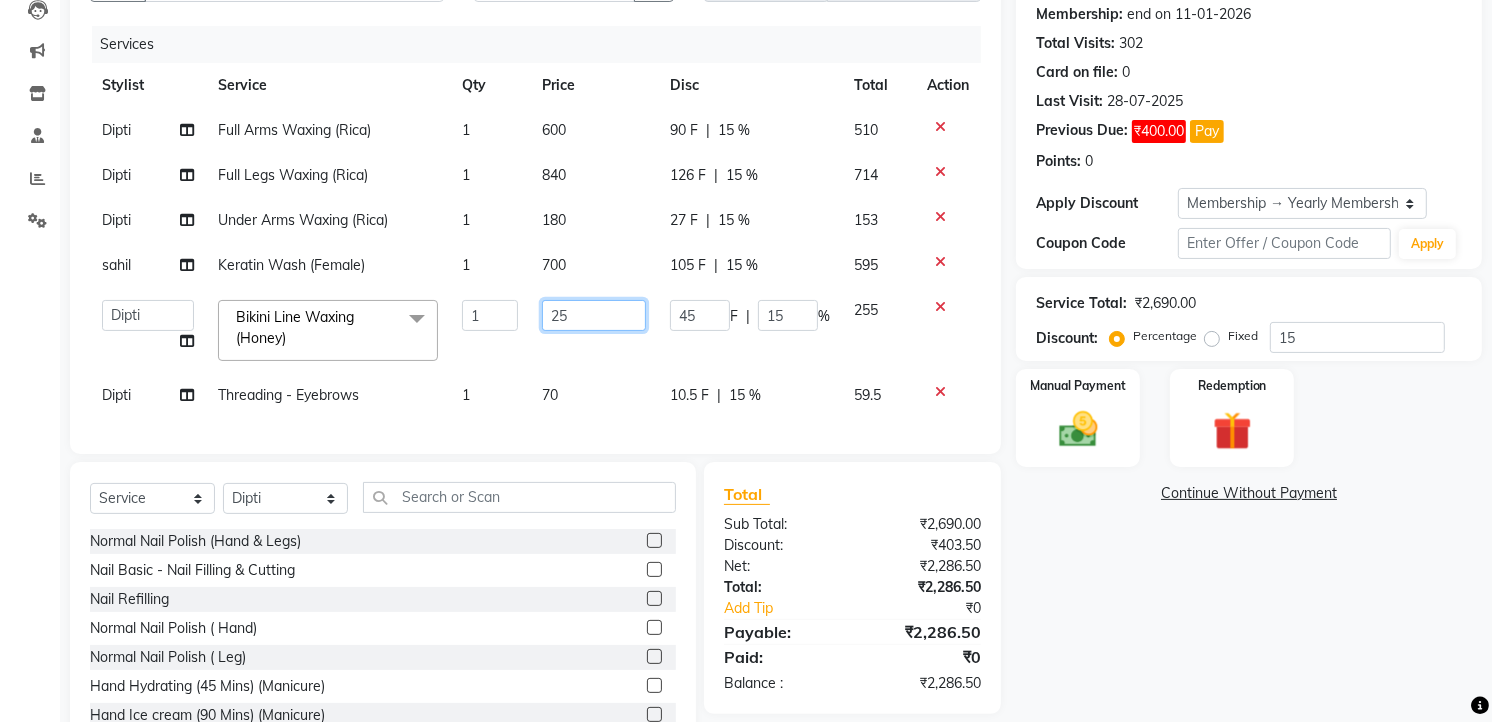 type on "250" 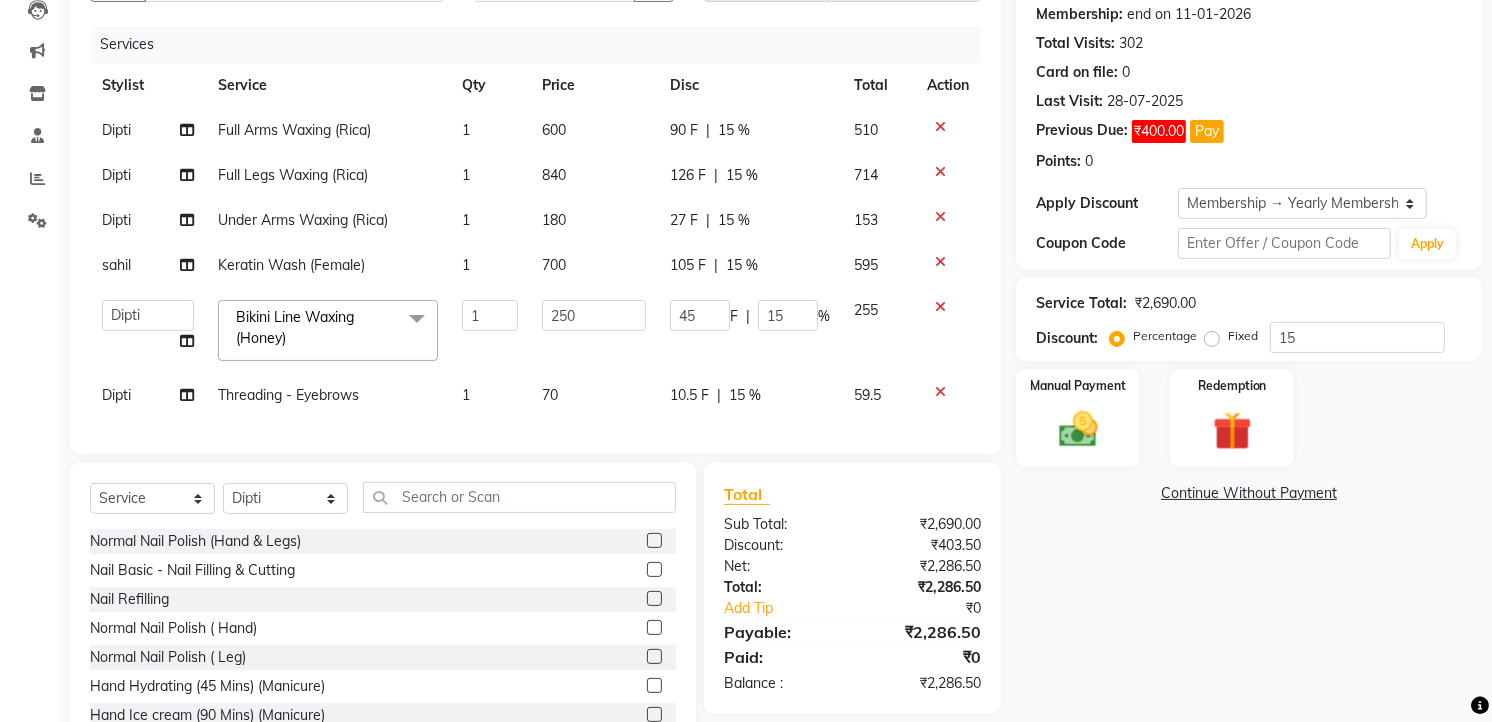 click on "[FIRST] Full Arms Waxing (Rica) 1 600 90 F | 15 % 510 [FIRST] Full Legs Waxing (Rica) 1 840 126 F | 15 % 714 [FIRST] Under Arms Waxing (Rica) 1 180 27 F | 15 % 153 [FIRST] Keratin Wash (Female) 1 700 105 F | 15 % 595 Ankita Atul Dipti Front Desk Kajal Kavita Mayur neeraj Nikita Purva Ma'am rishi sahil Sarfaraz suraj Bikini Line Waxing (Honey) x Normal Nail Polish (Hand & Legs) Nail Basic - Nail Filling & Cutting Nail Refilling Normal Nail Polish ( Hand) Normal Nail Polish ( Leg) Hand Hydrating (45 Mins) (Manicure) Hand Ice cream (90 Mins) (Manicure) Foot - Hydrating (45 Mins) (Pedicure) Foot - Icecream (90 Mins) (Pedicure) Foot - Heel Peel ( 60 Min ) (Pedicure) Foot massage AVL Cruise ( Manicure ) AVL Cruise ( Pedicure ) Hand massage Tata Tan Watermelon ( Pedicure ) Tata Tan Watermelon ( Manicure ) Tata Tan Vanilla Macademia ( pedicure ) vedic pedicure vedic manicure Face Waxing -(Honey) Under Arms Waxing (Honey) Full Arms Waxing (Honey) Half Arms Waxing (Honey) Botox 1 F" 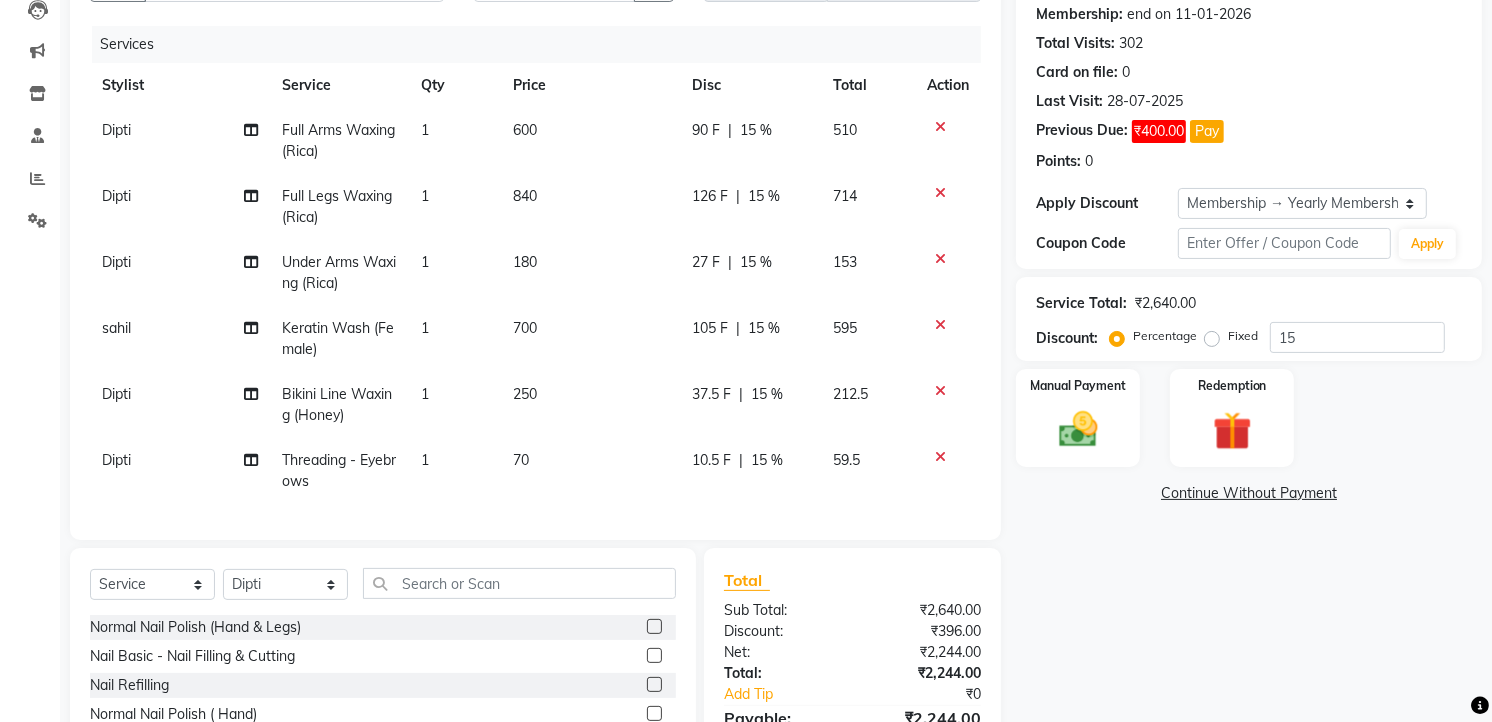 scroll, scrollTop: 10, scrollLeft: 0, axis: vertical 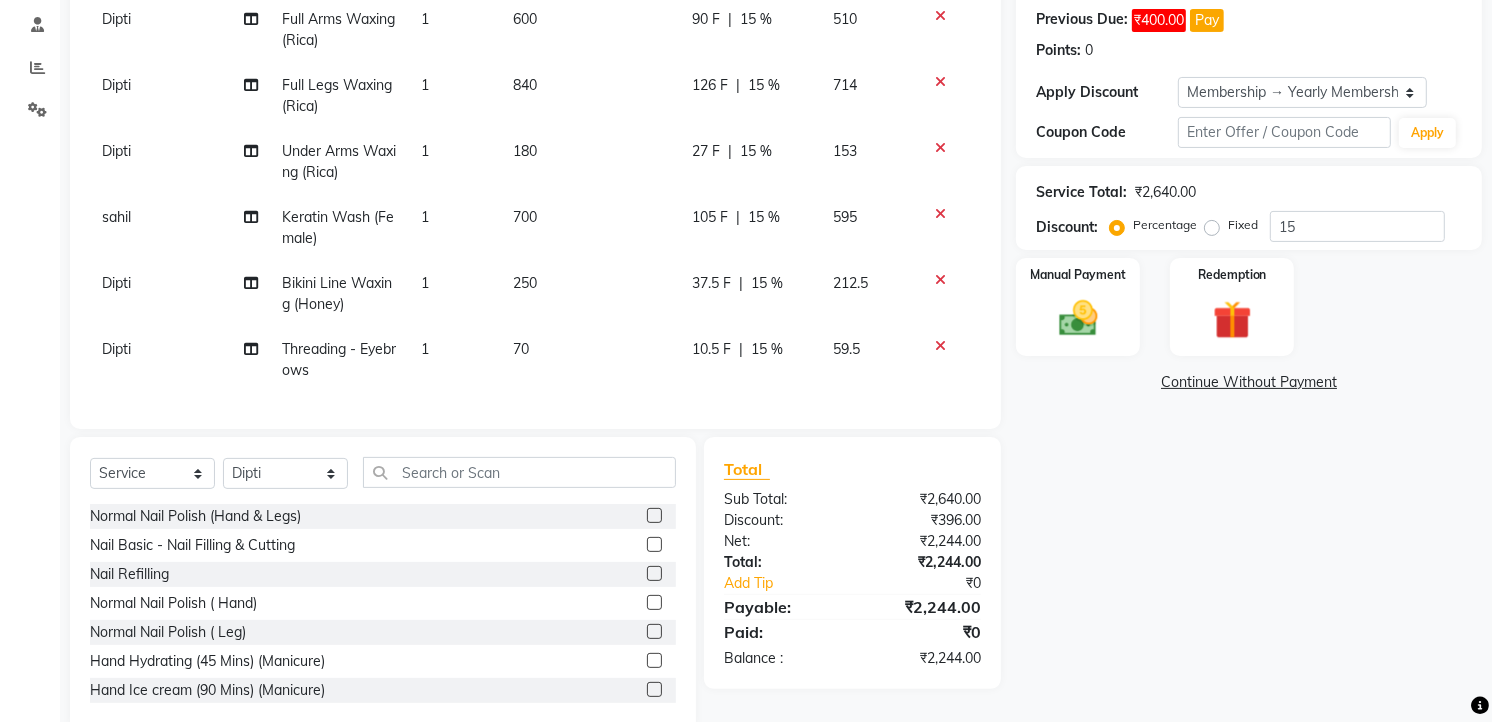 click on "700" 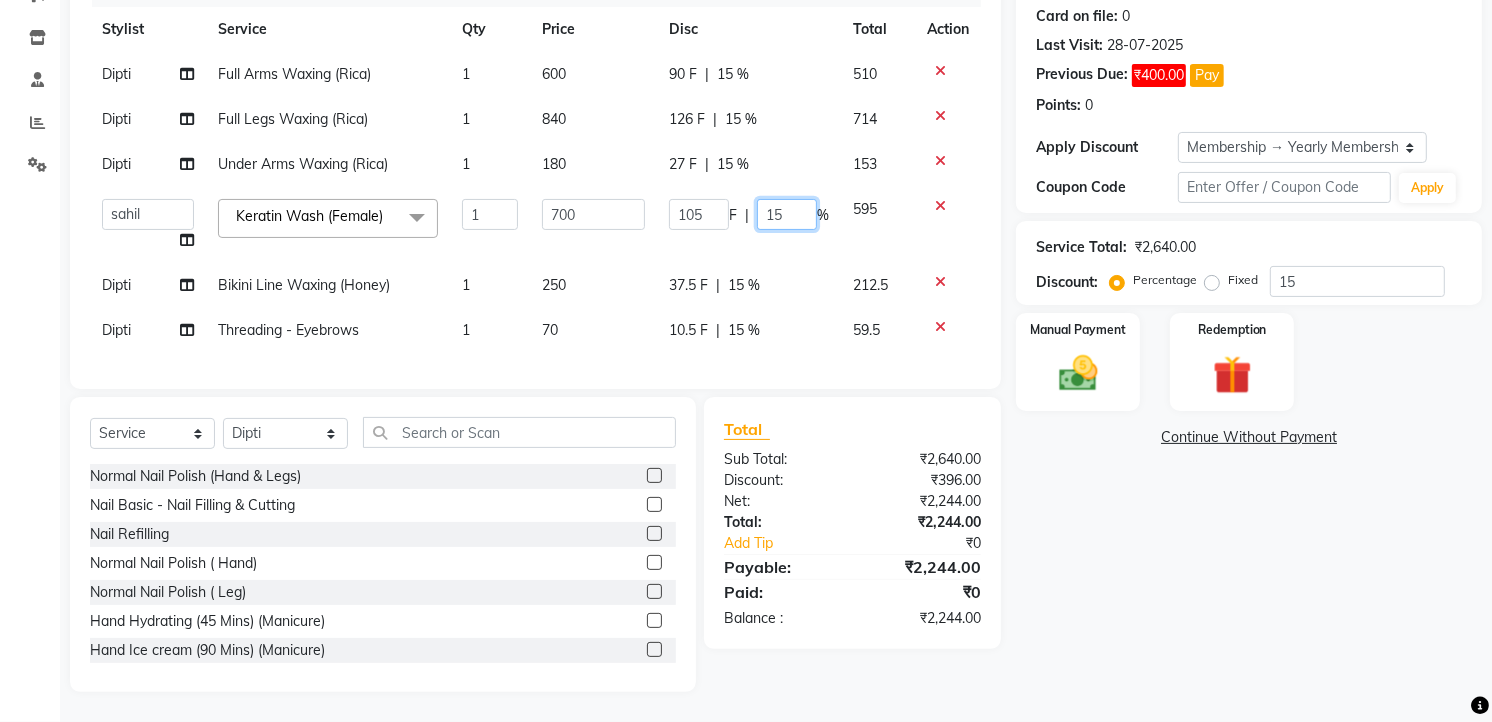 click on "15" 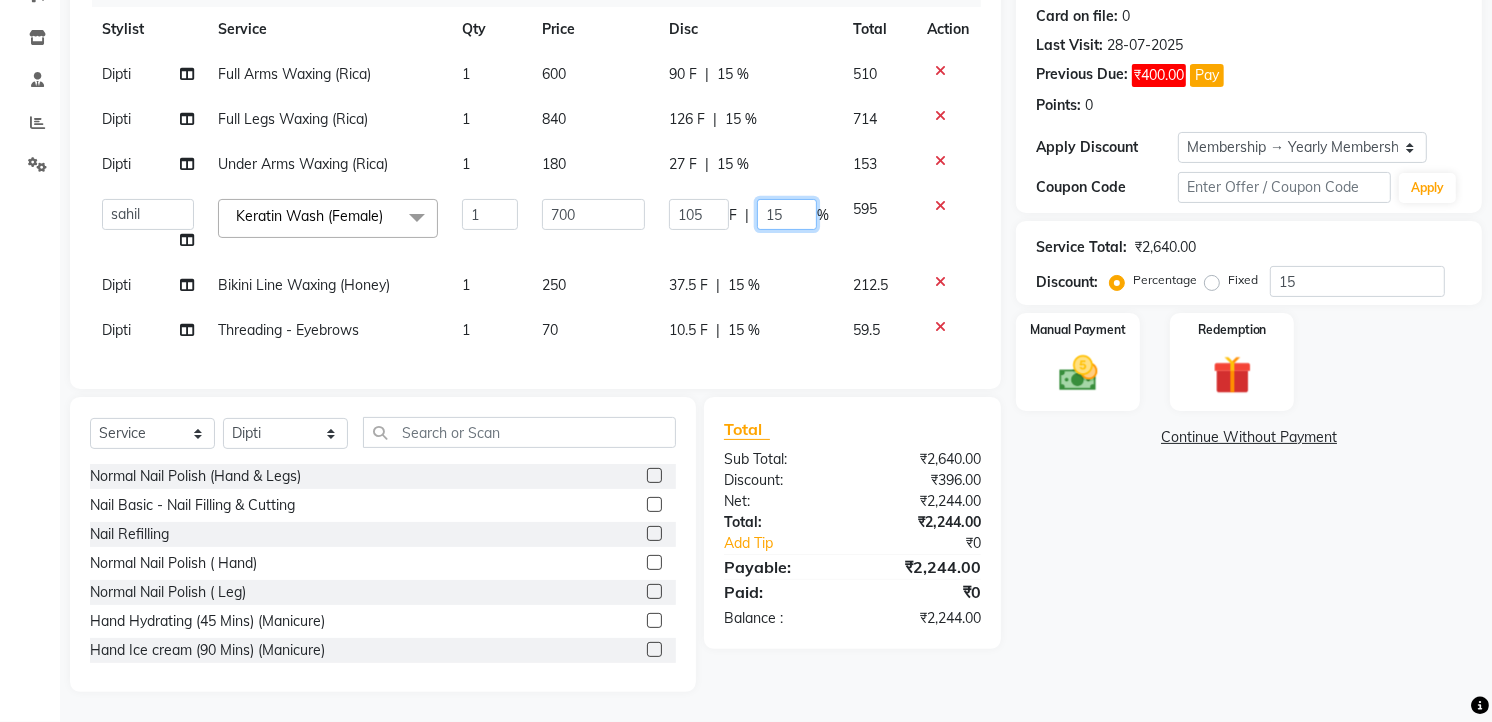 type on "1" 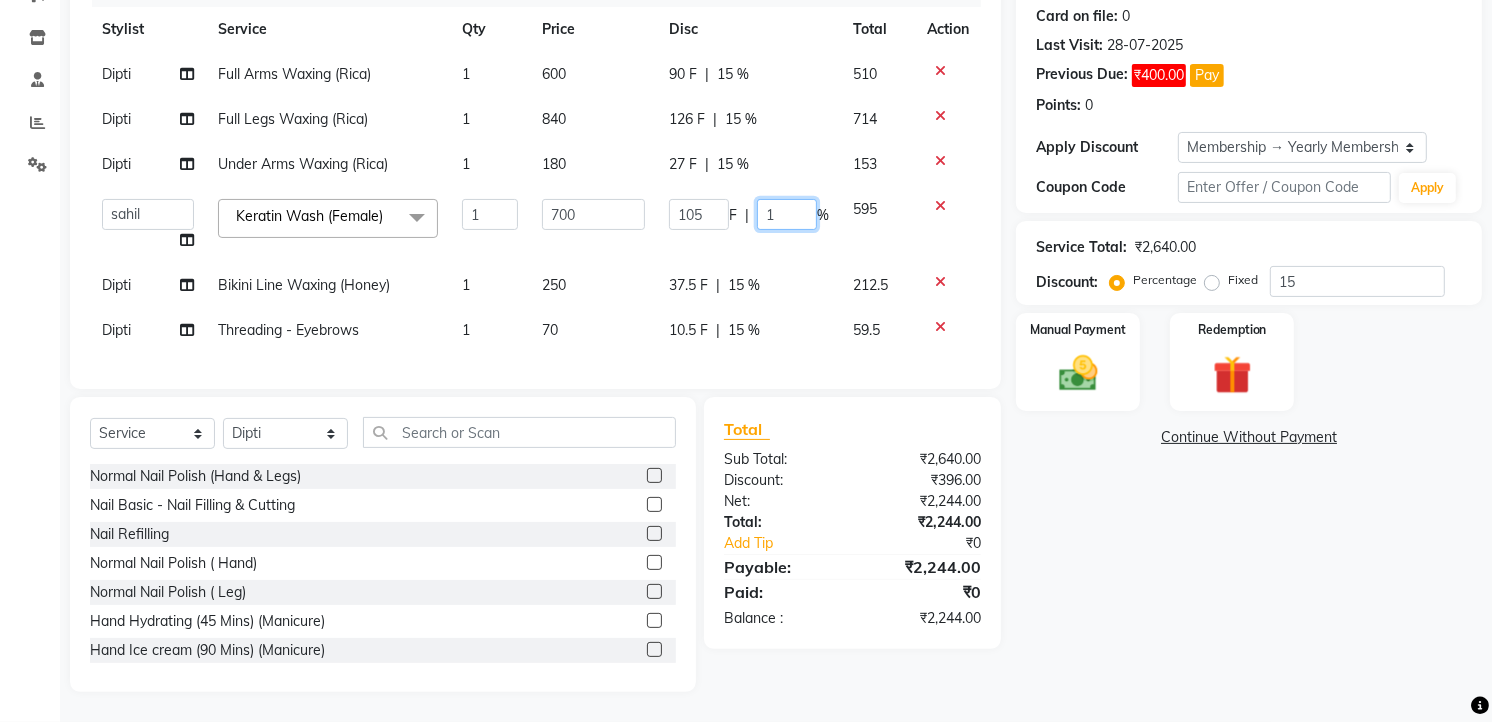 type 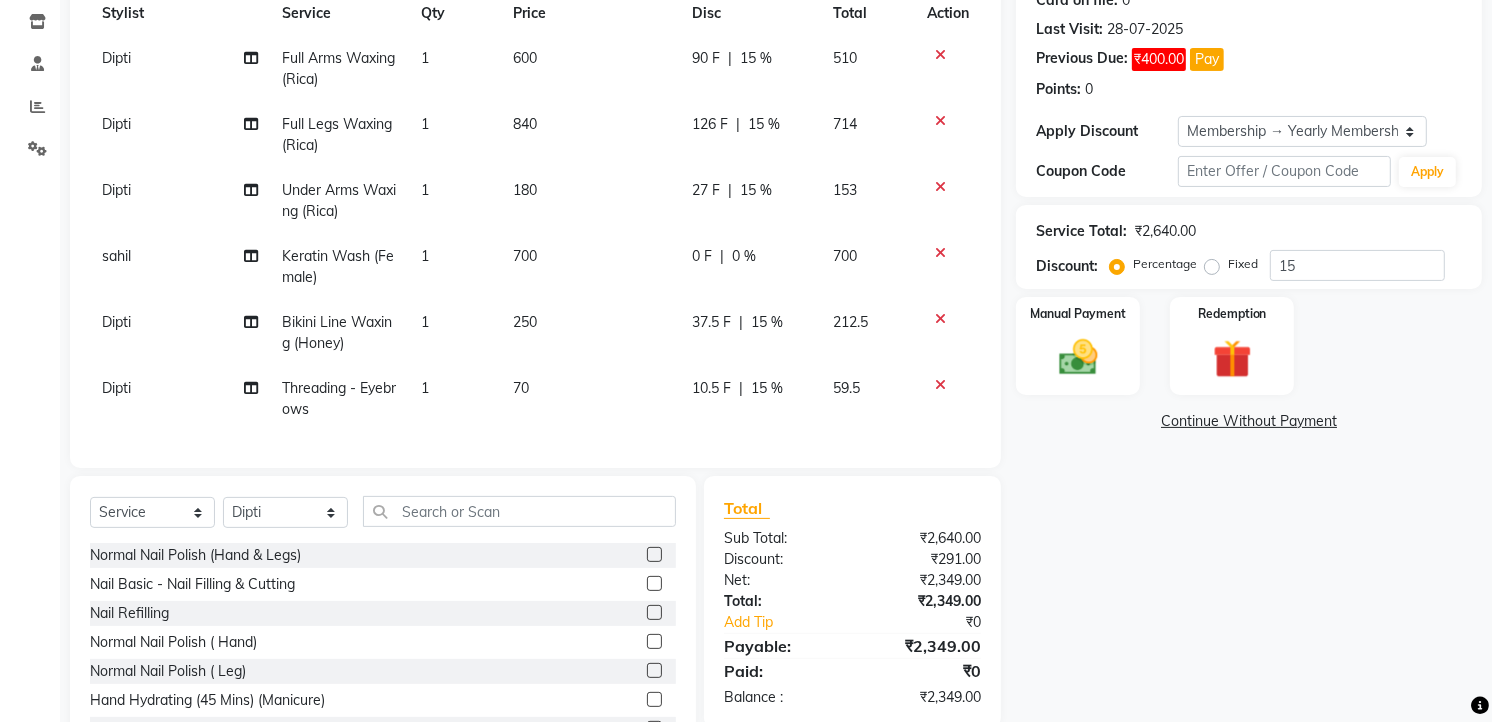click on "700" 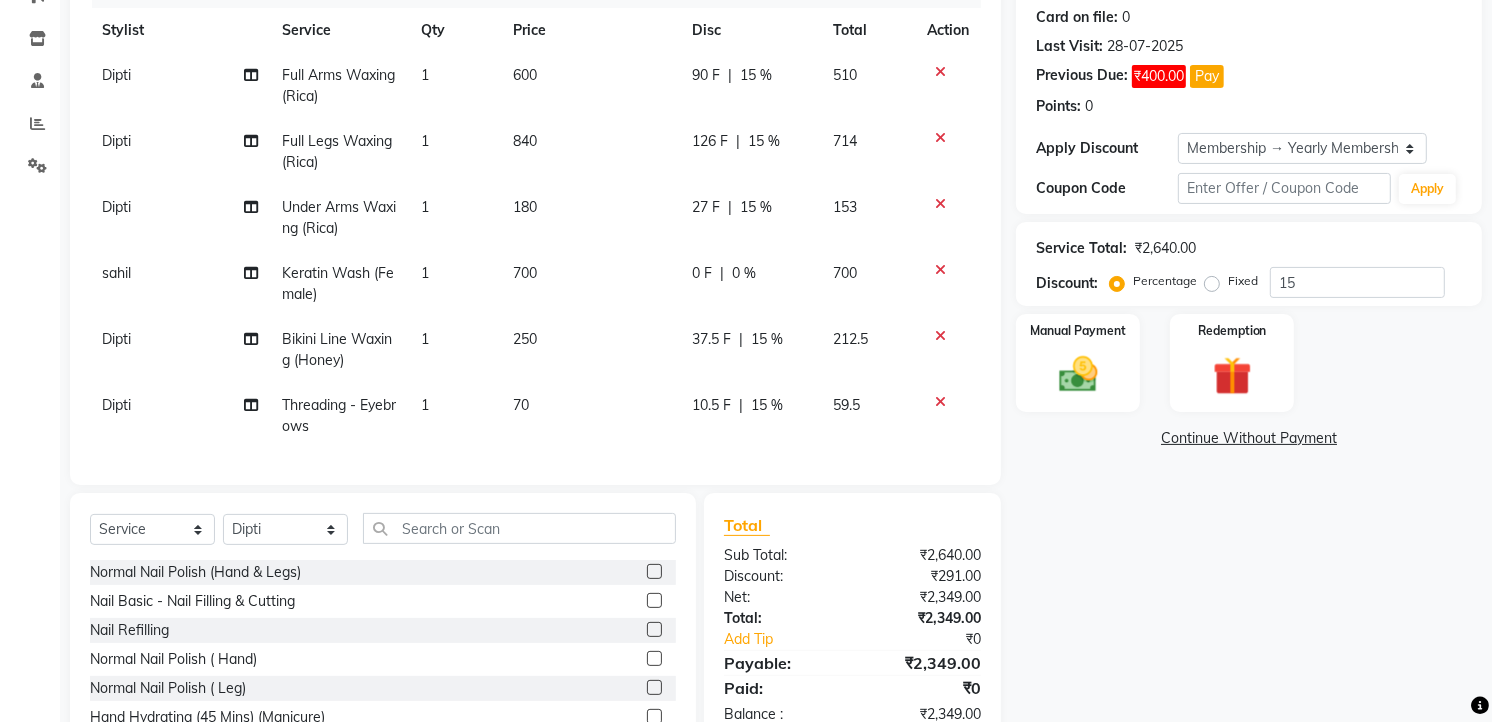 select on "74276" 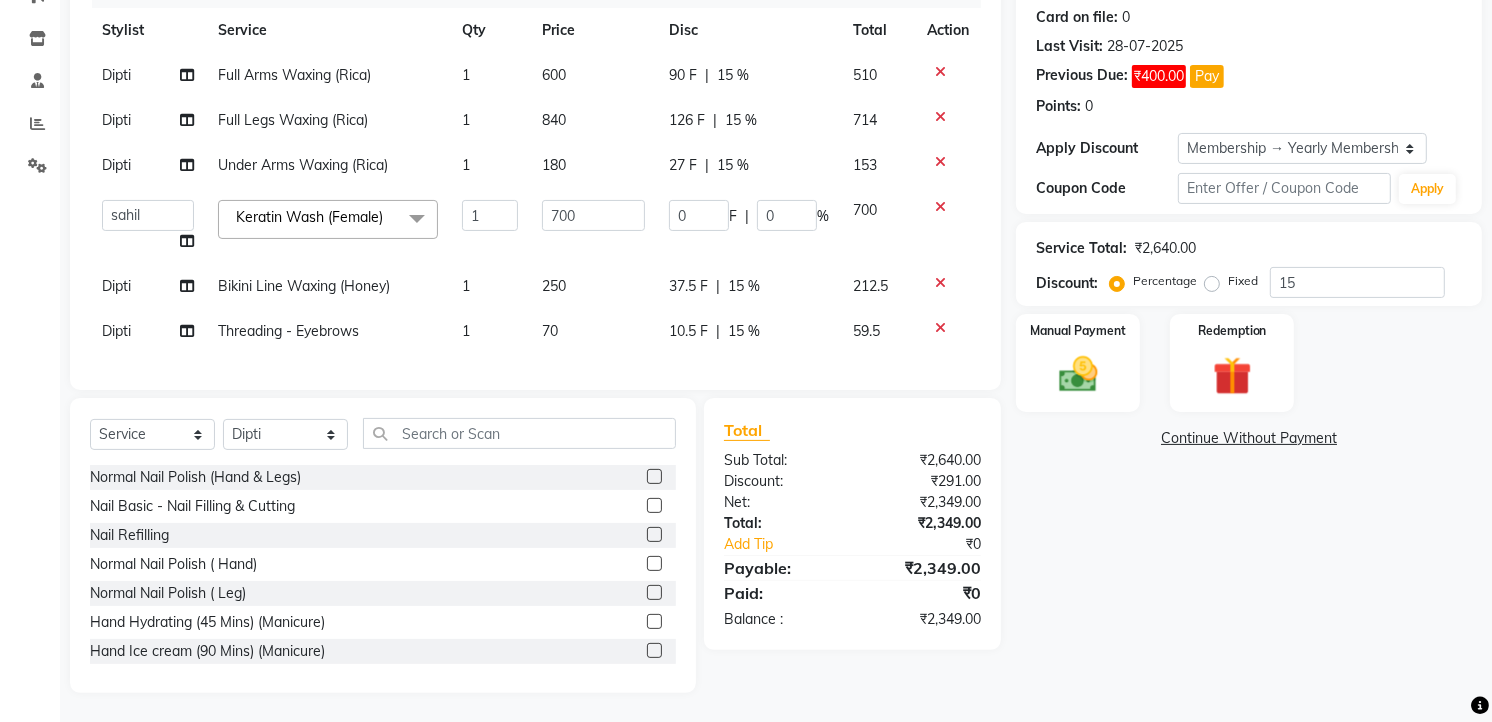 scroll, scrollTop: 294, scrollLeft: 0, axis: vertical 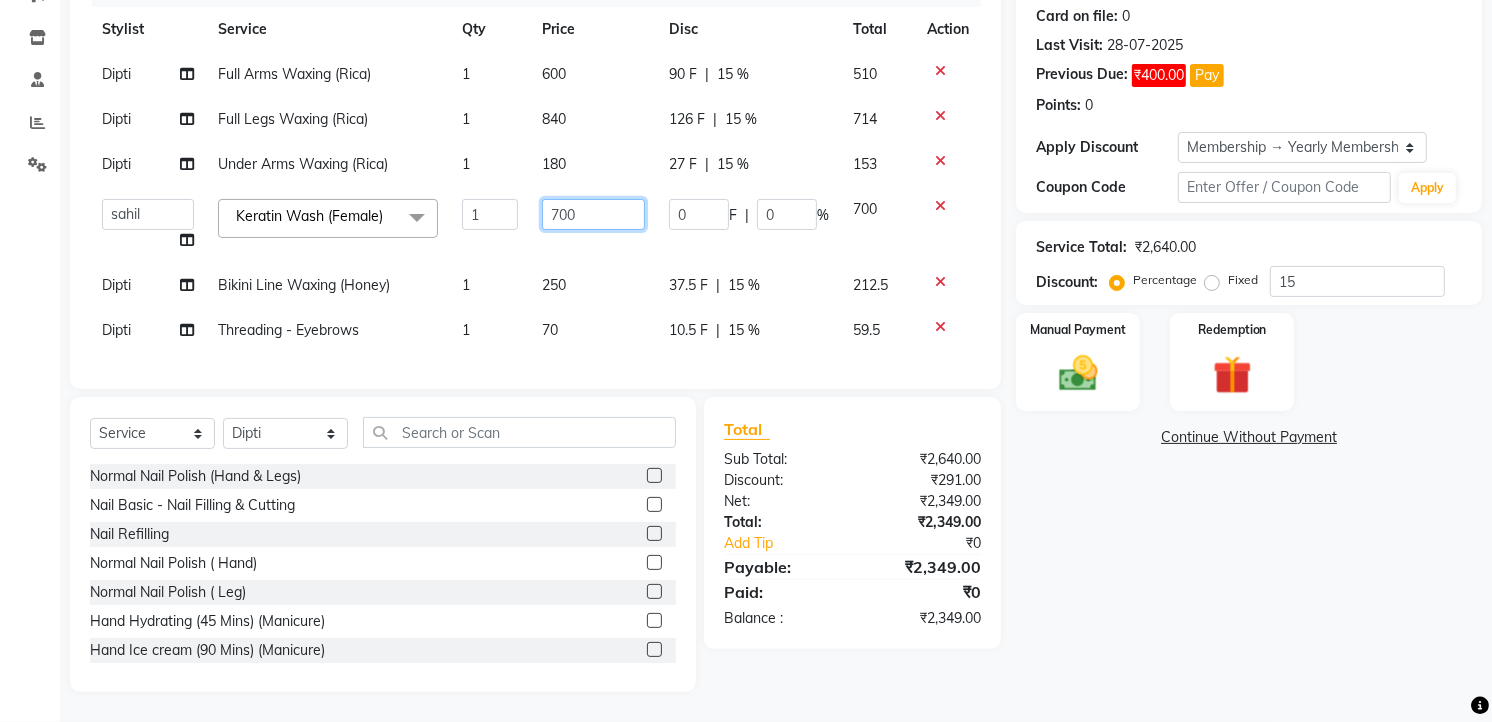 click on "700" 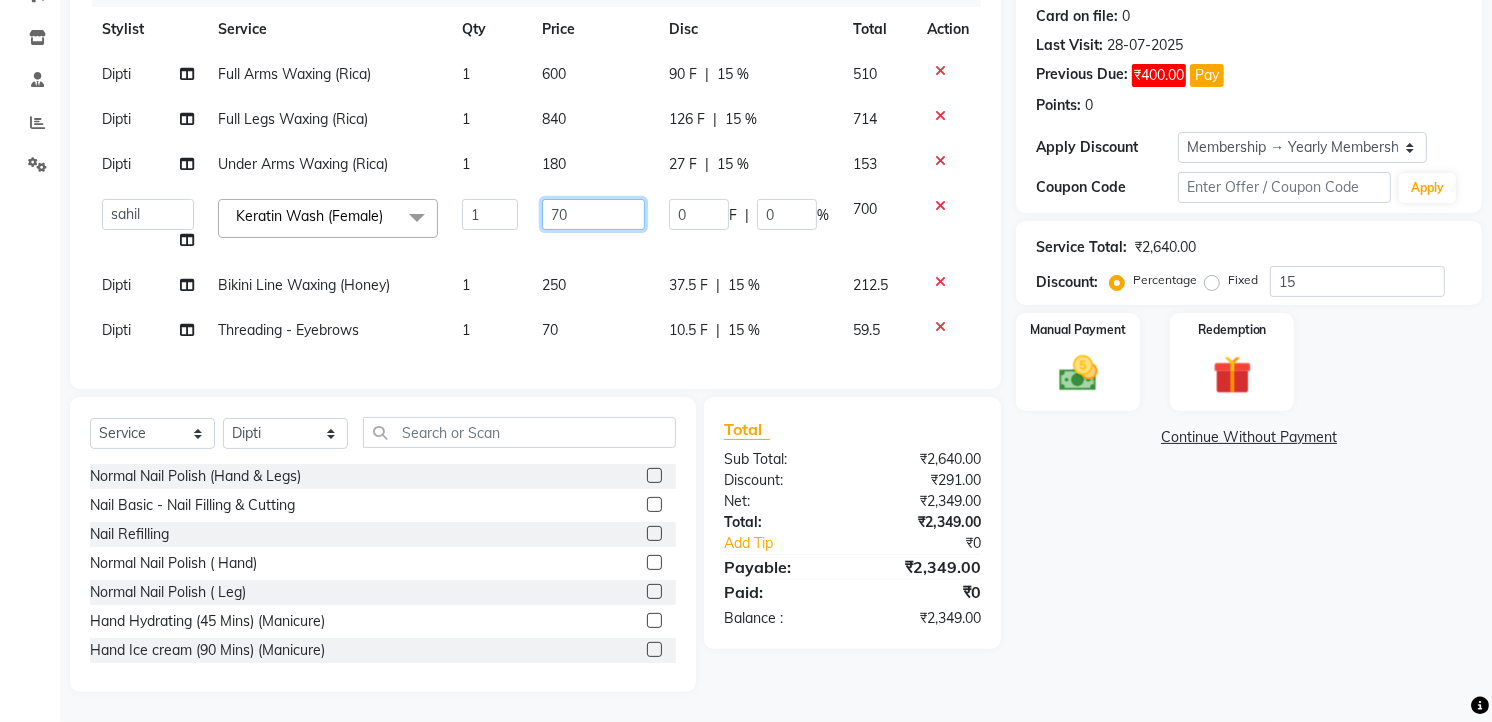 type on "7" 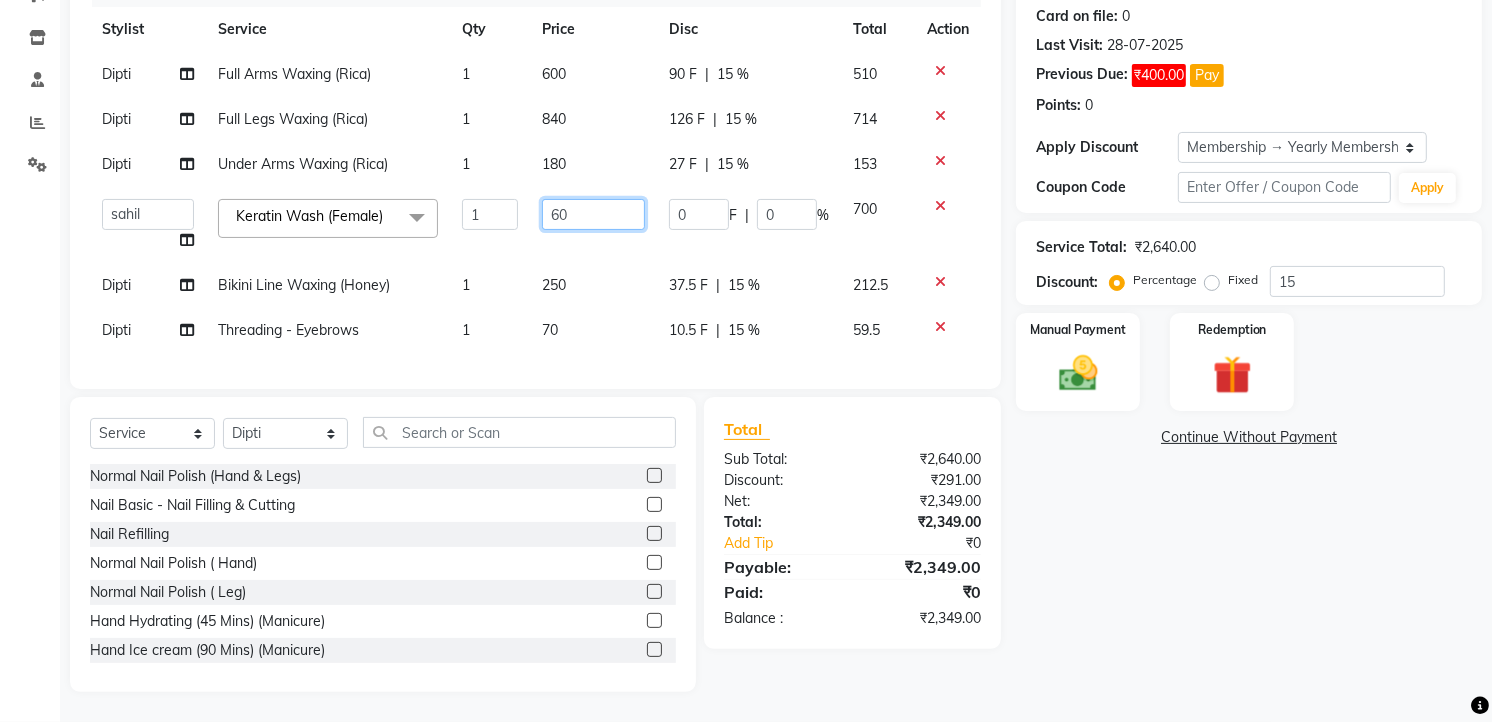 type on "600" 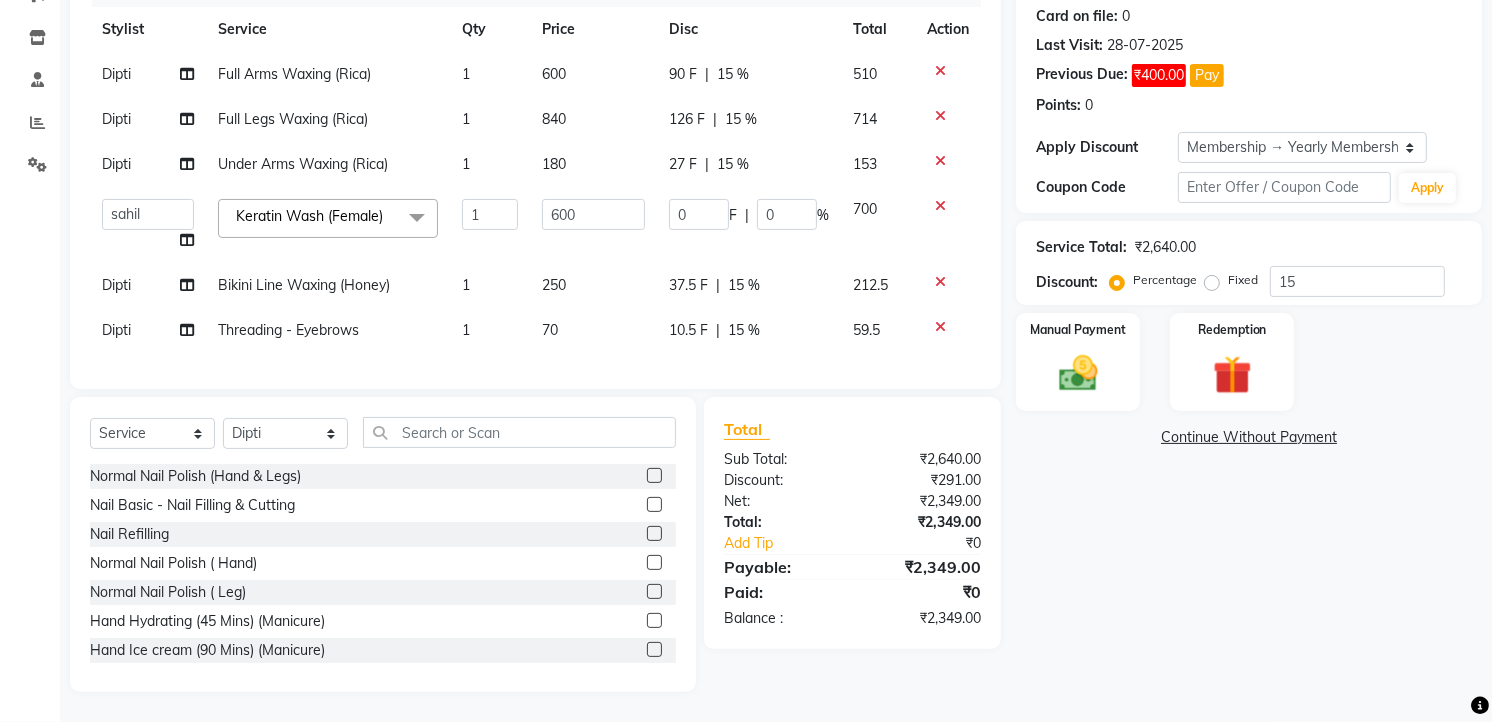 click on "600" 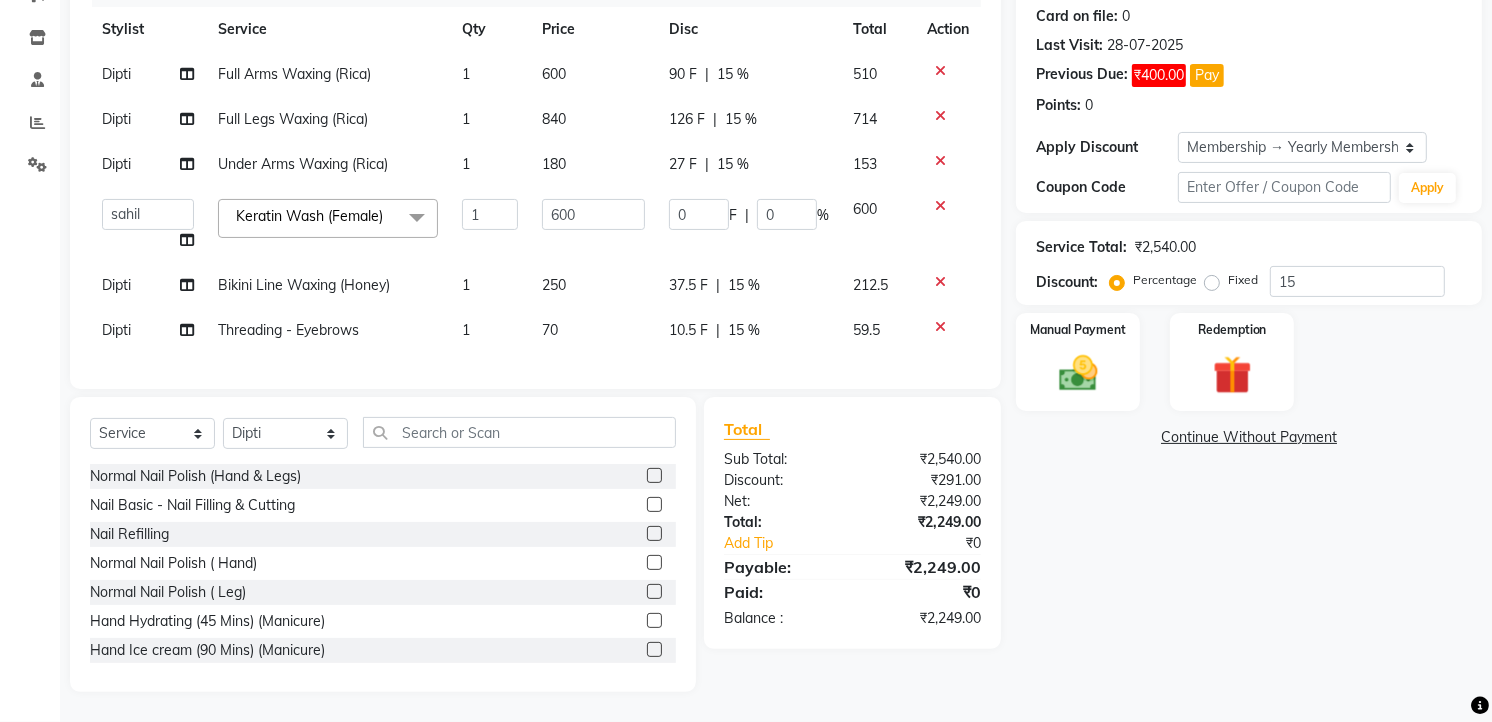 scroll, scrollTop: 277, scrollLeft: 0, axis: vertical 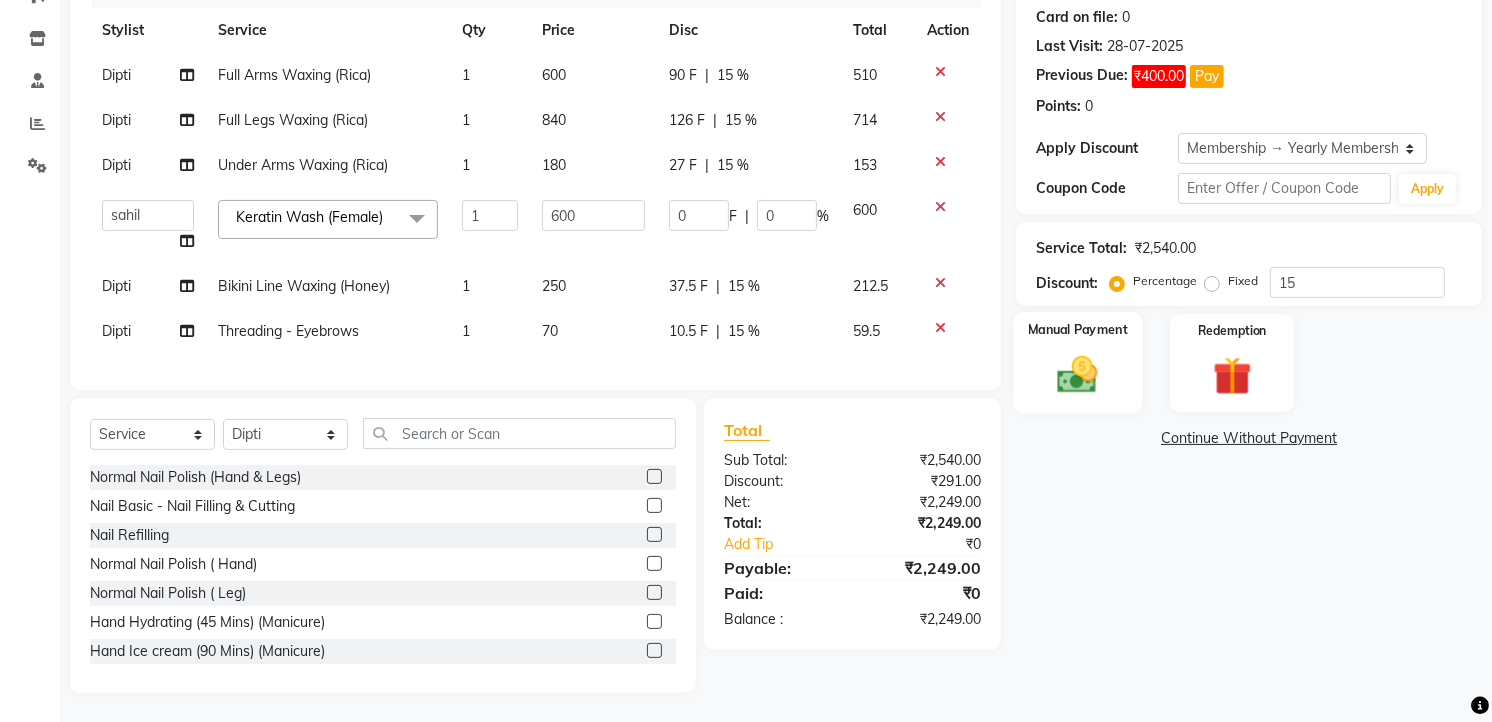 click 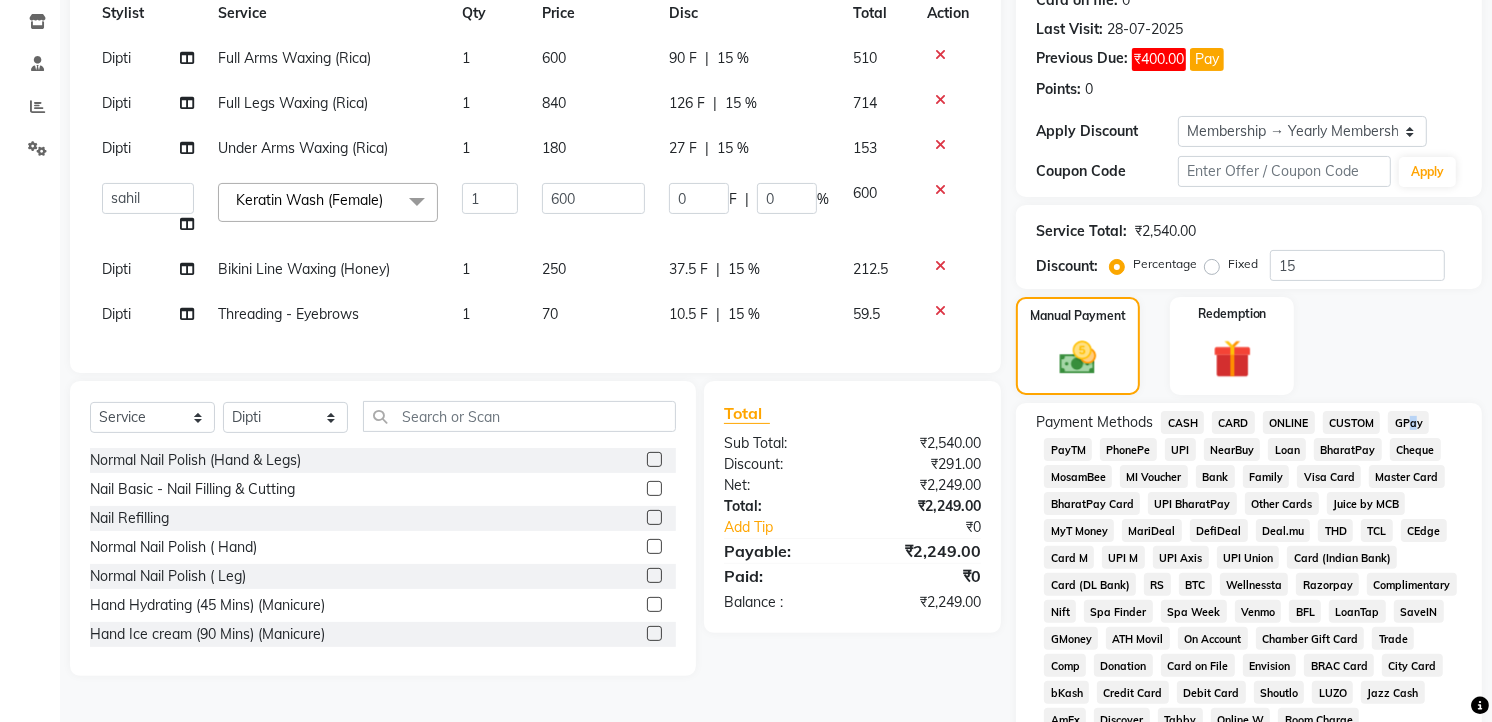 click on "GPay" 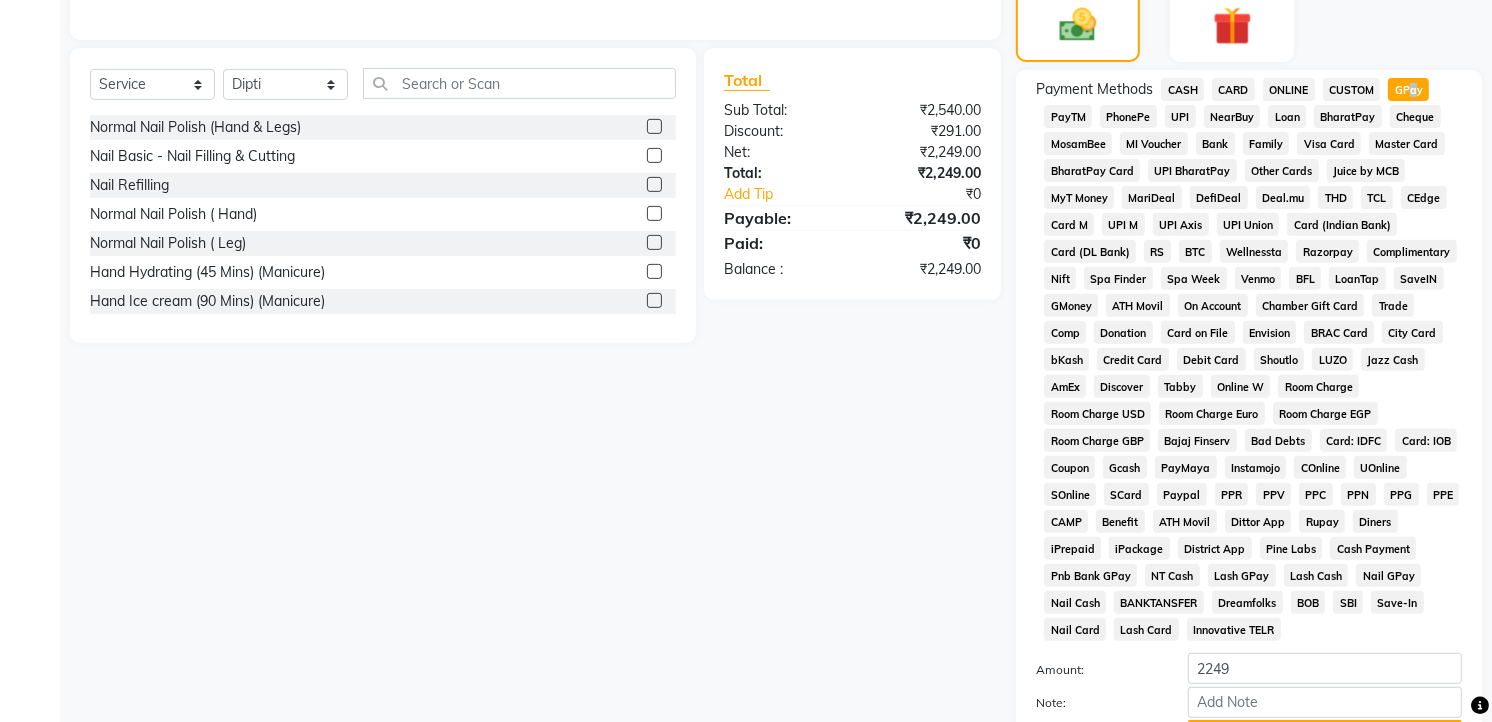 scroll, scrollTop: 816, scrollLeft: 0, axis: vertical 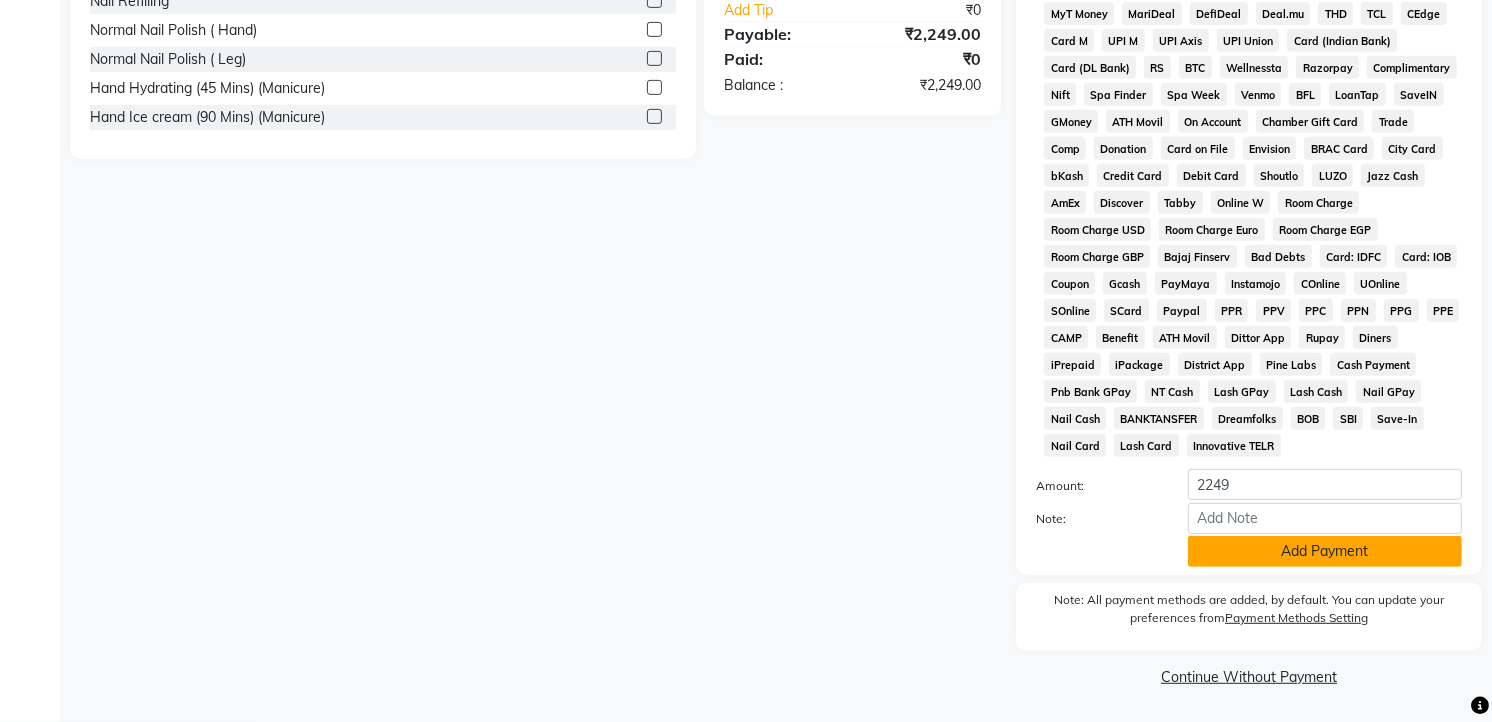 click on "Add Payment" 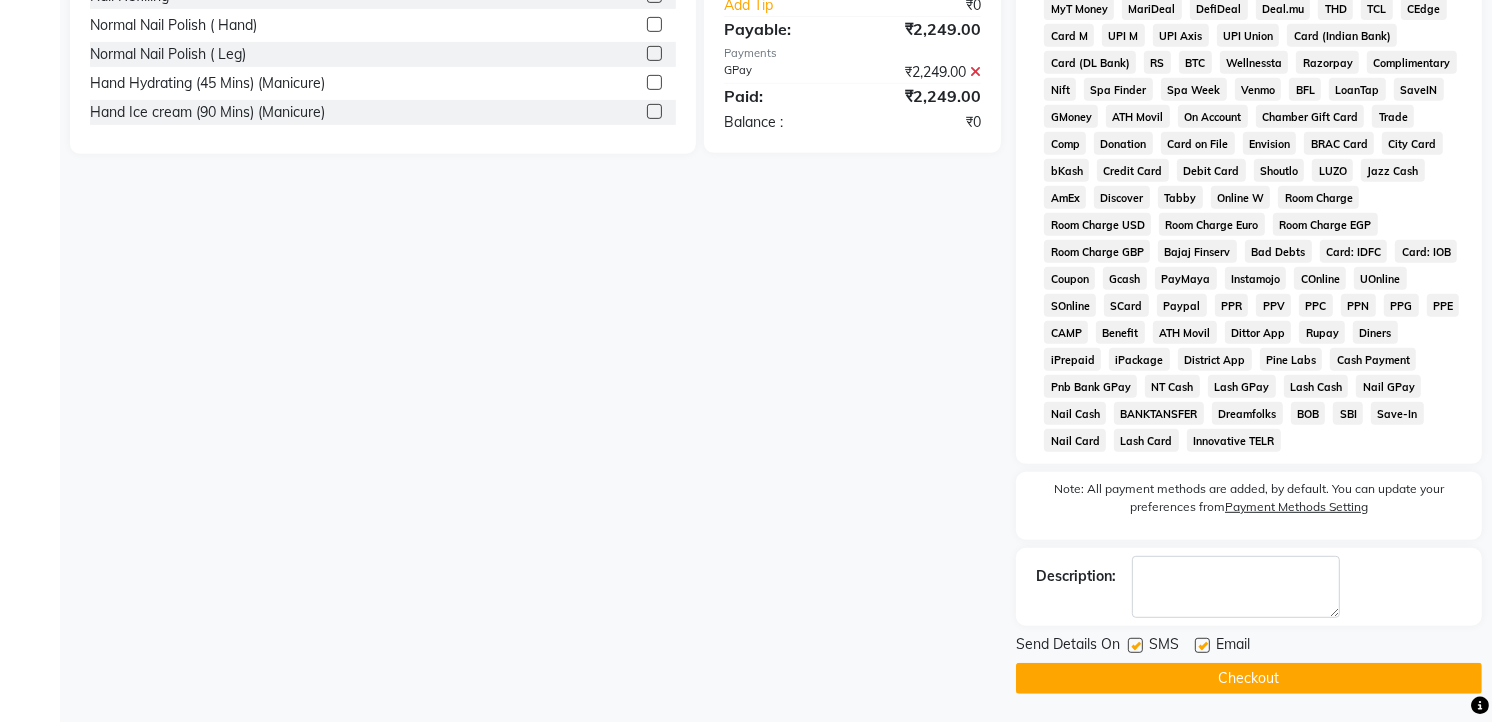 click on "Checkout" 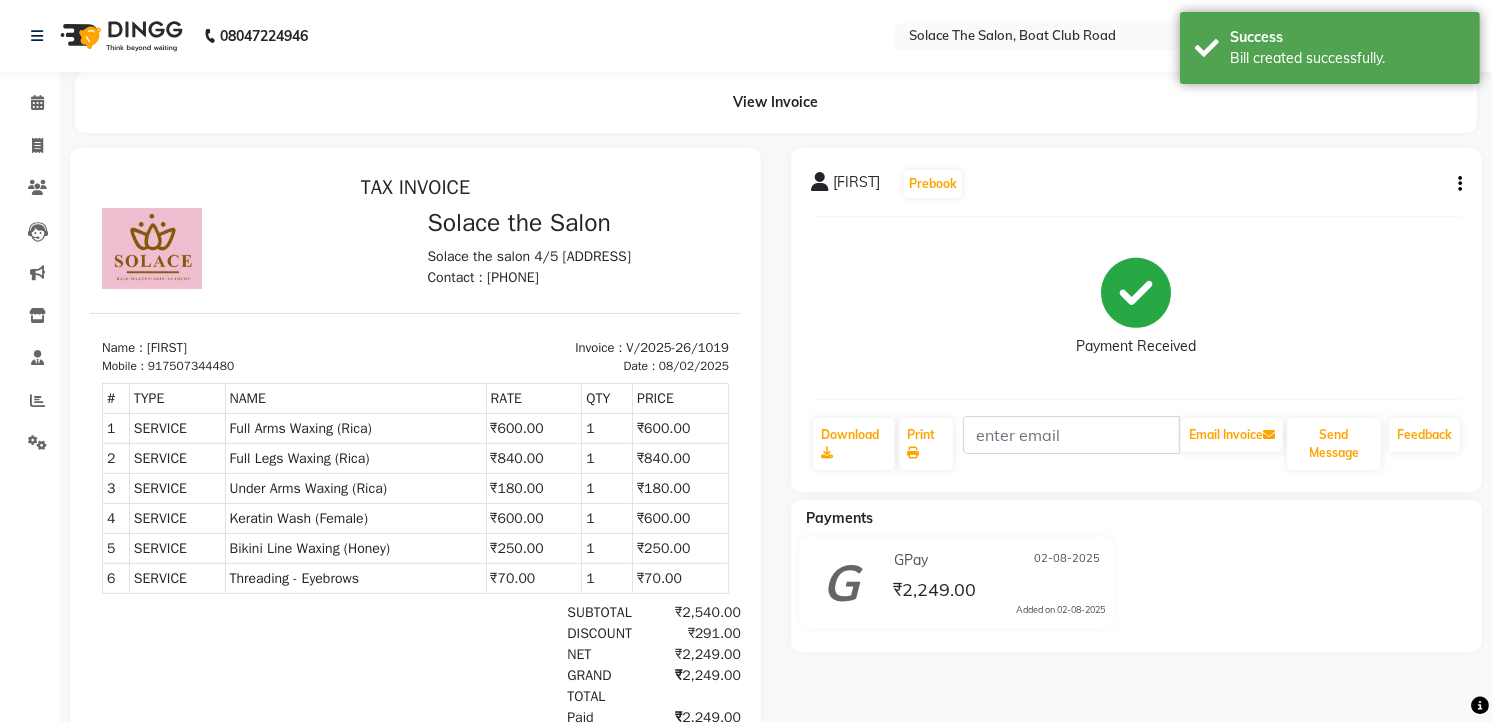 scroll, scrollTop: 0, scrollLeft: 0, axis: both 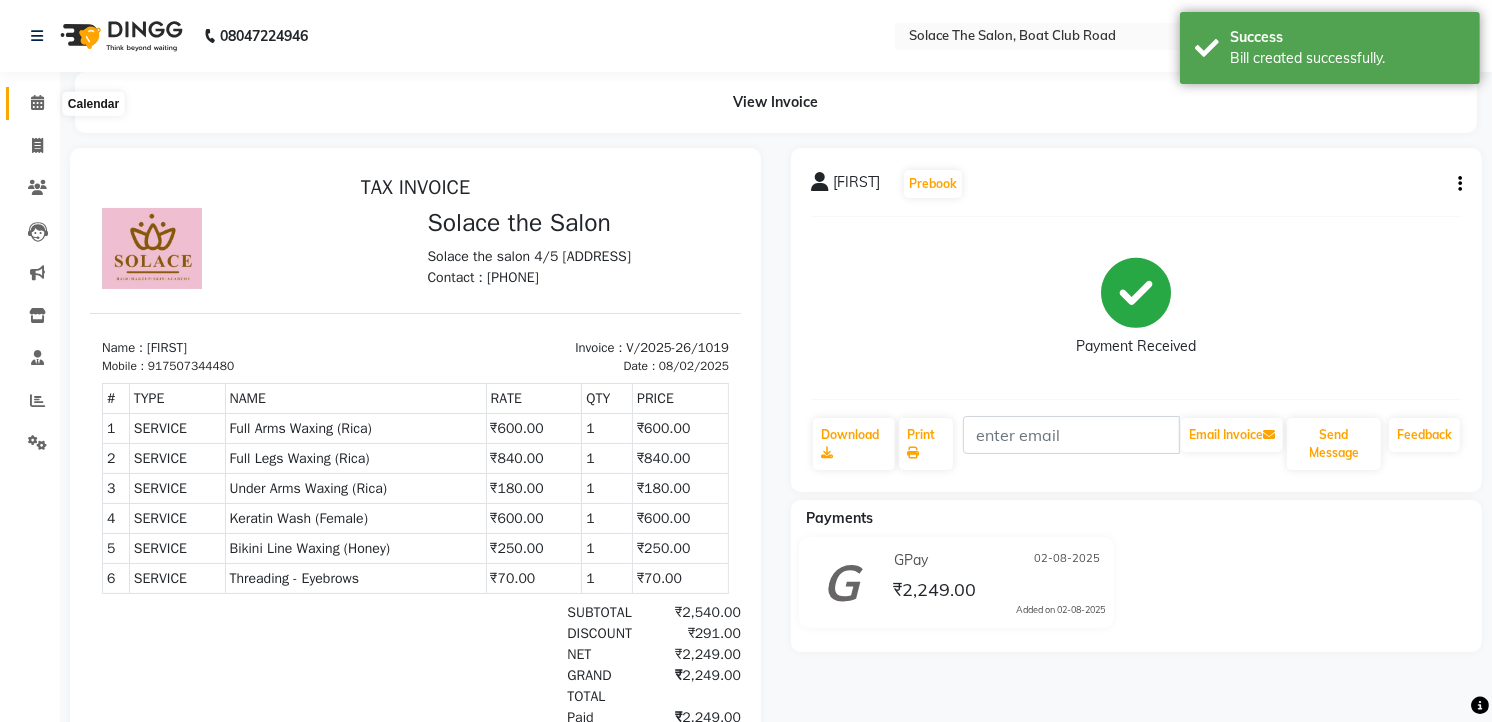click 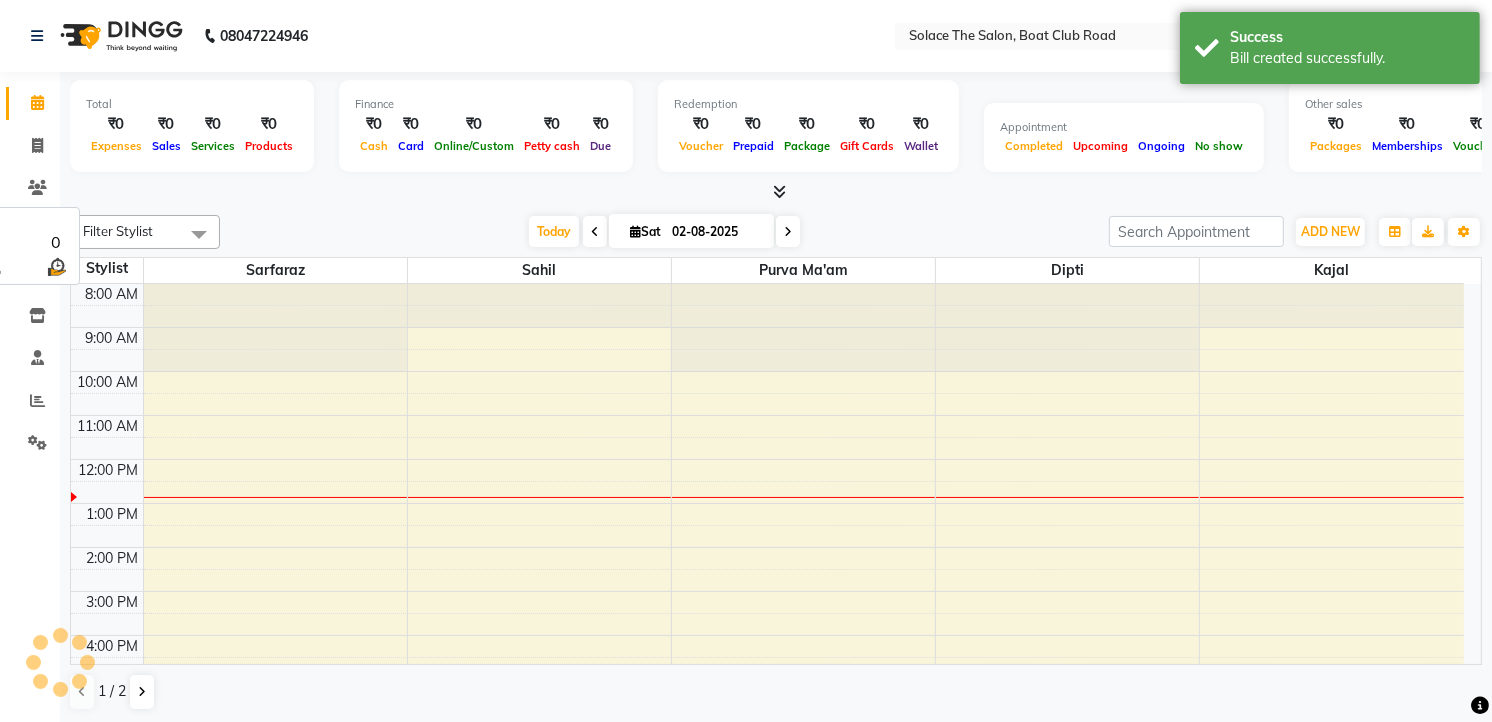 scroll, scrollTop: 0, scrollLeft: 0, axis: both 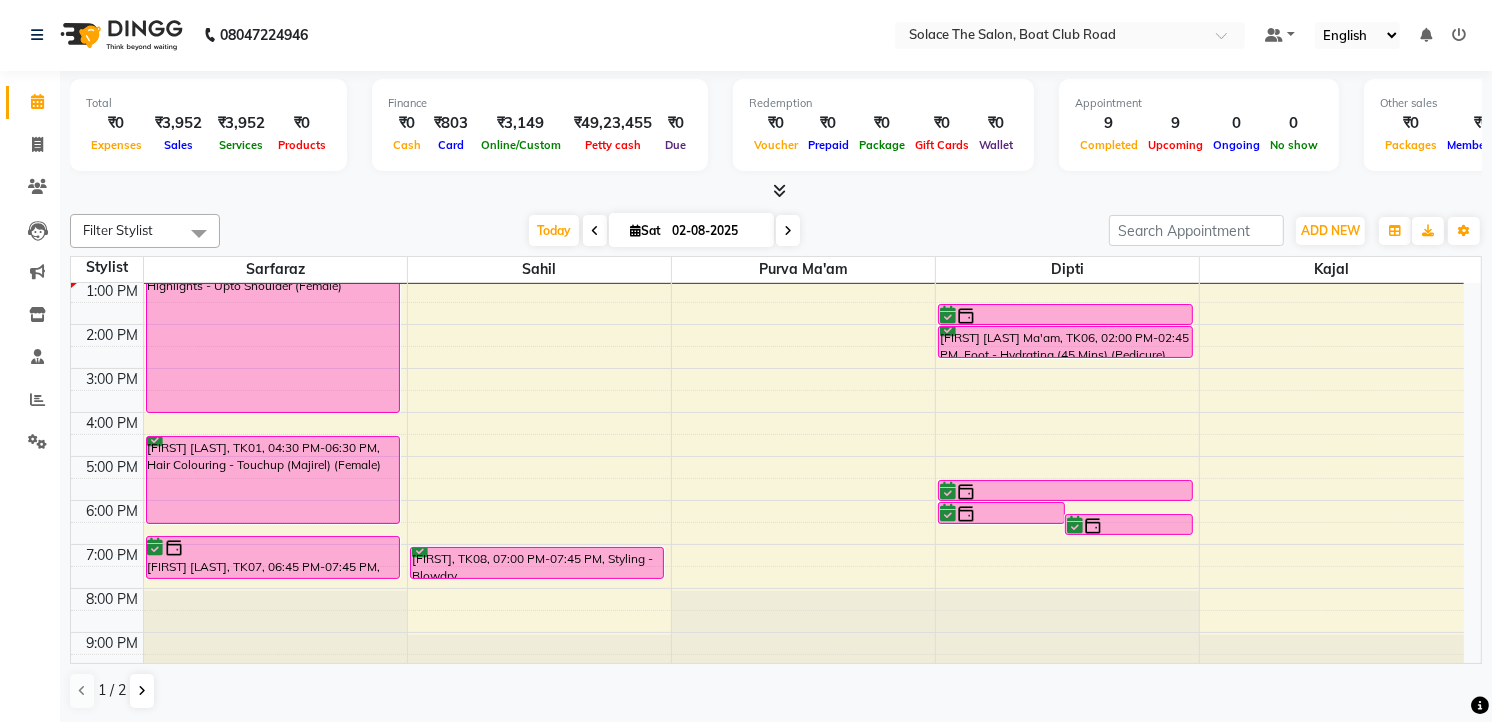 click at bounding box center [788, 231] 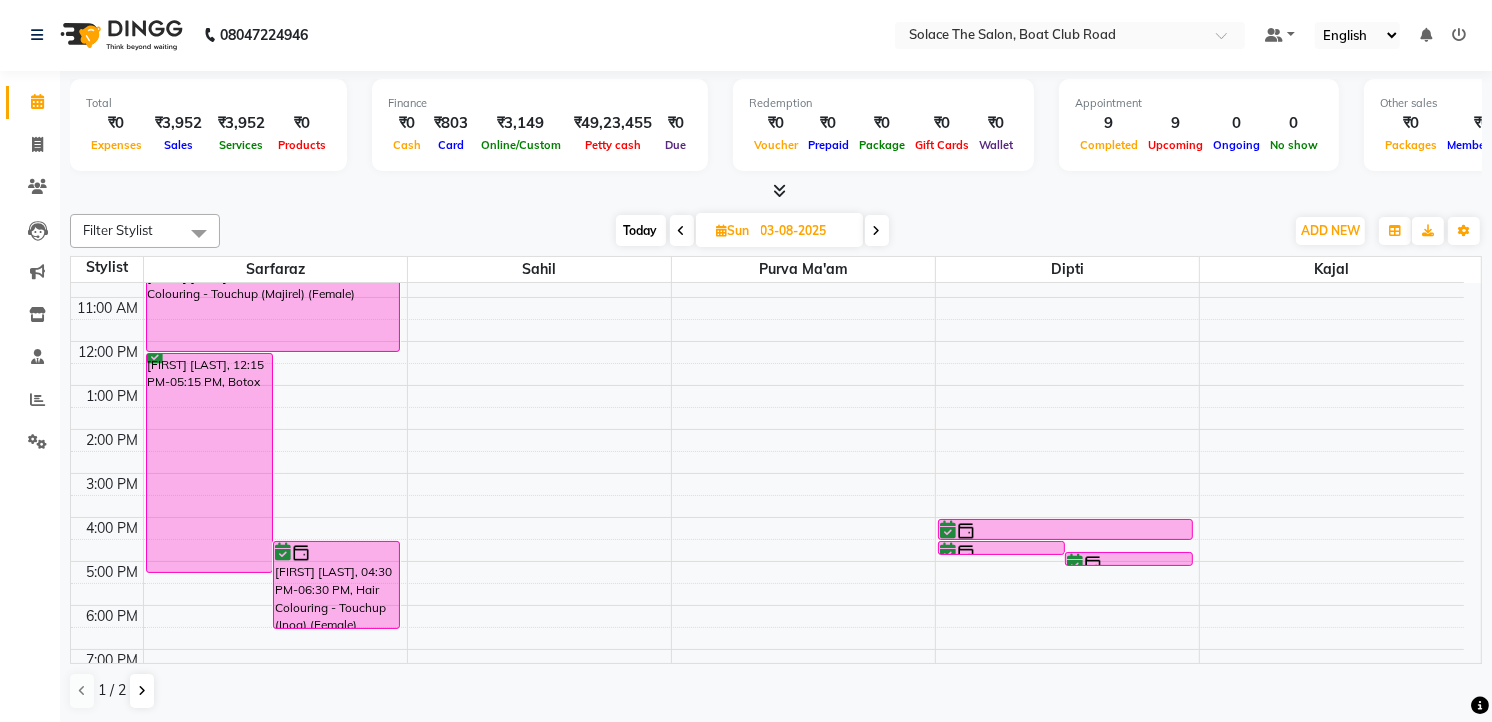 scroll, scrollTop: 0, scrollLeft: 0, axis: both 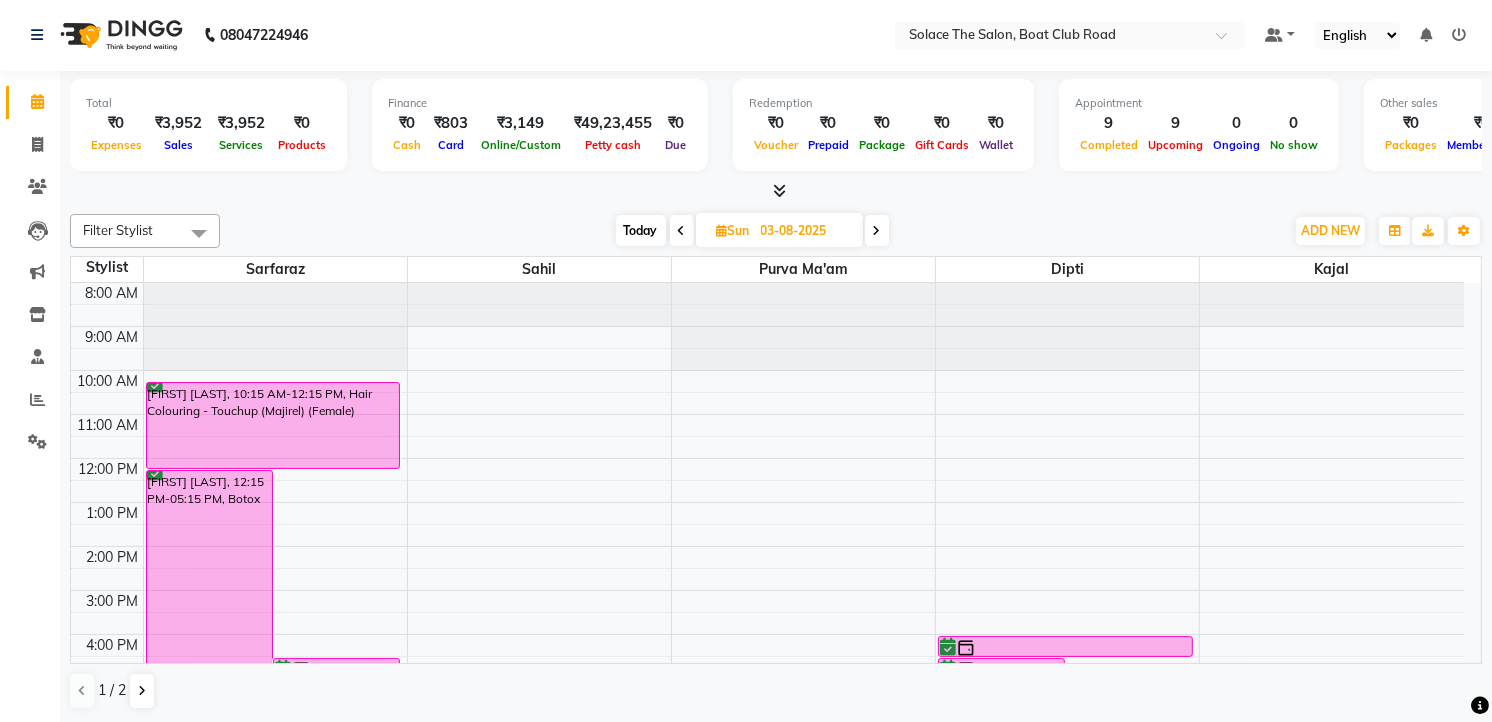 click at bounding box center [877, 231] 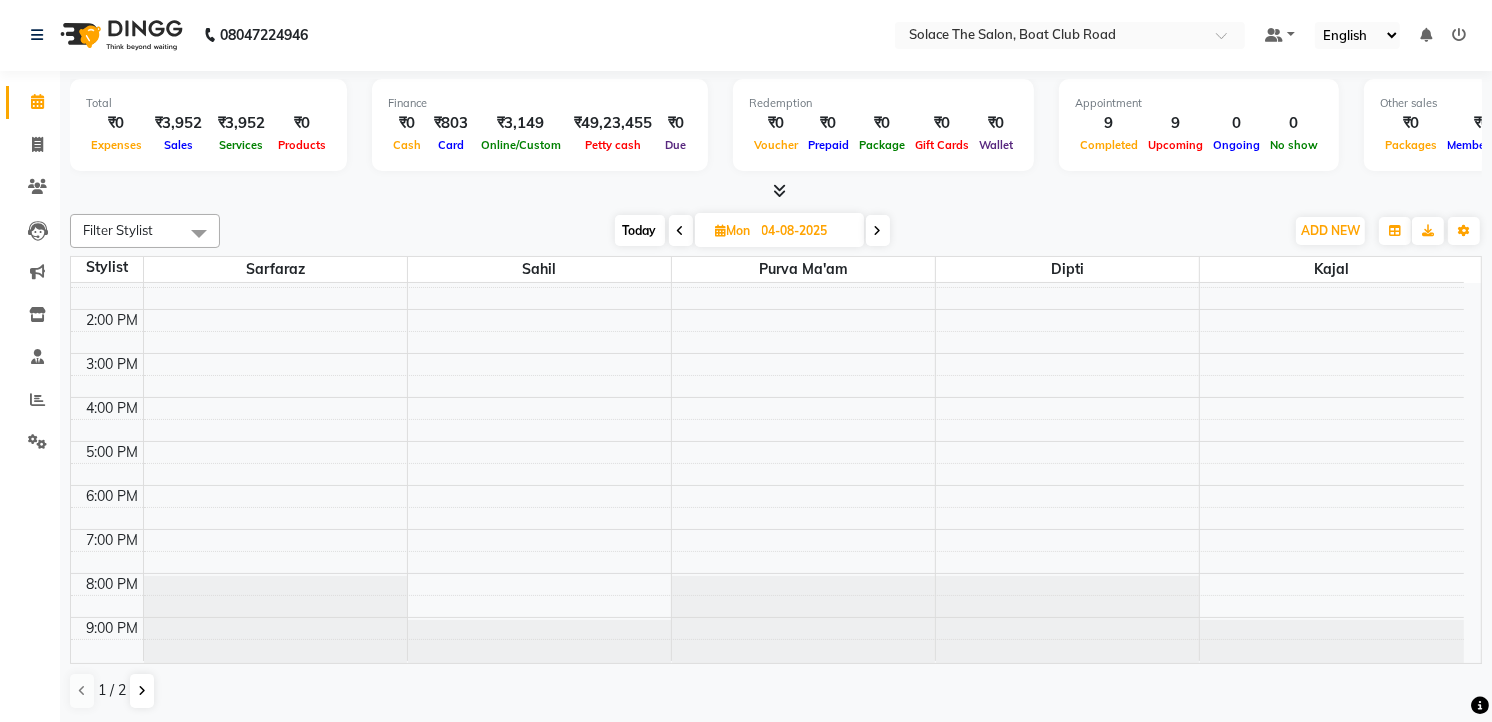 scroll, scrollTop: 0, scrollLeft: 0, axis: both 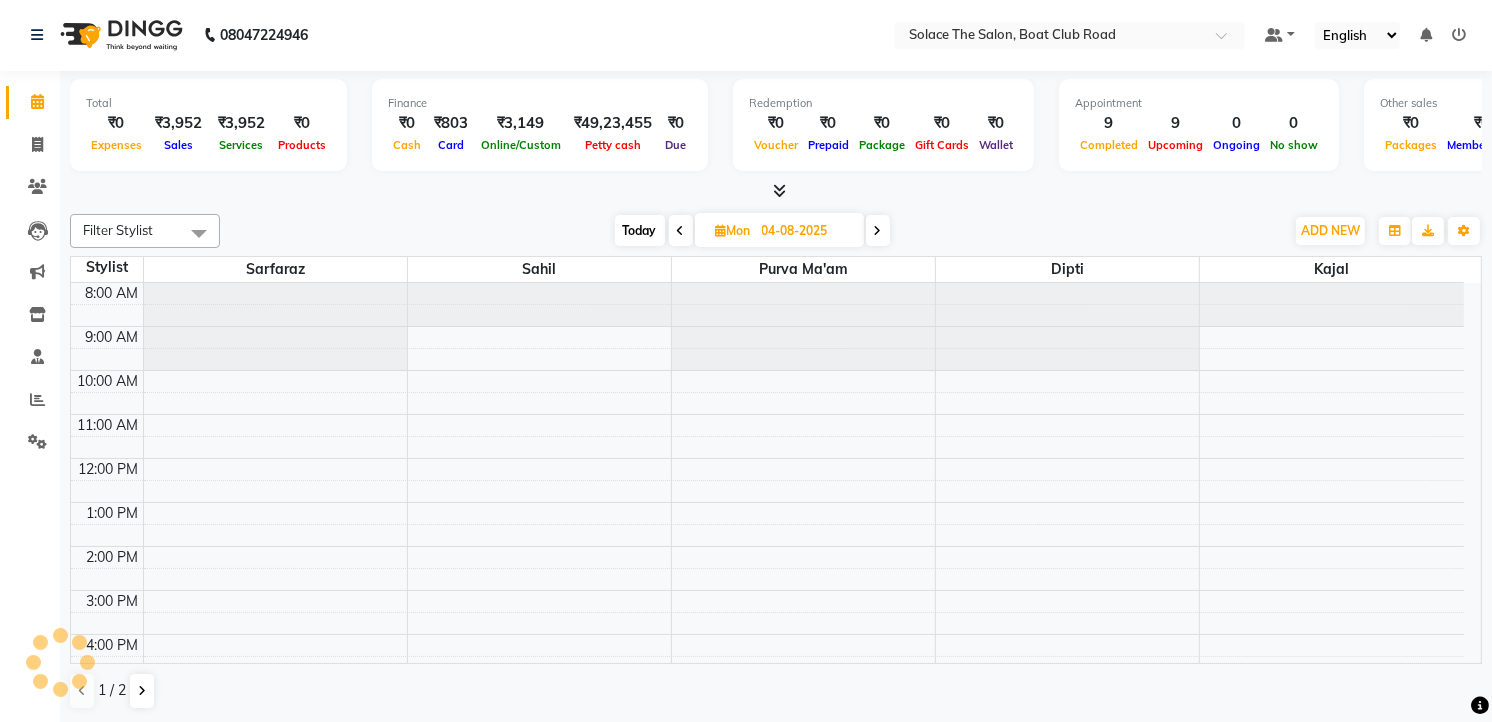 click at bounding box center (681, 231) 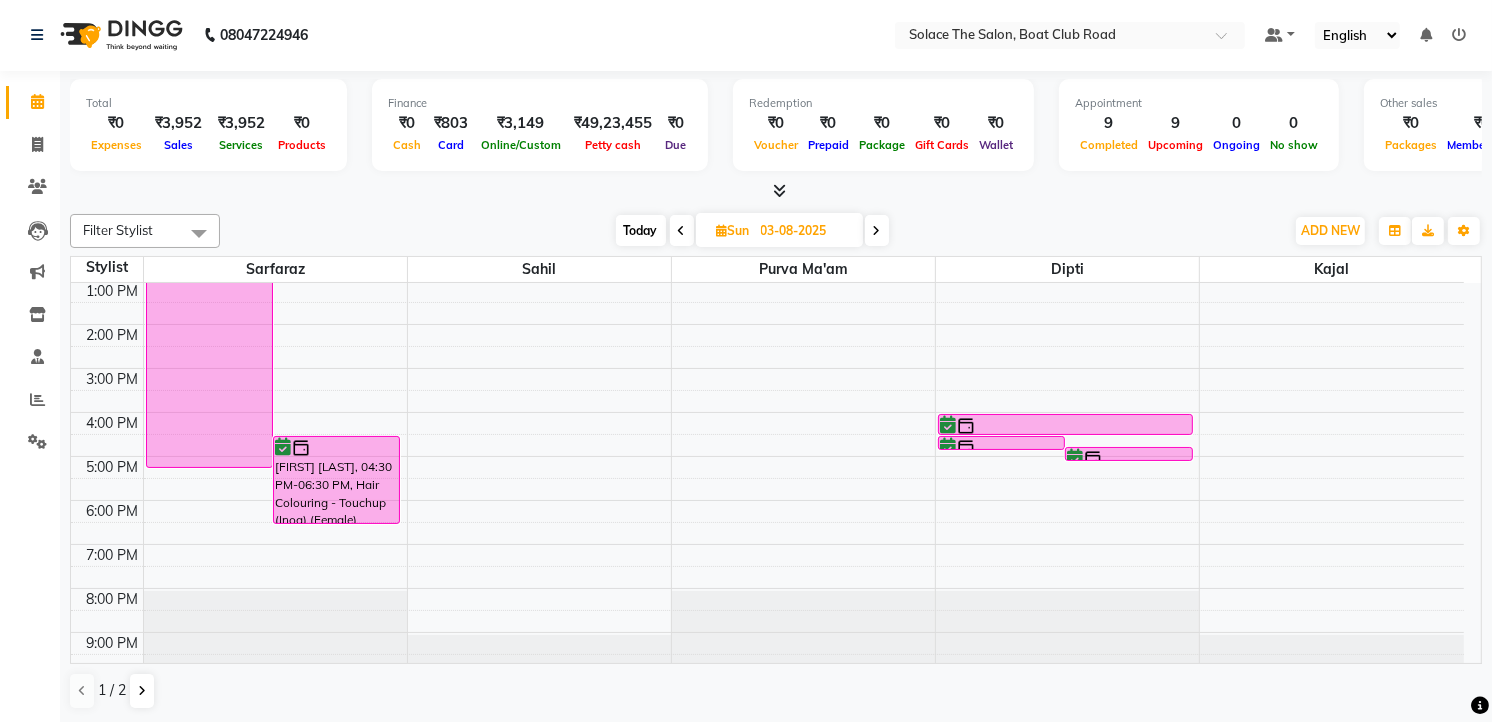scroll, scrollTop: 0, scrollLeft: 0, axis: both 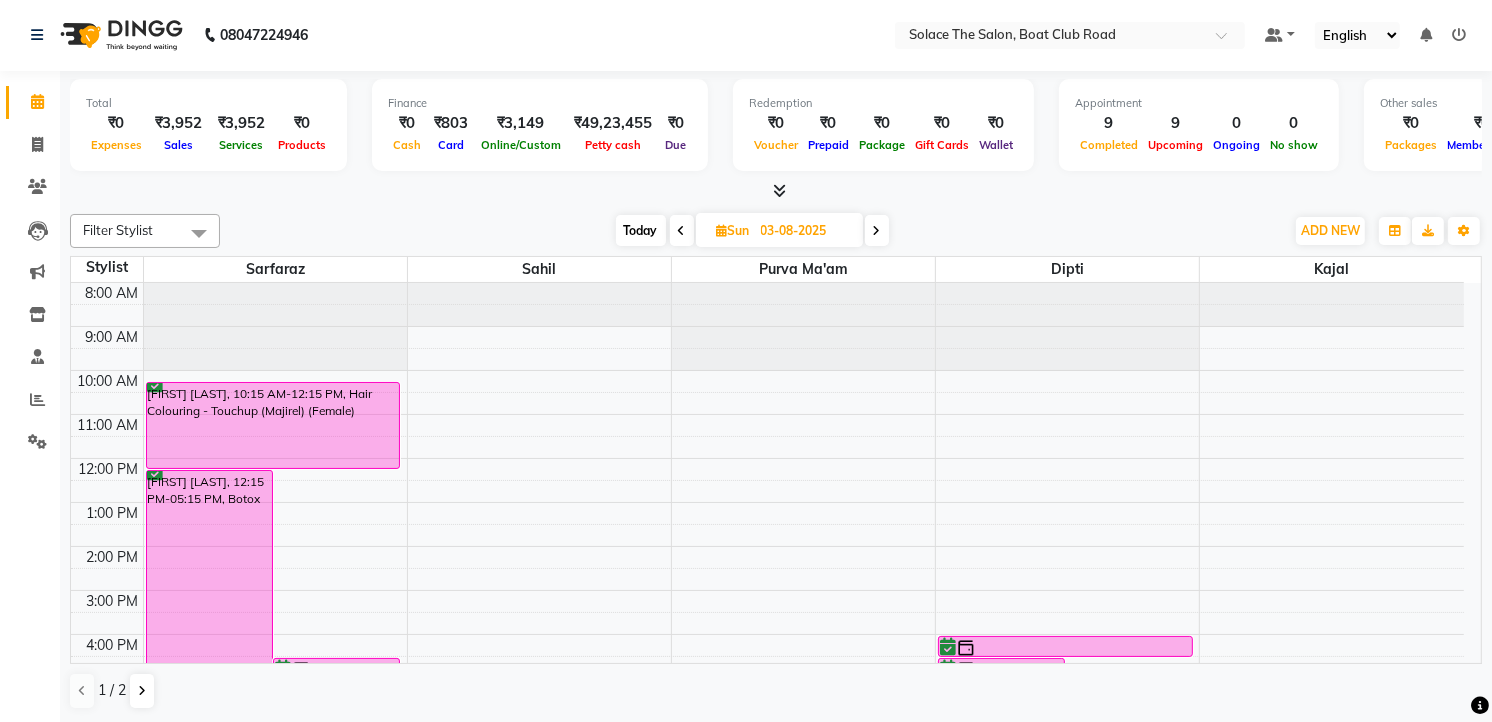 click at bounding box center (682, 231) 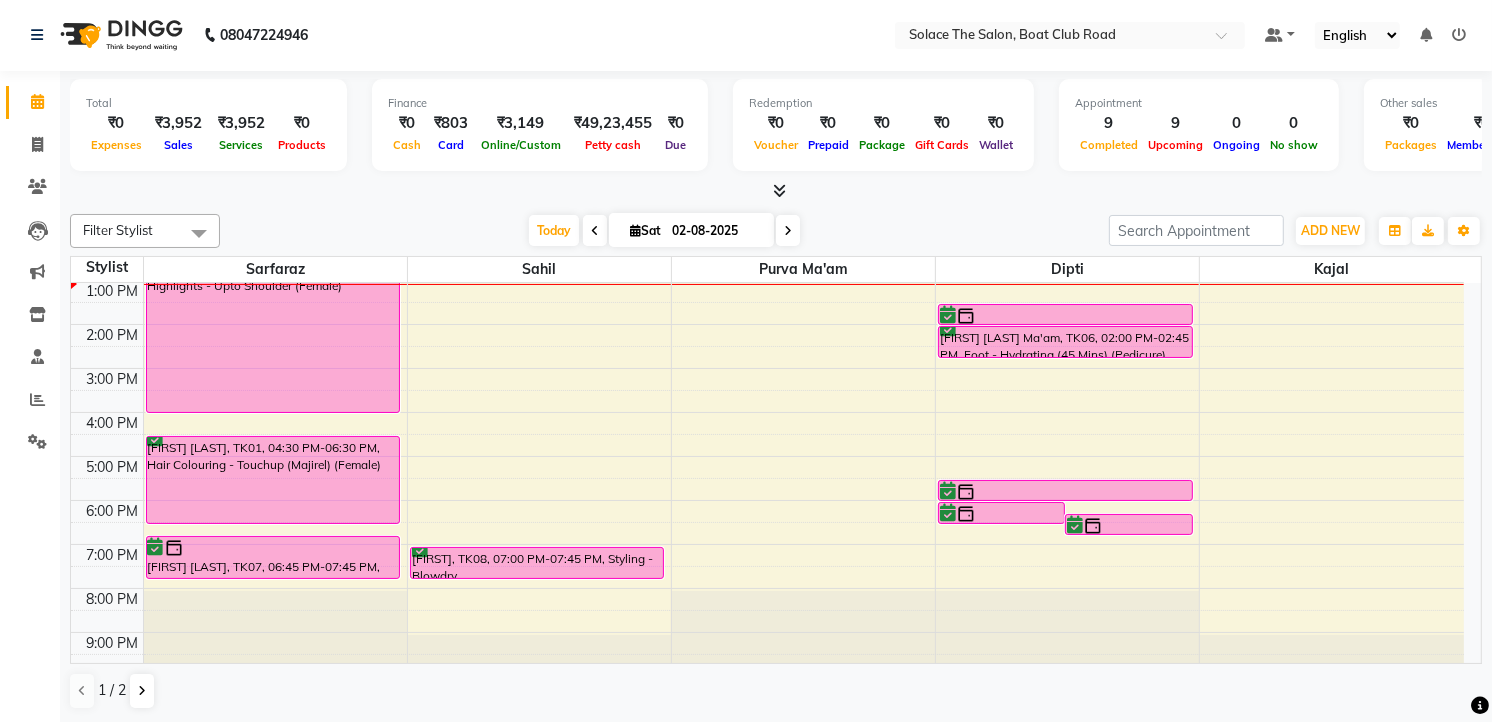 scroll, scrollTop: 237, scrollLeft: 0, axis: vertical 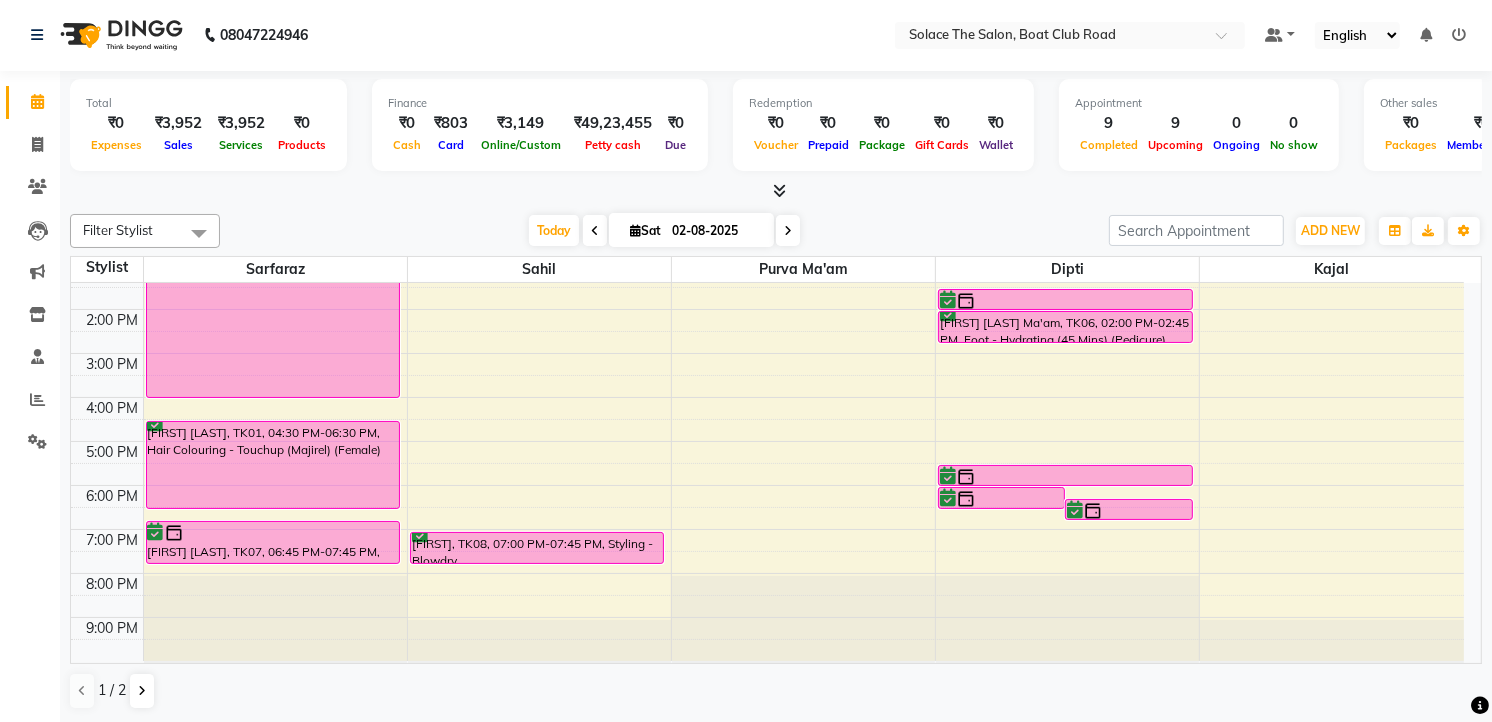 click at bounding box center (788, 230) 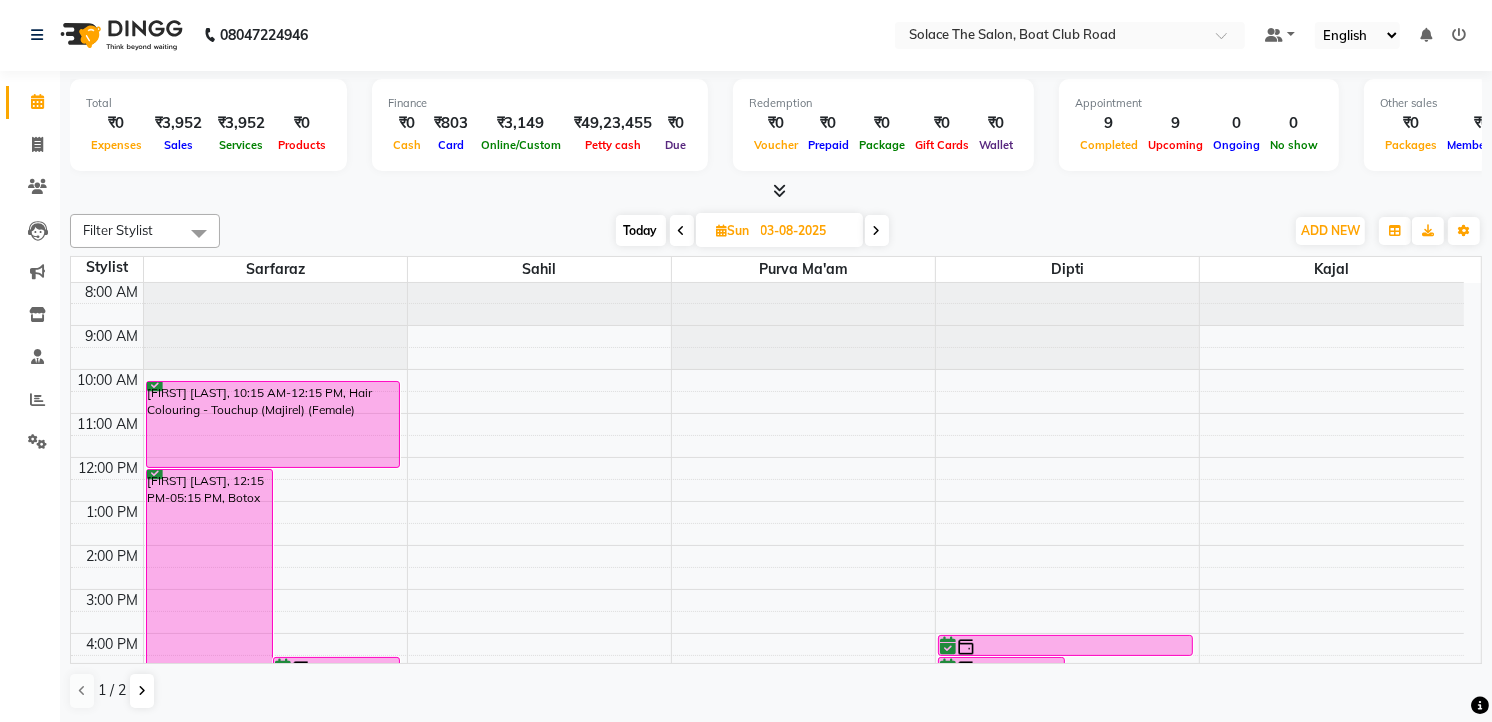 scroll, scrollTop: 0, scrollLeft: 0, axis: both 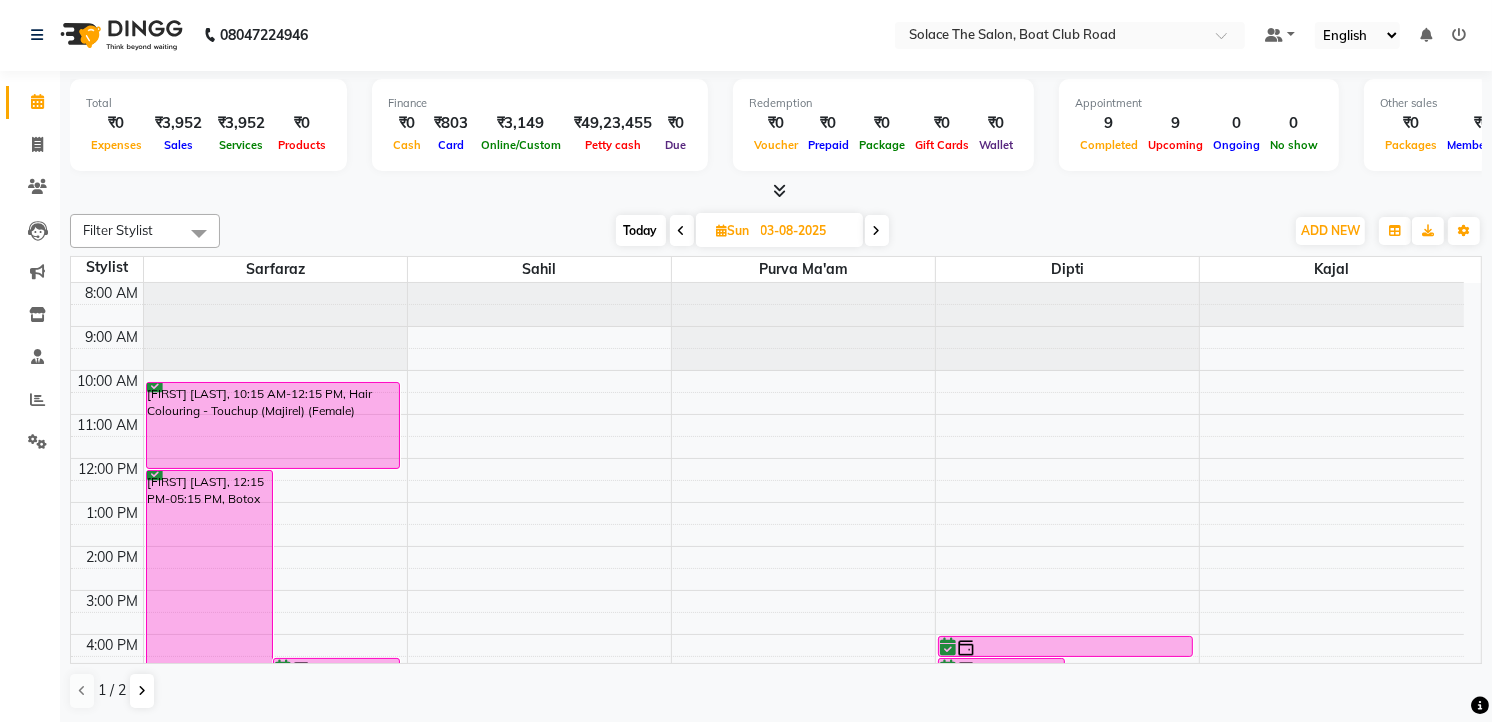 click on "Today" at bounding box center (641, 230) 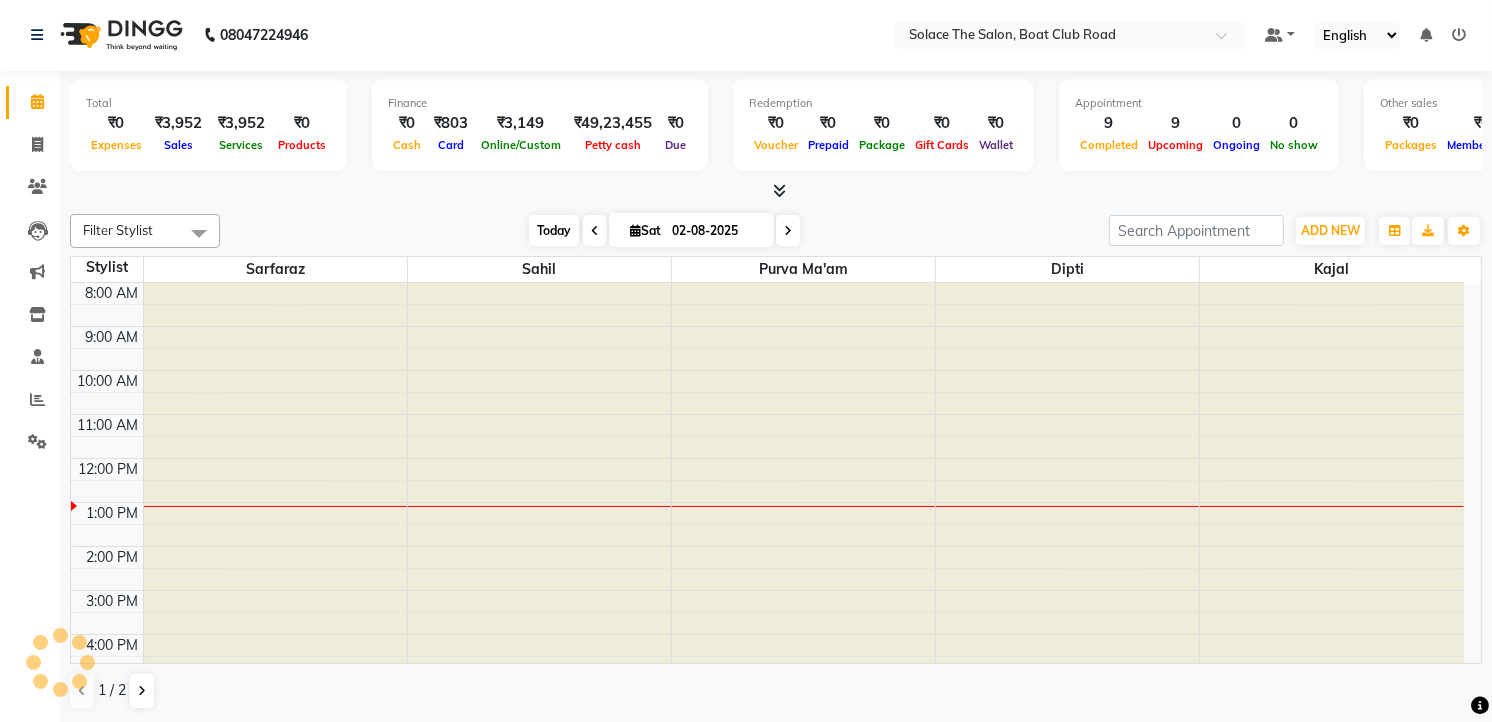 scroll, scrollTop: 222, scrollLeft: 0, axis: vertical 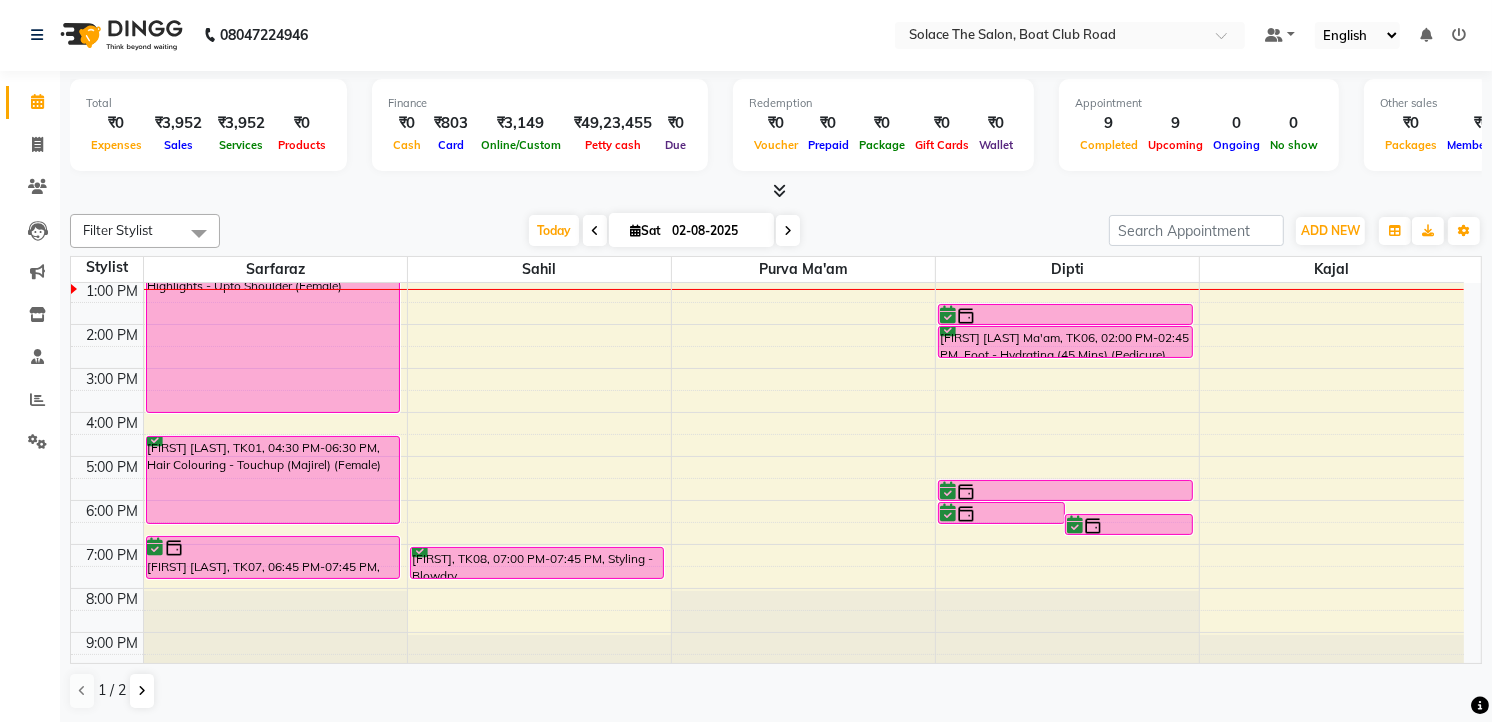 click at bounding box center (788, 231) 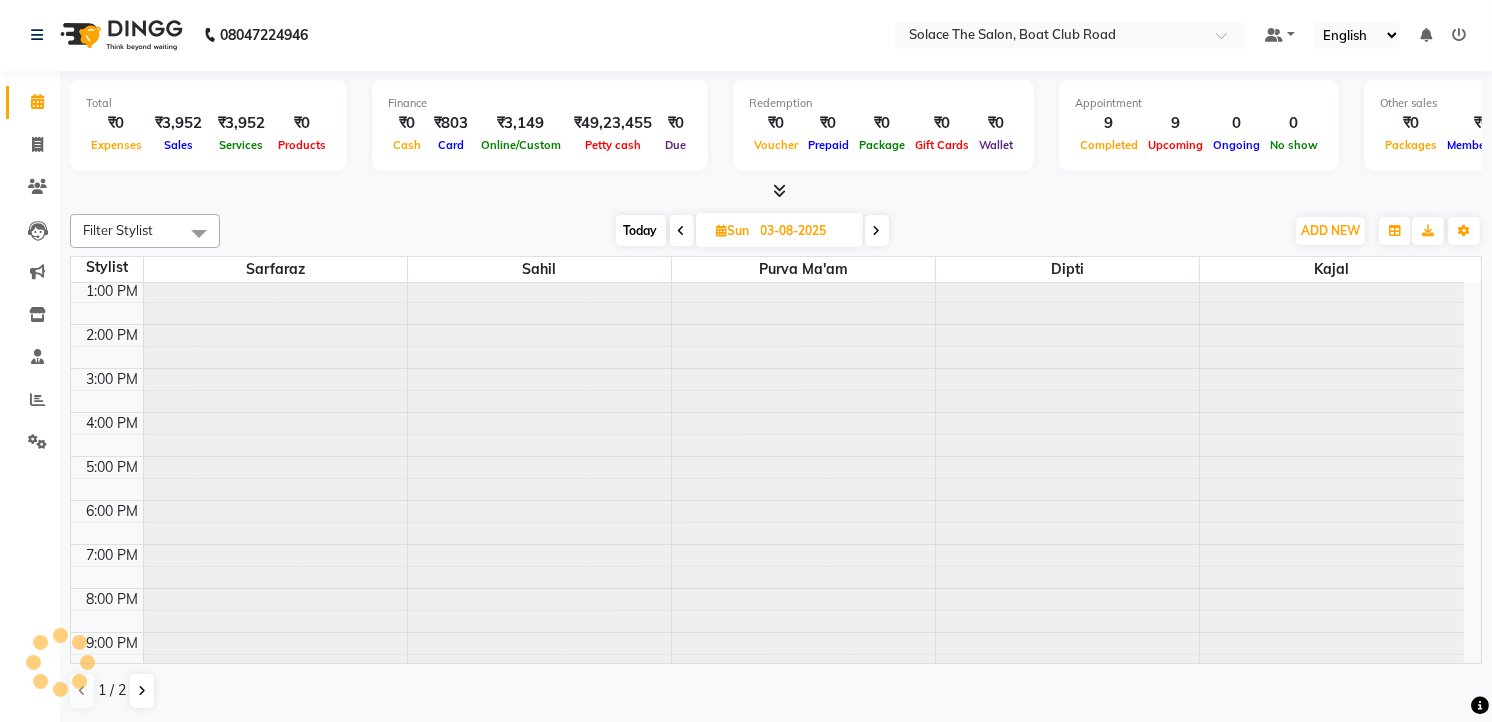 scroll, scrollTop: 222, scrollLeft: 0, axis: vertical 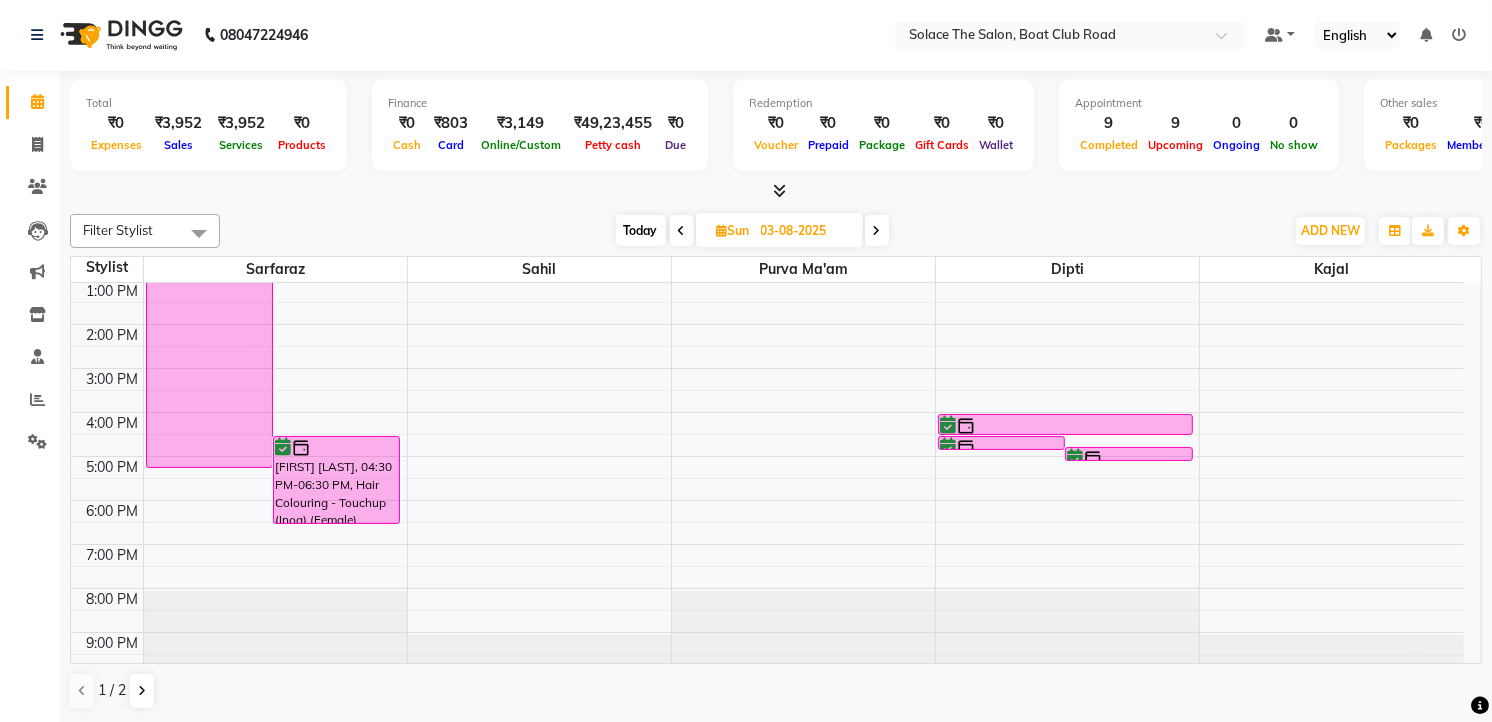 click on "Today" at bounding box center [641, 230] 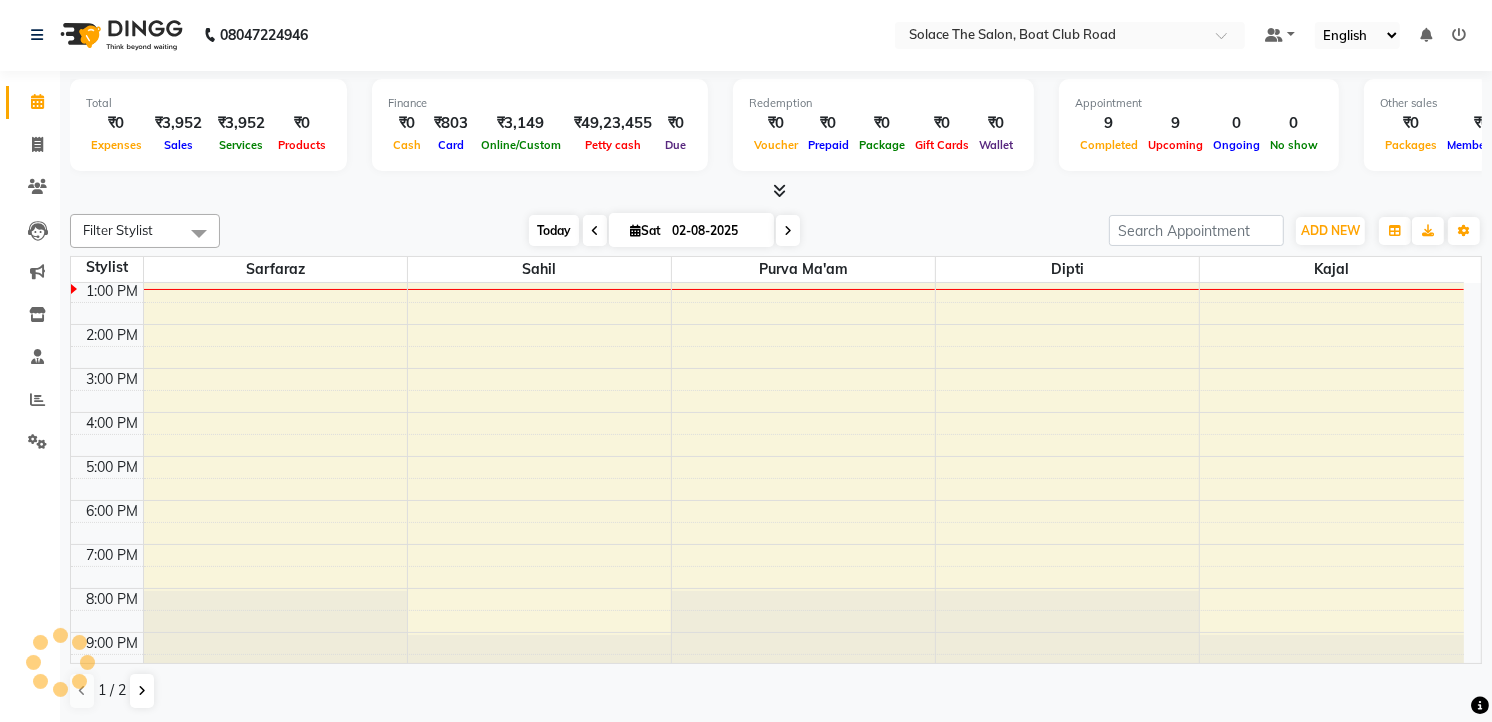 scroll, scrollTop: 222, scrollLeft: 0, axis: vertical 